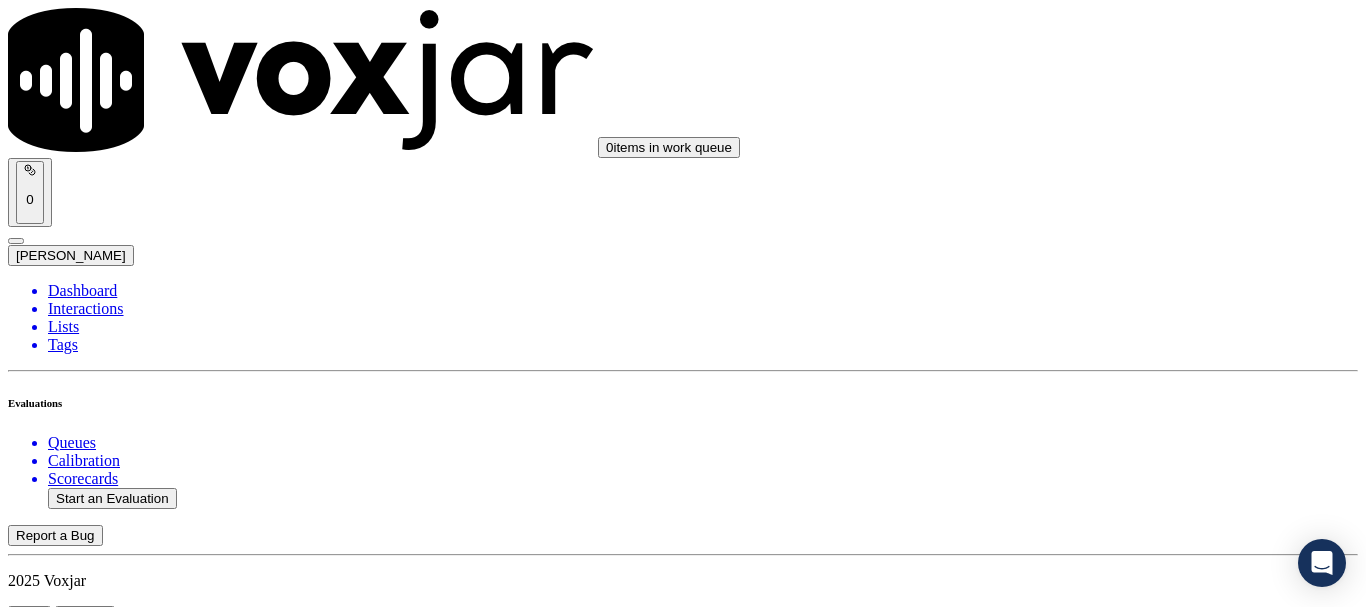 scroll, scrollTop: 0, scrollLeft: 0, axis: both 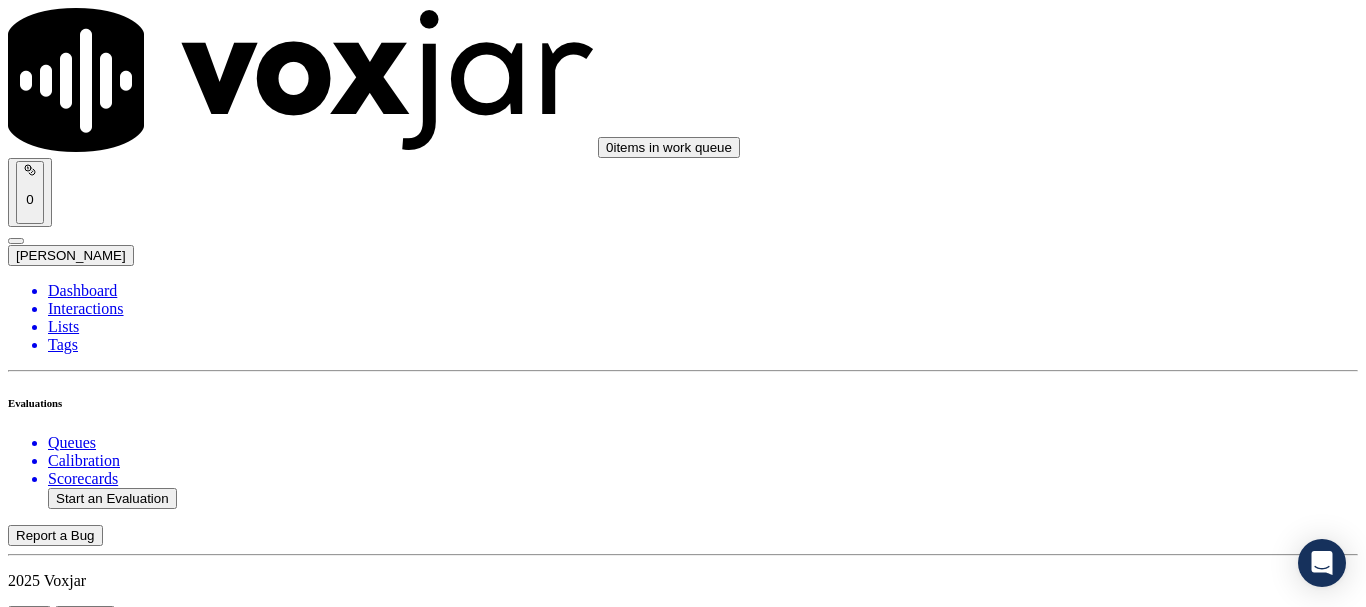 type on "20250728-141158_8142186889-all.mp3" 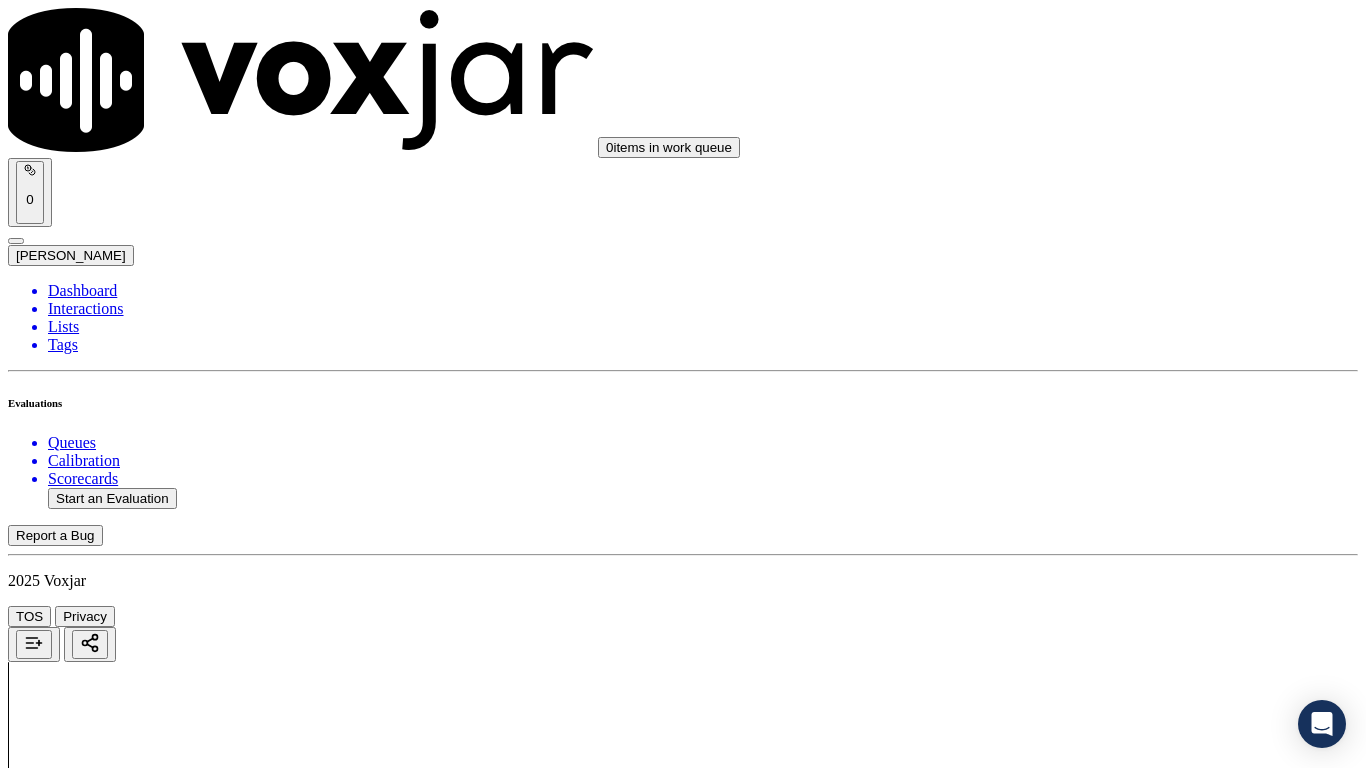 click on "Upload interaction to start evaluation" at bounding box center [124, 2692] 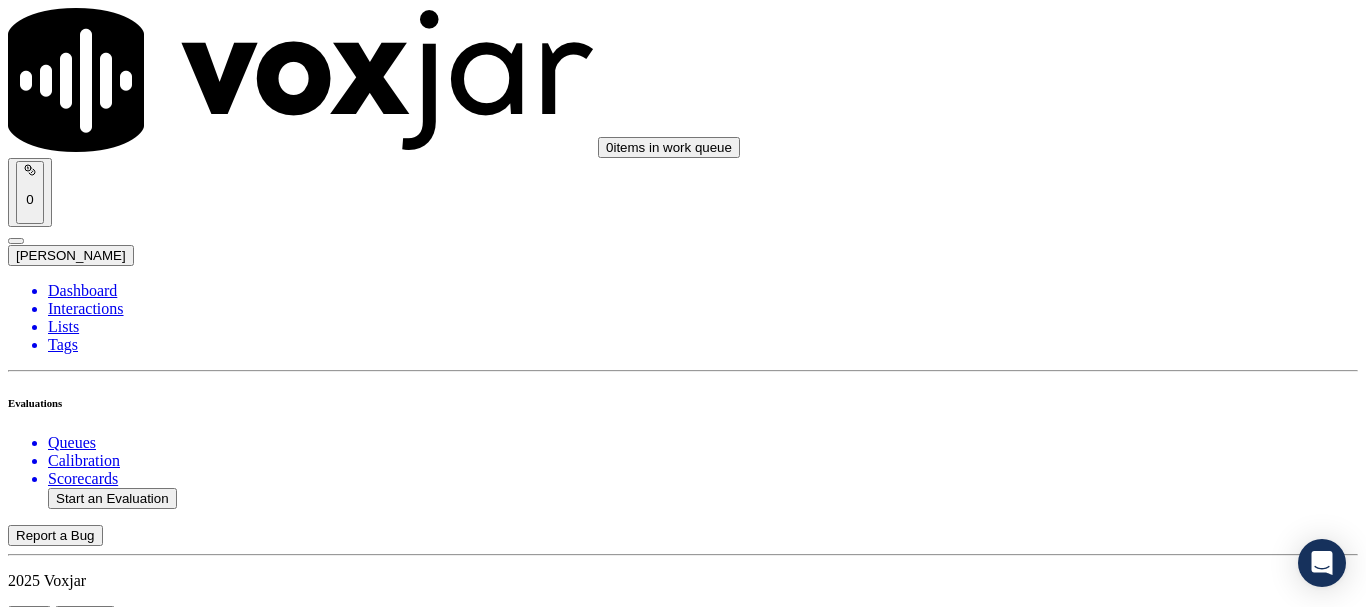 scroll, scrollTop: 199, scrollLeft: 0, axis: vertical 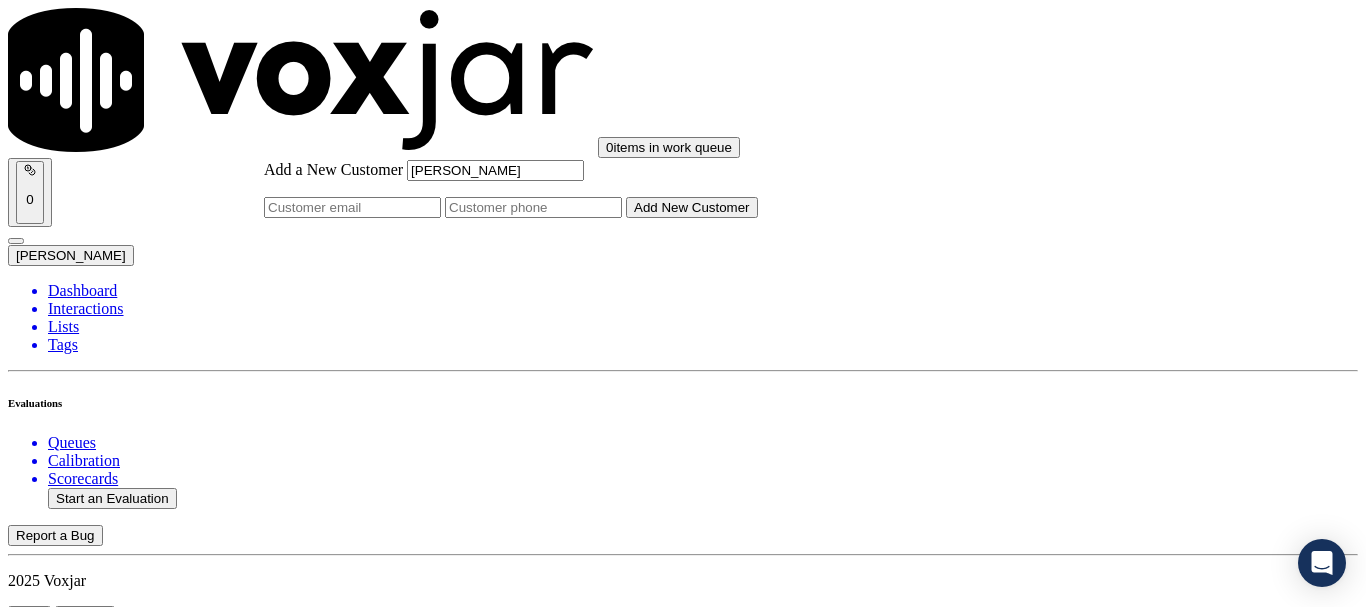 type on "[PERSON_NAME]" 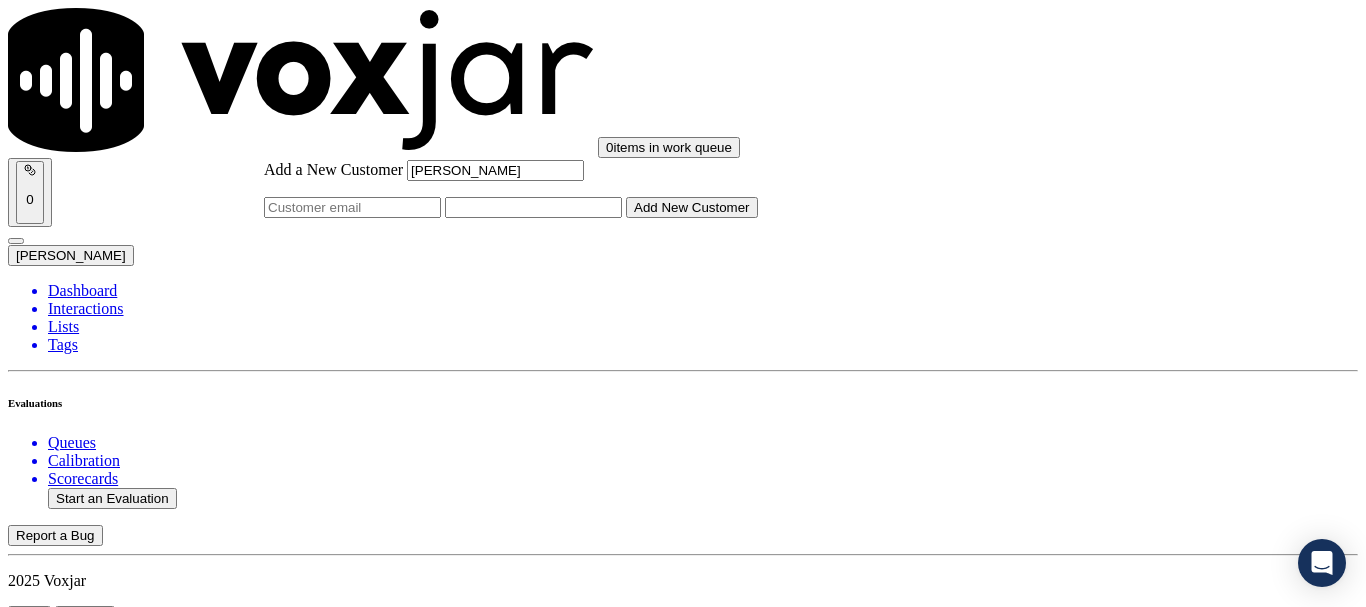 paste on "8142186889" 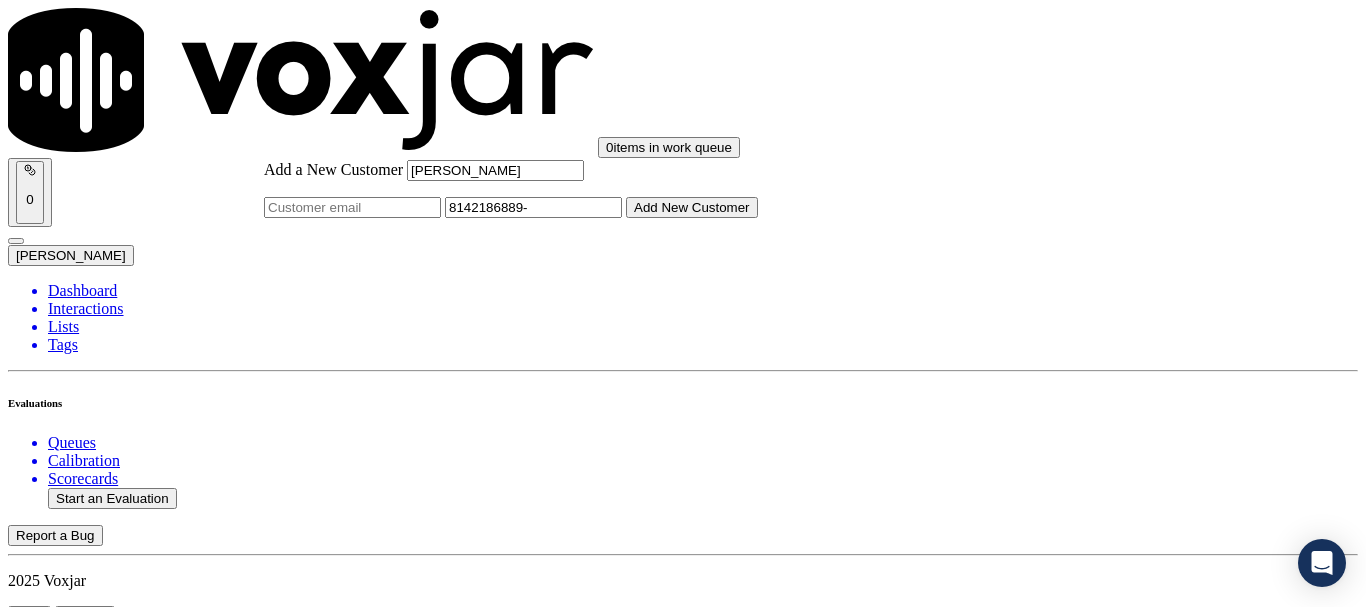 paste on "8143156777" 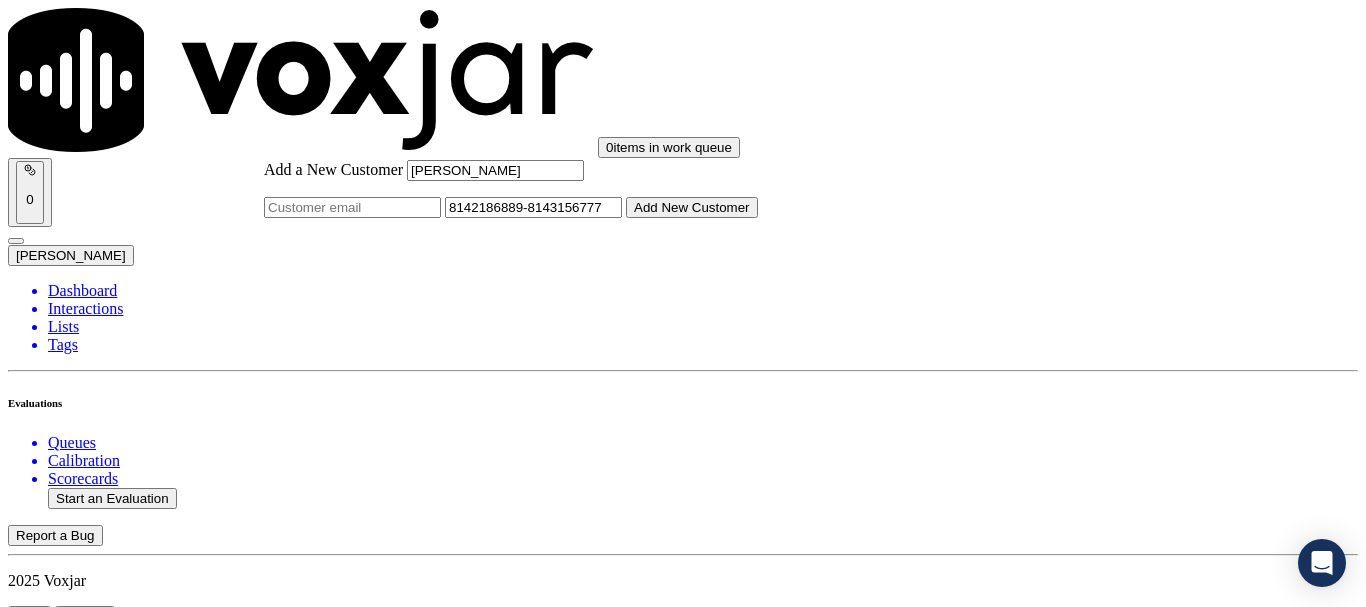 type on "8142186889-8143156777" 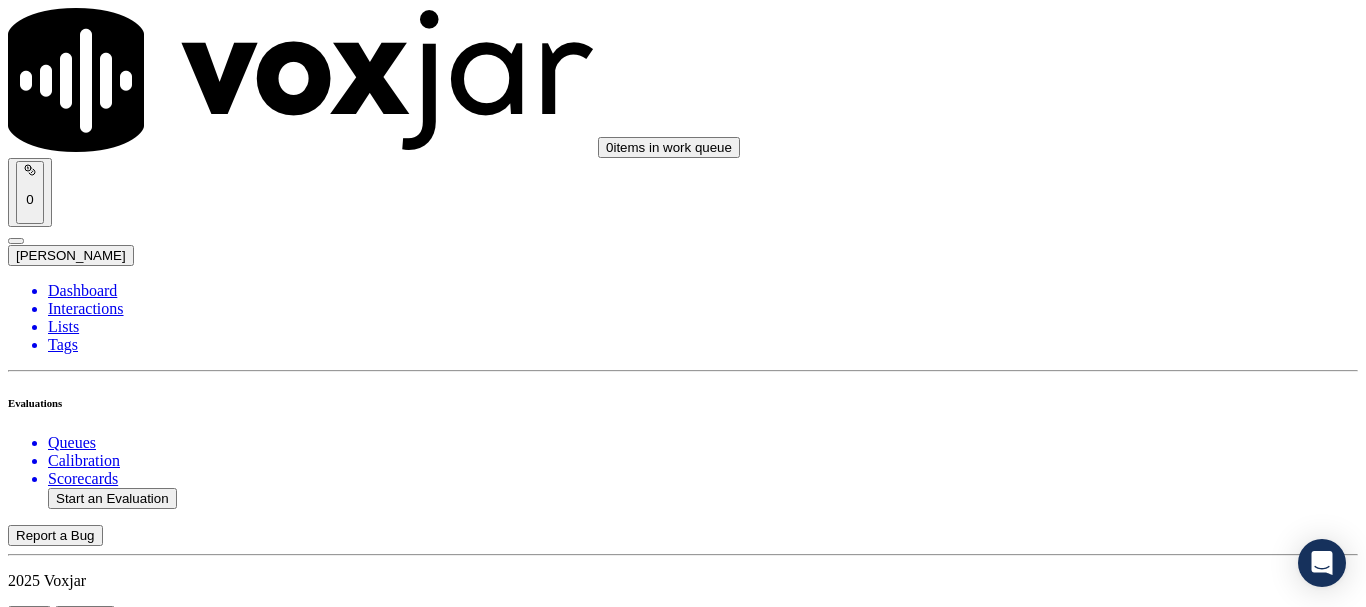 click on "Connect This Customer" at bounding box center (86, 2251) 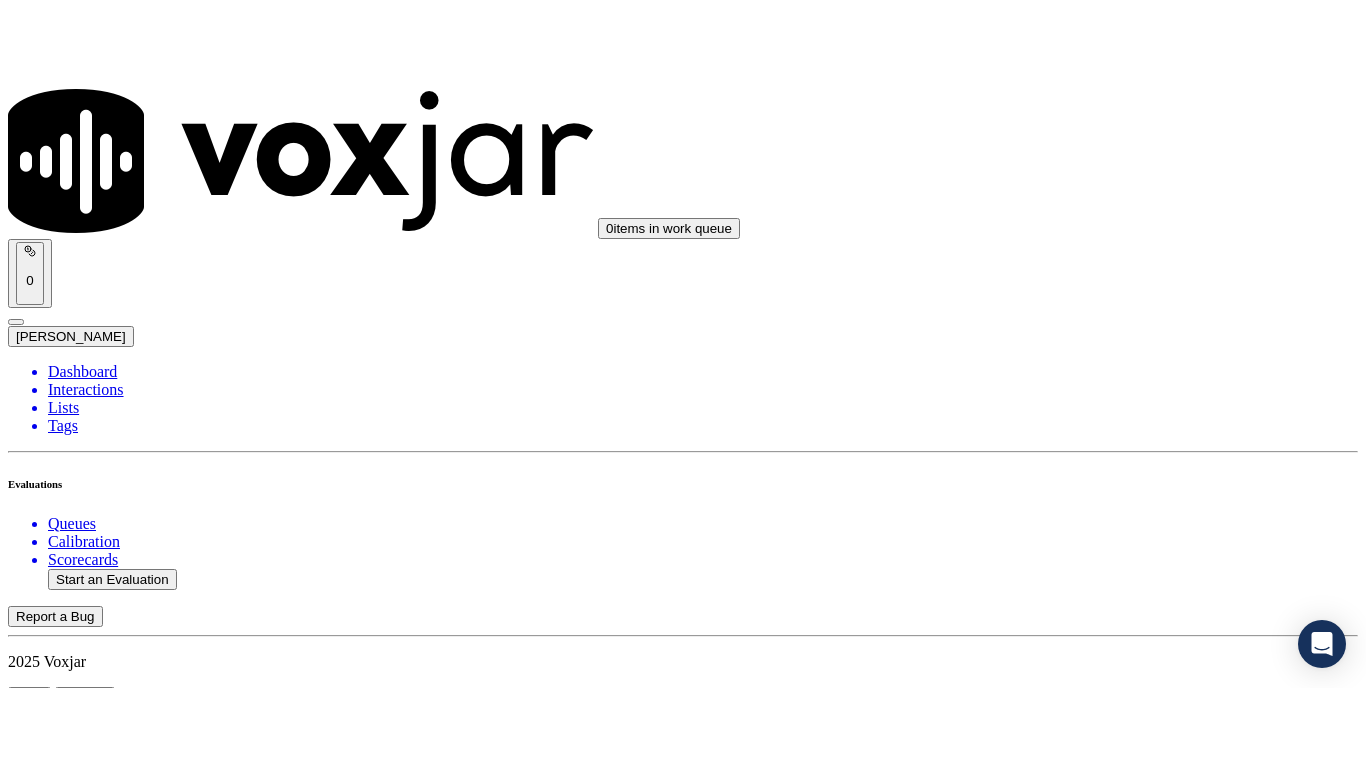 scroll, scrollTop: 300, scrollLeft: 0, axis: vertical 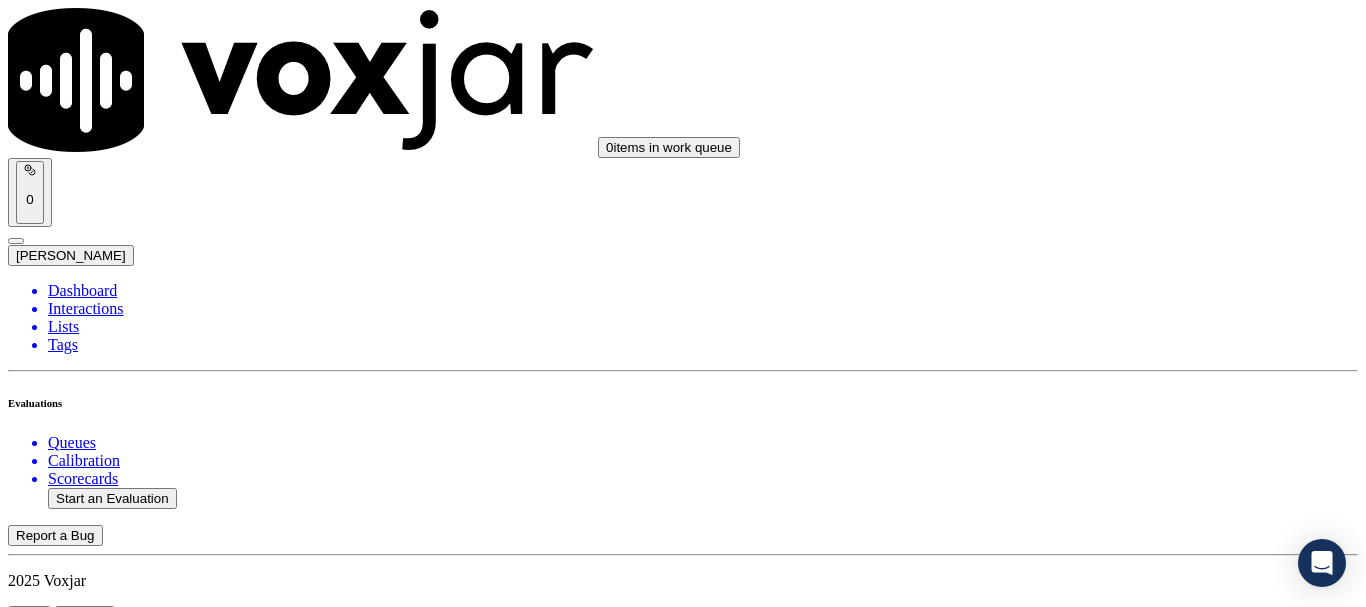 click on "Supplier Universal Scorecard ([GEOGRAPHIC_DATA])" at bounding box center (683, 2427) 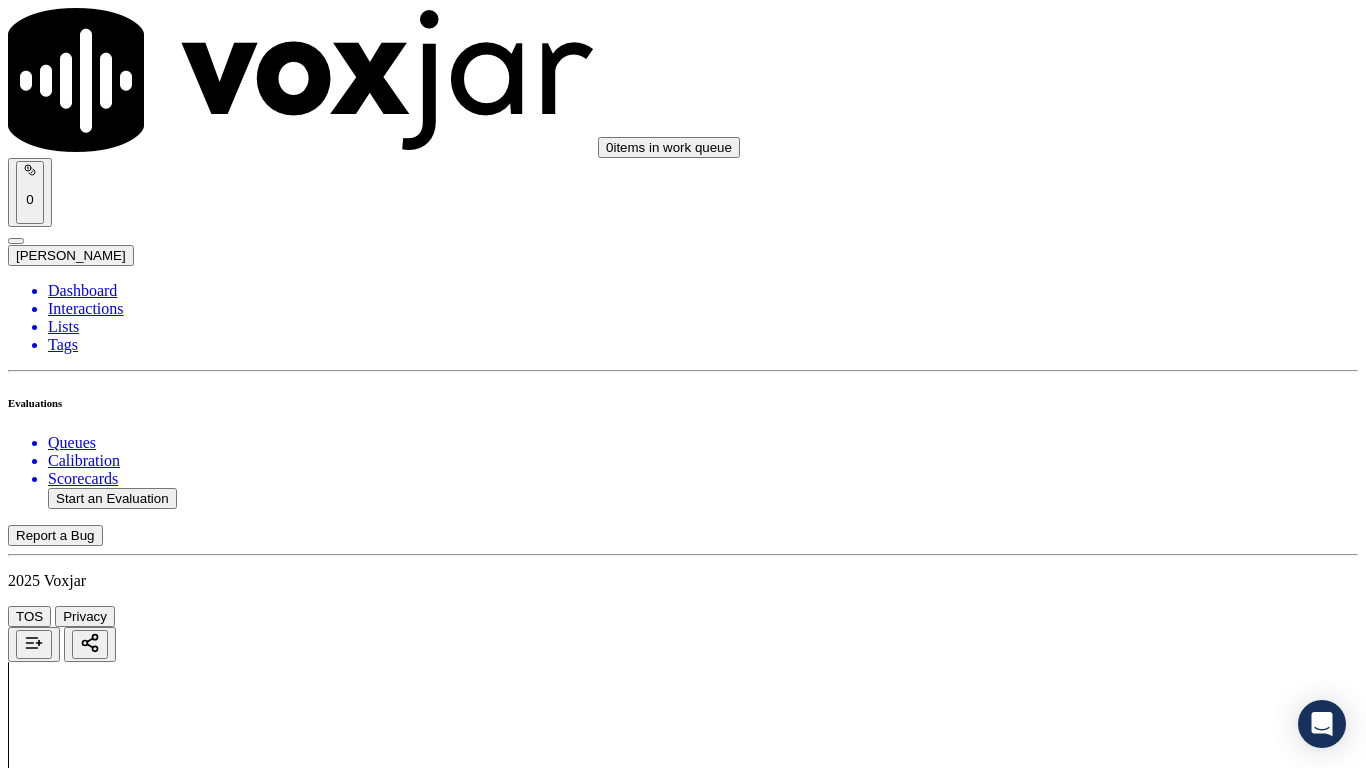 drag, startPoint x: 1105, startPoint y: 378, endPoint x: 1096, endPoint y: 386, distance: 12.0415945 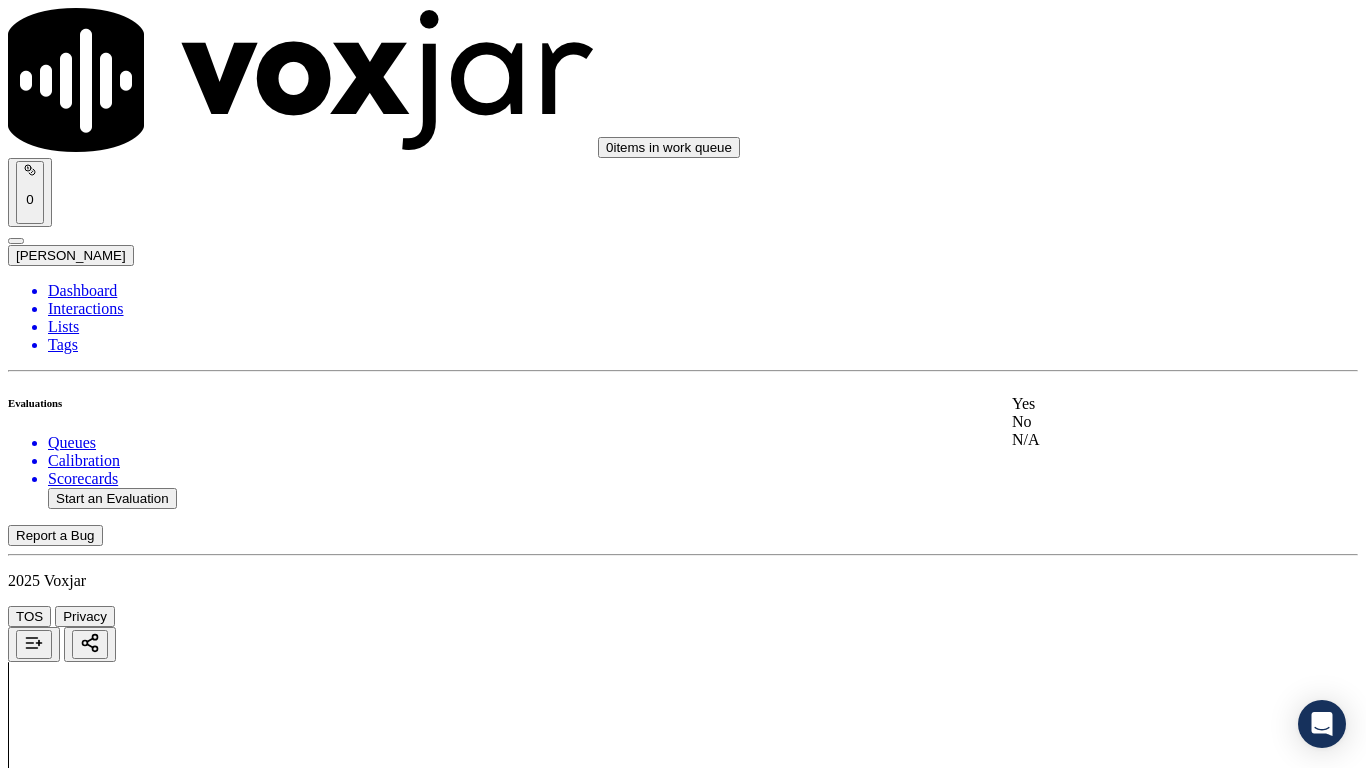click on "Yes" at bounding box center [1139, 404] 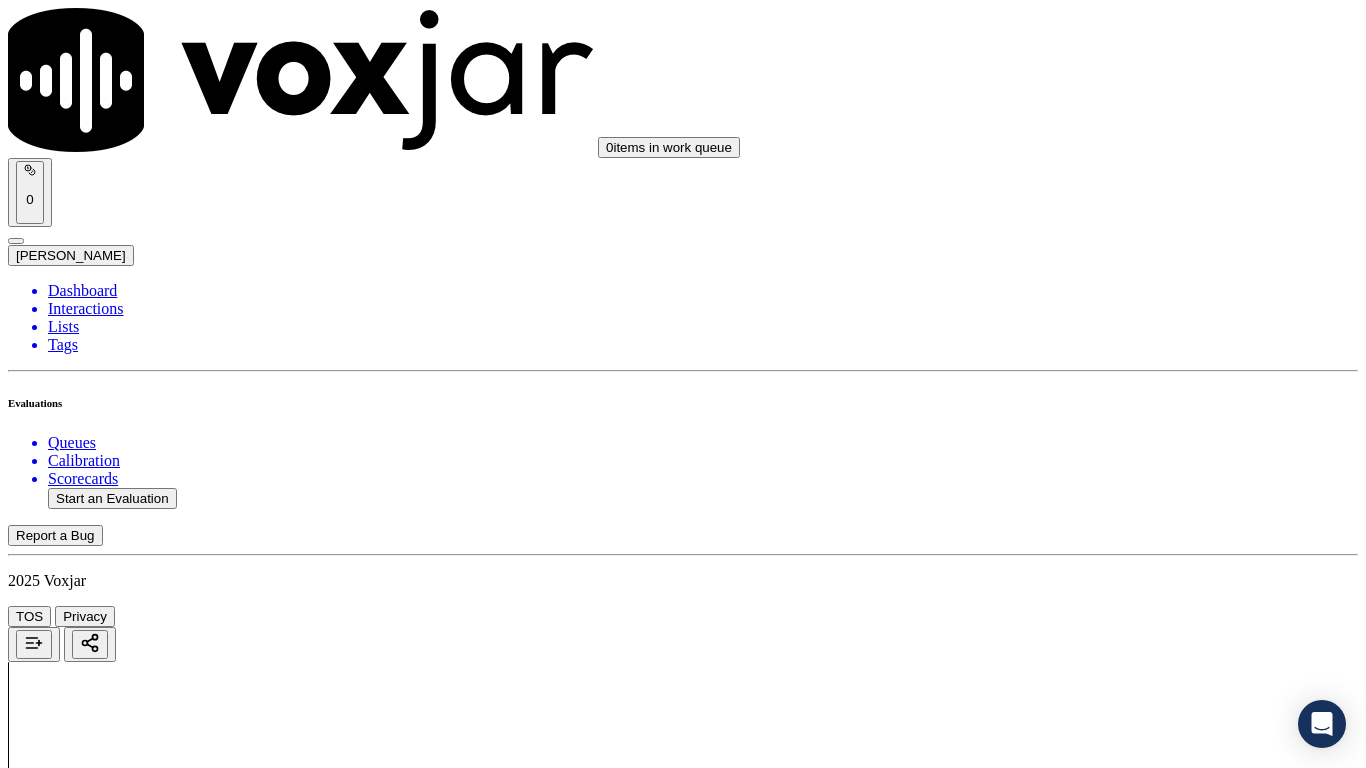 click on "Select an answer" at bounding box center [67, 2625] 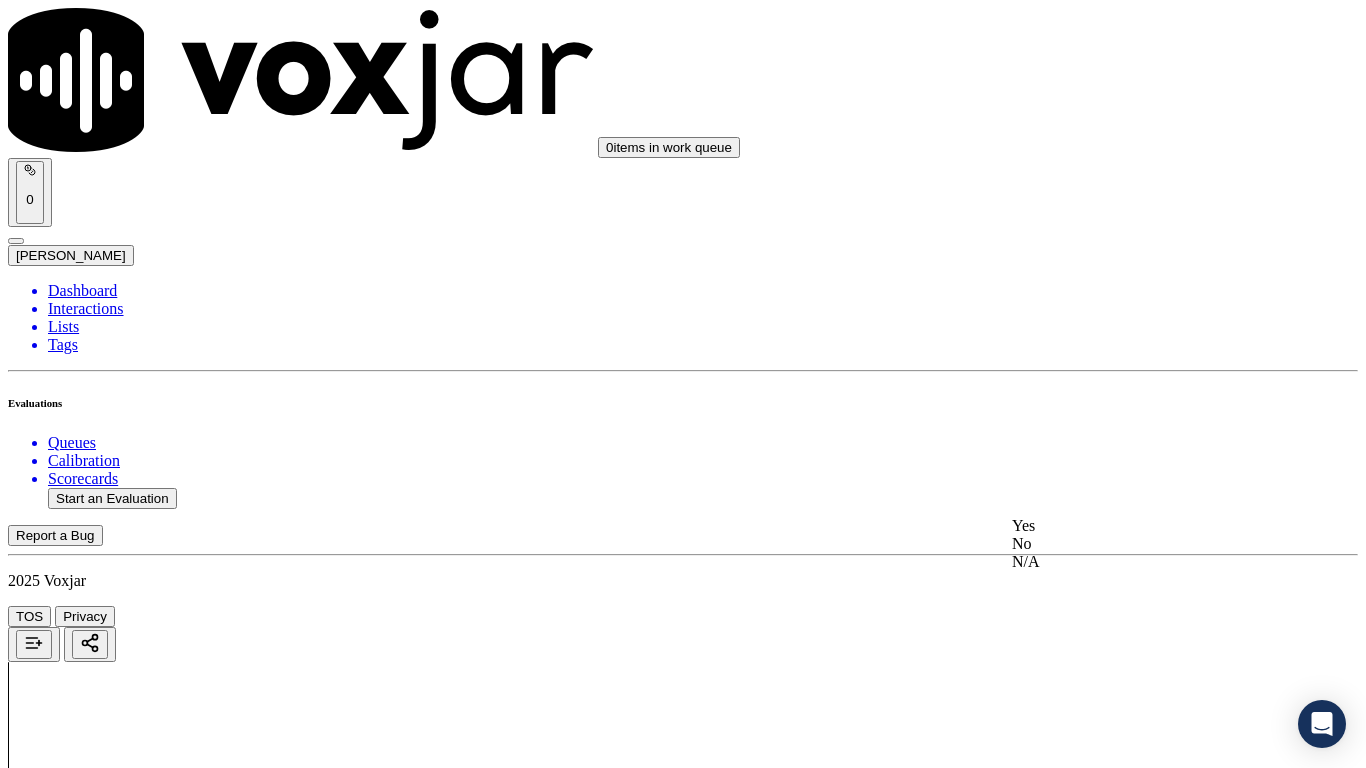 click on "Yes" at bounding box center [1139, 526] 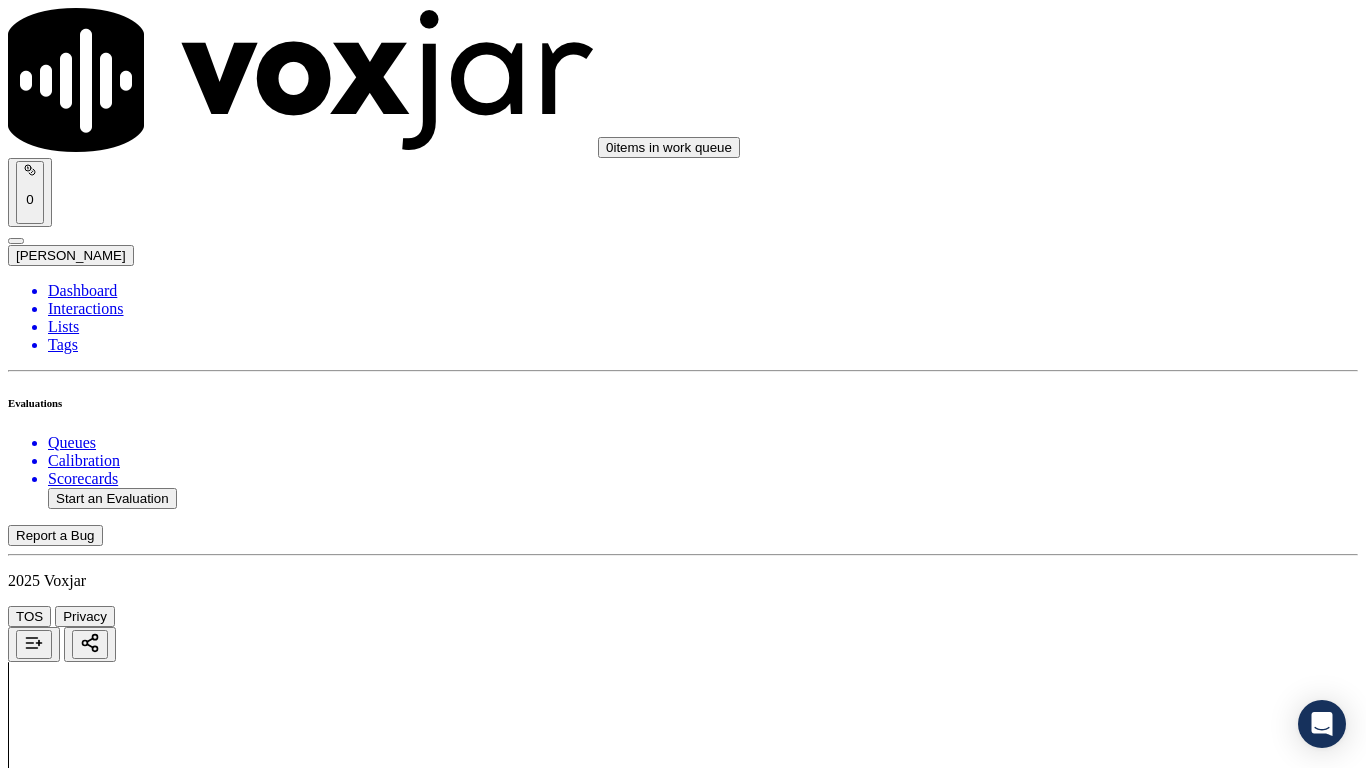 scroll, scrollTop: 300, scrollLeft: 0, axis: vertical 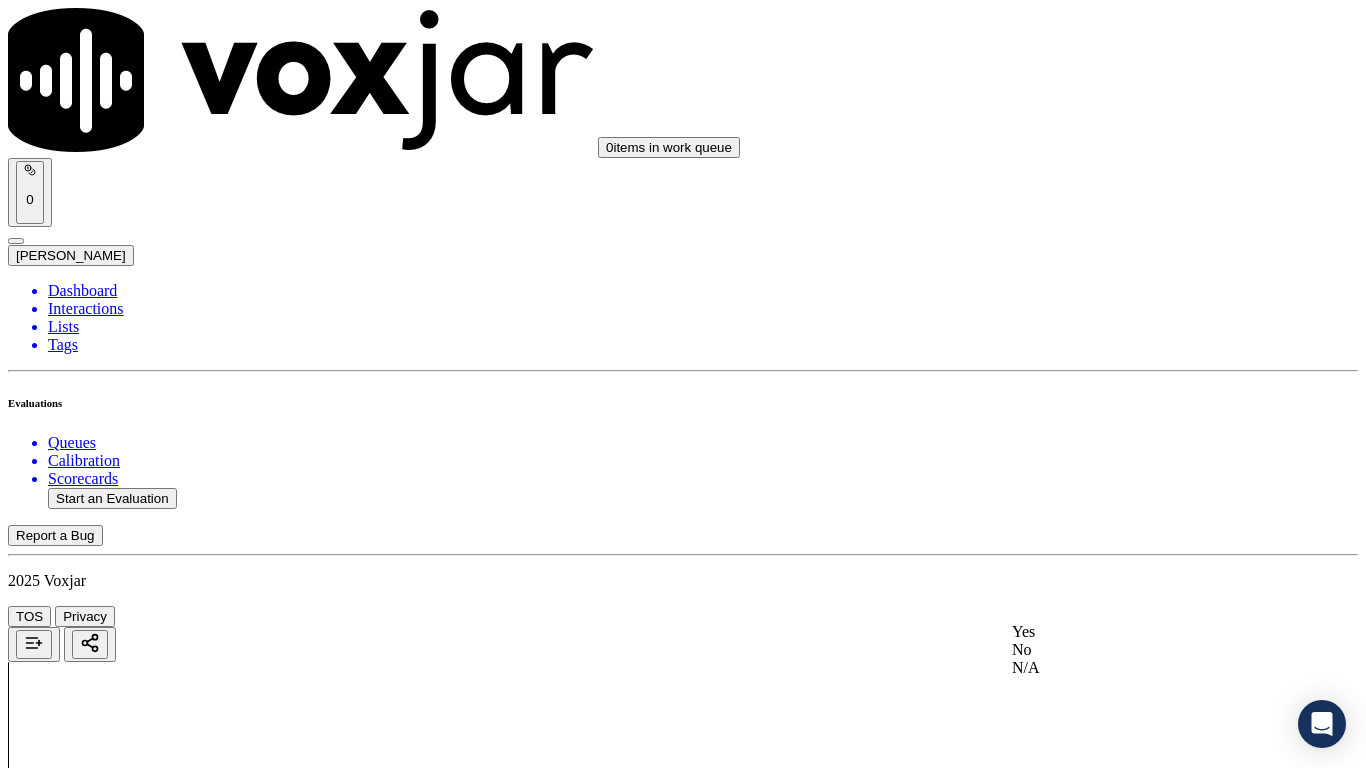 click on "Yes" at bounding box center (1139, 632) 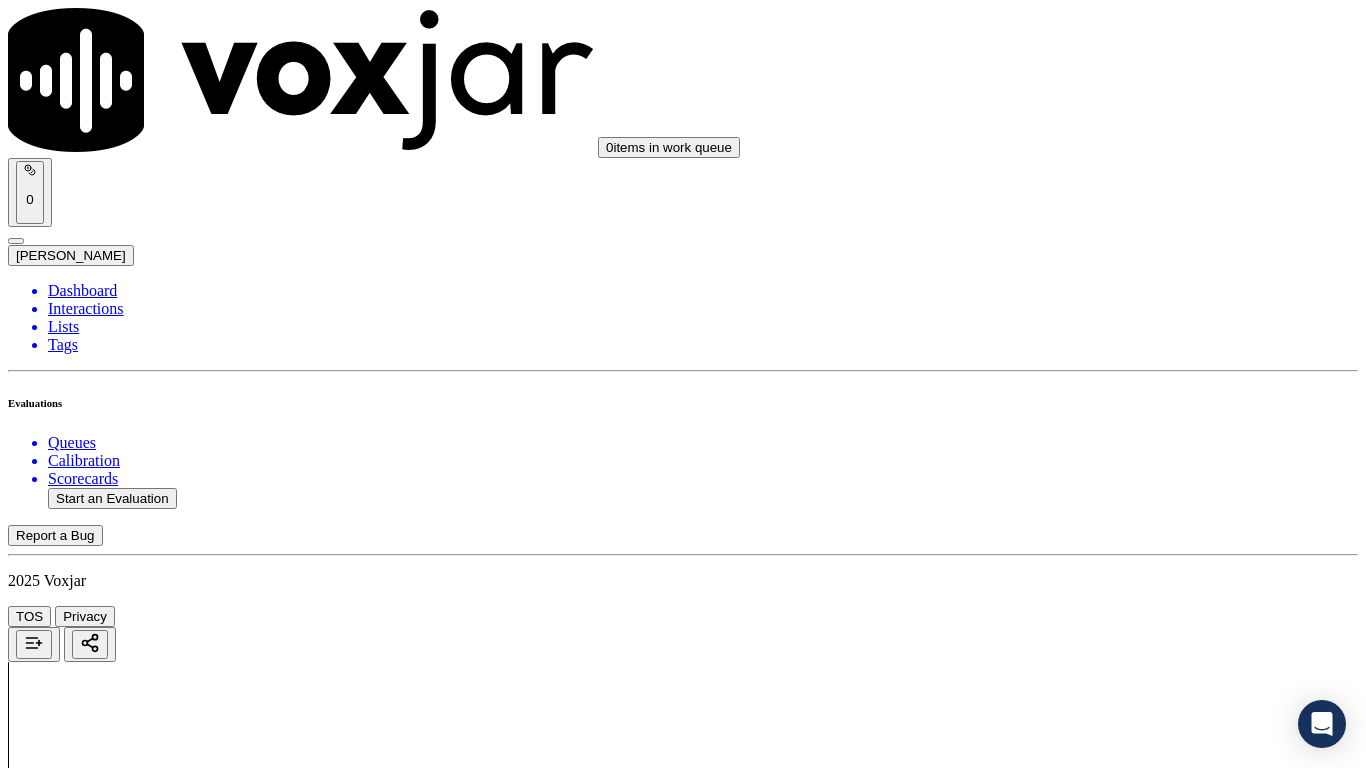 scroll, scrollTop: 700, scrollLeft: 0, axis: vertical 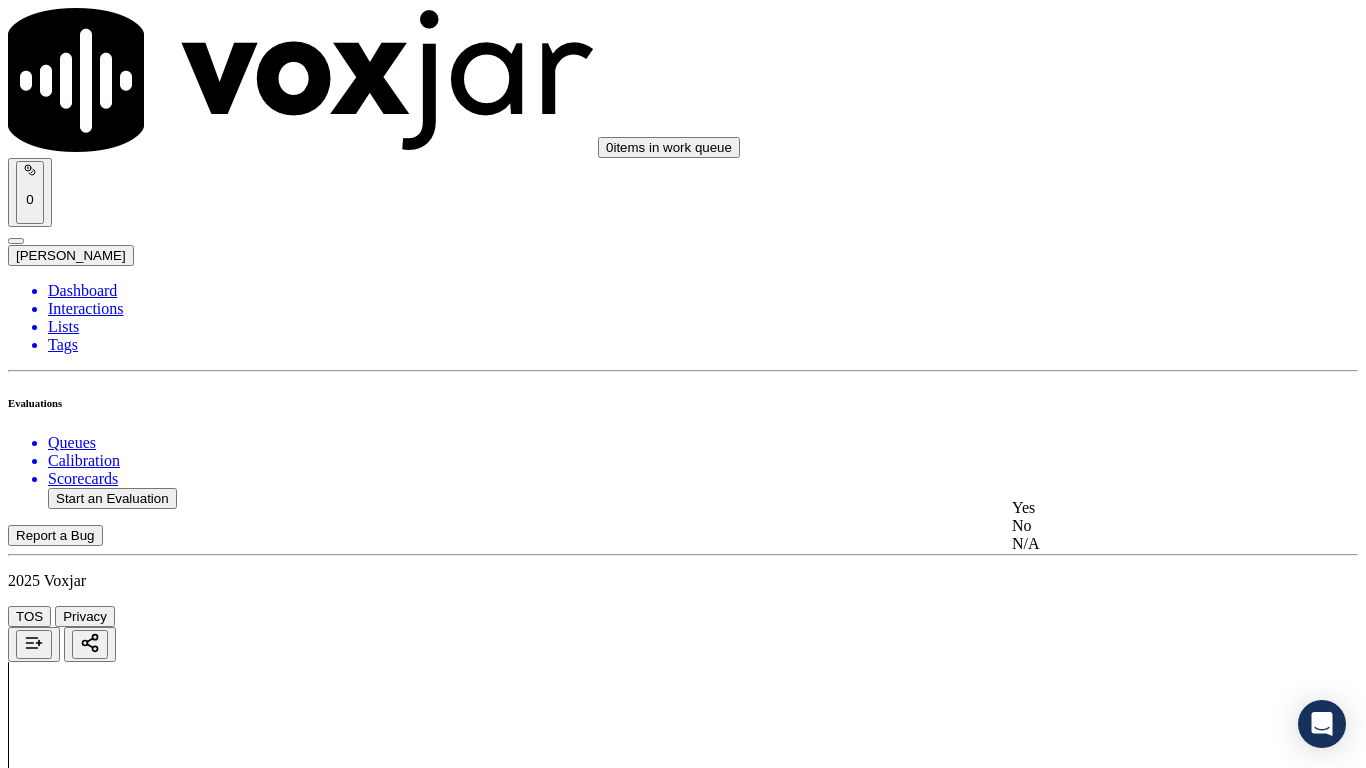 click on "N/A" 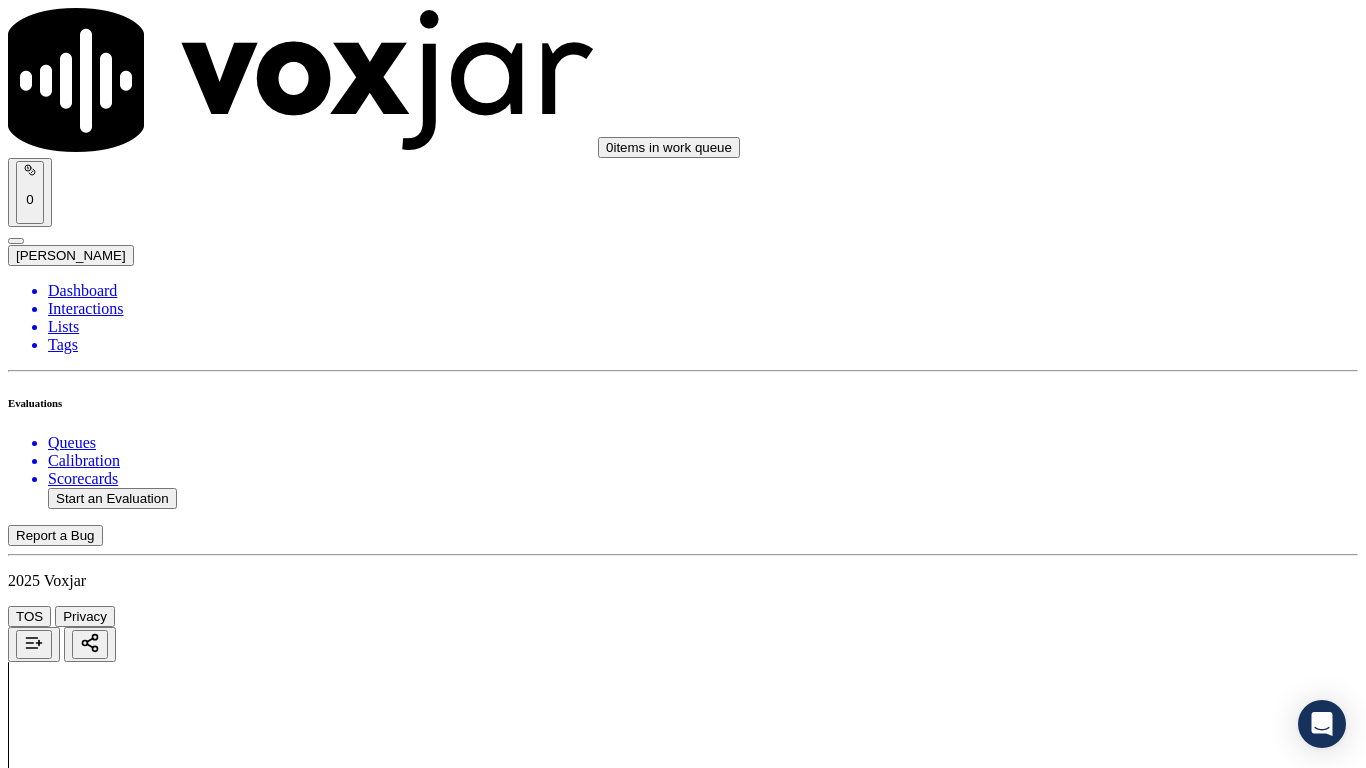 scroll, scrollTop: 1100, scrollLeft: 0, axis: vertical 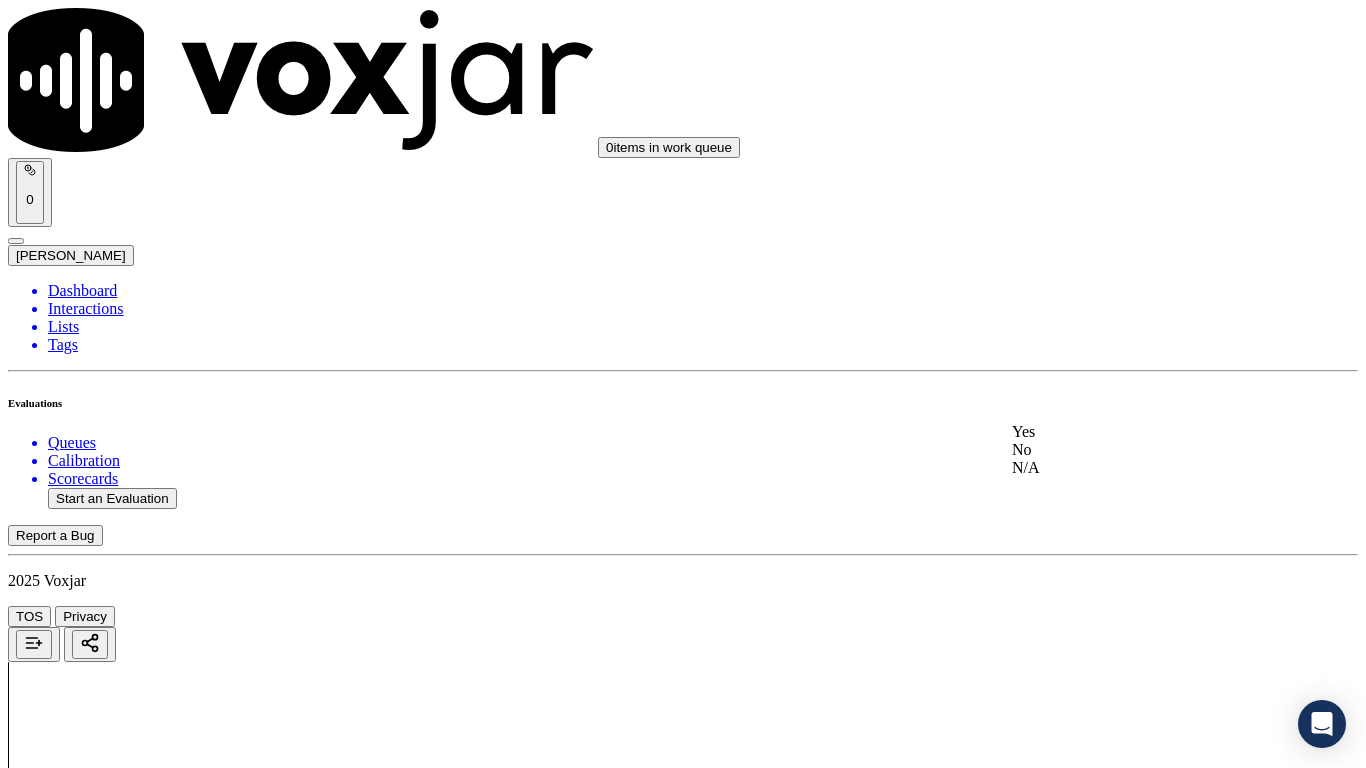 click on "N/A" 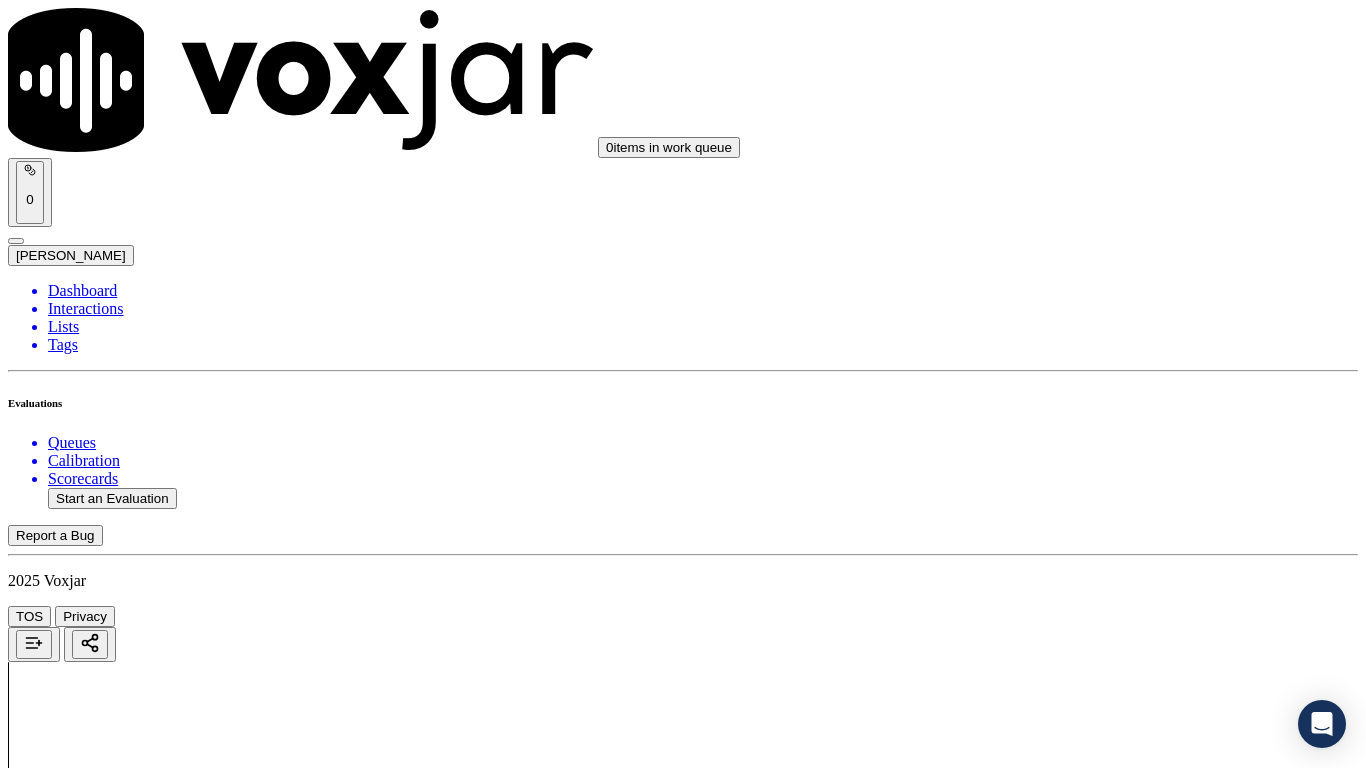 drag, startPoint x: 1106, startPoint y: 640, endPoint x: 1112, endPoint y: 693, distance: 53.338543 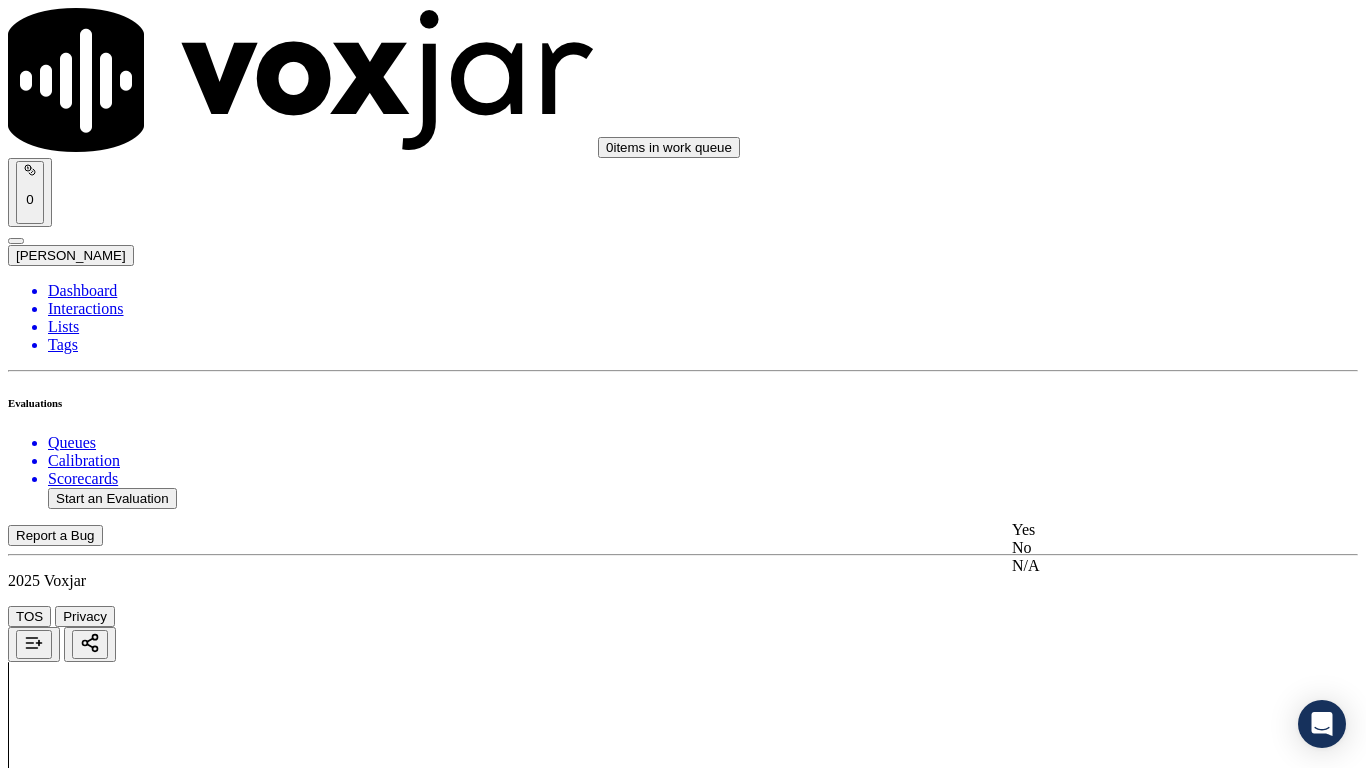 click on "Yes" at bounding box center [1139, 530] 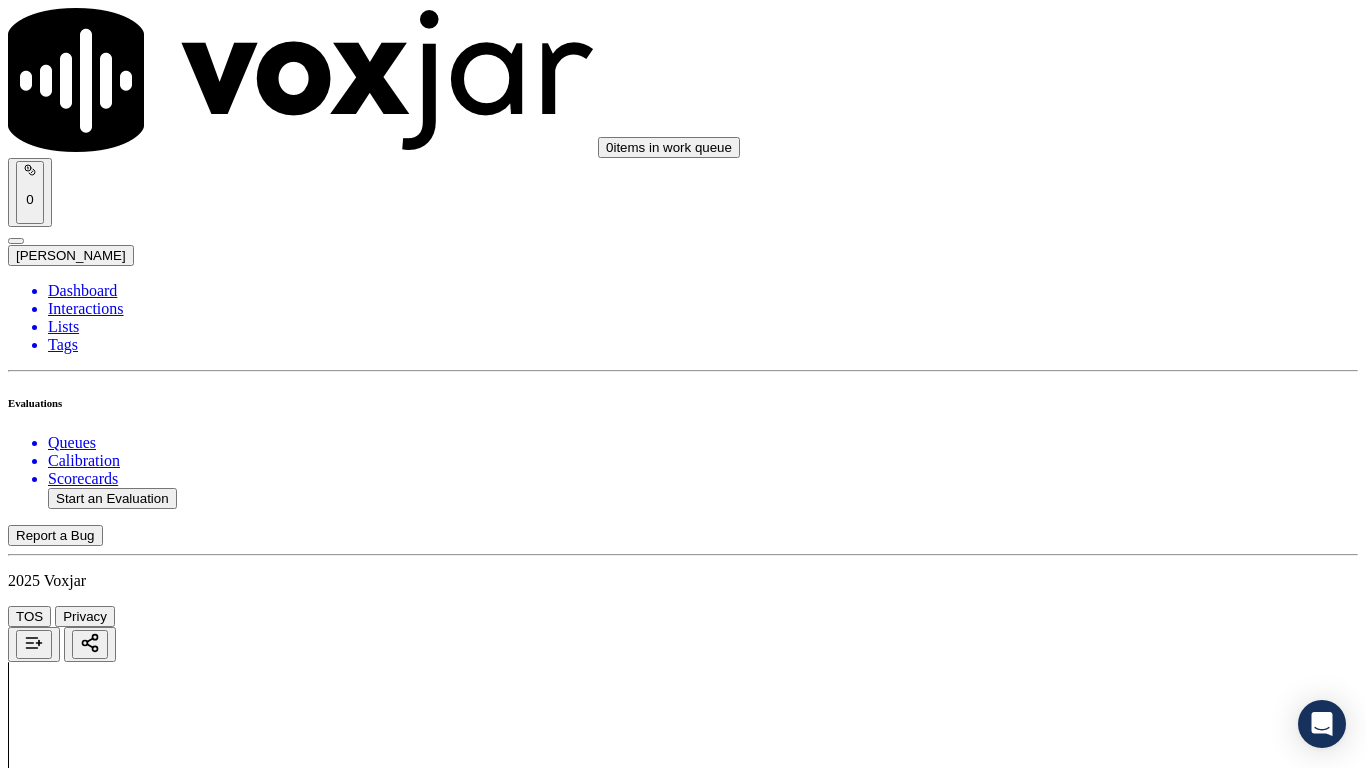 scroll, scrollTop: 1700, scrollLeft: 0, axis: vertical 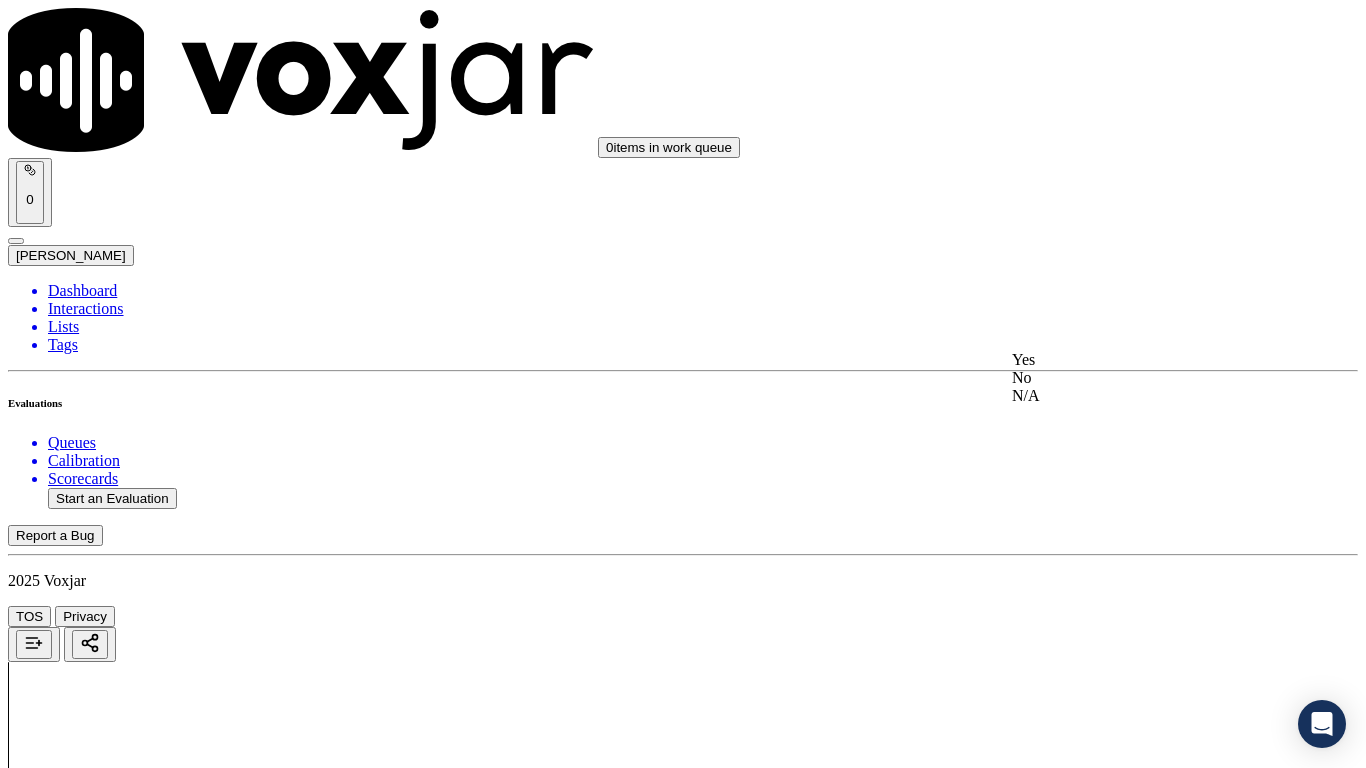 click on "Yes" at bounding box center (1139, 360) 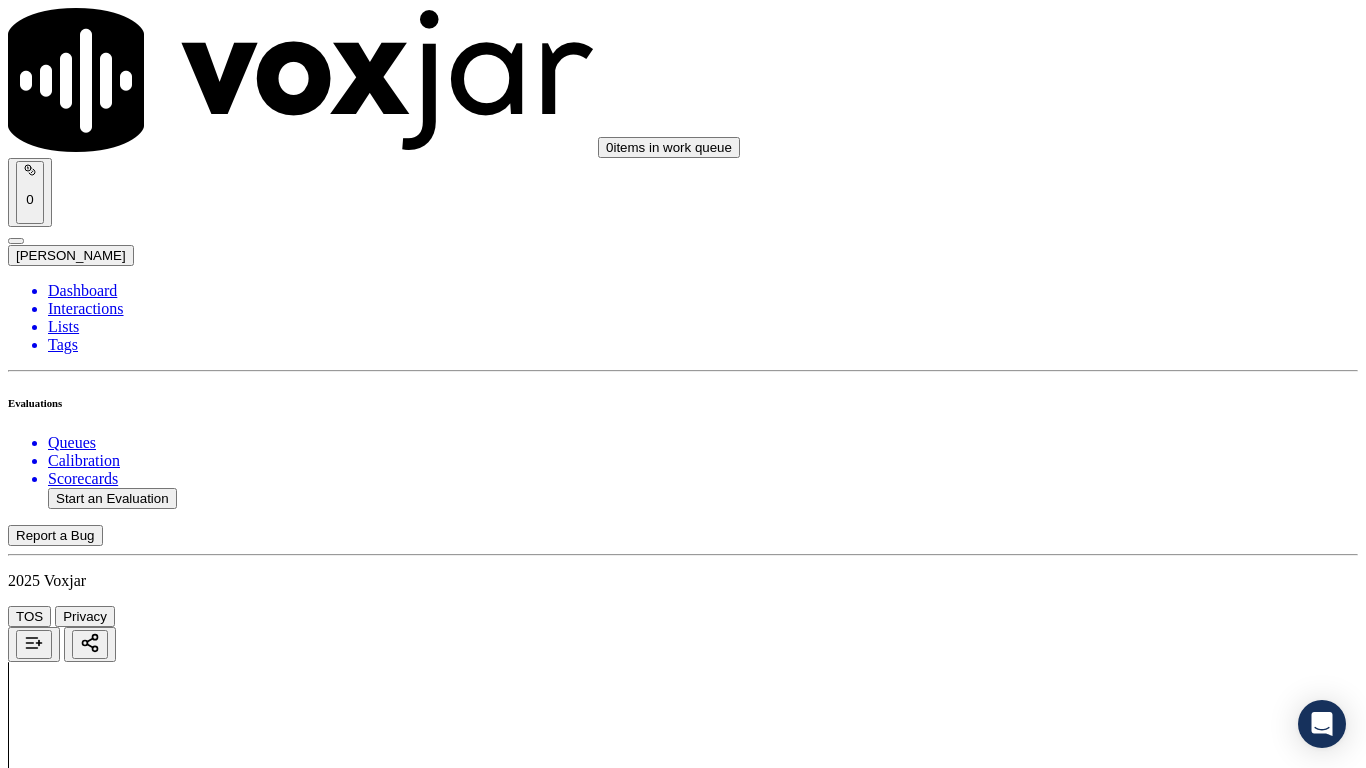 scroll, scrollTop: 2000, scrollLeft: 0, axis: vertical 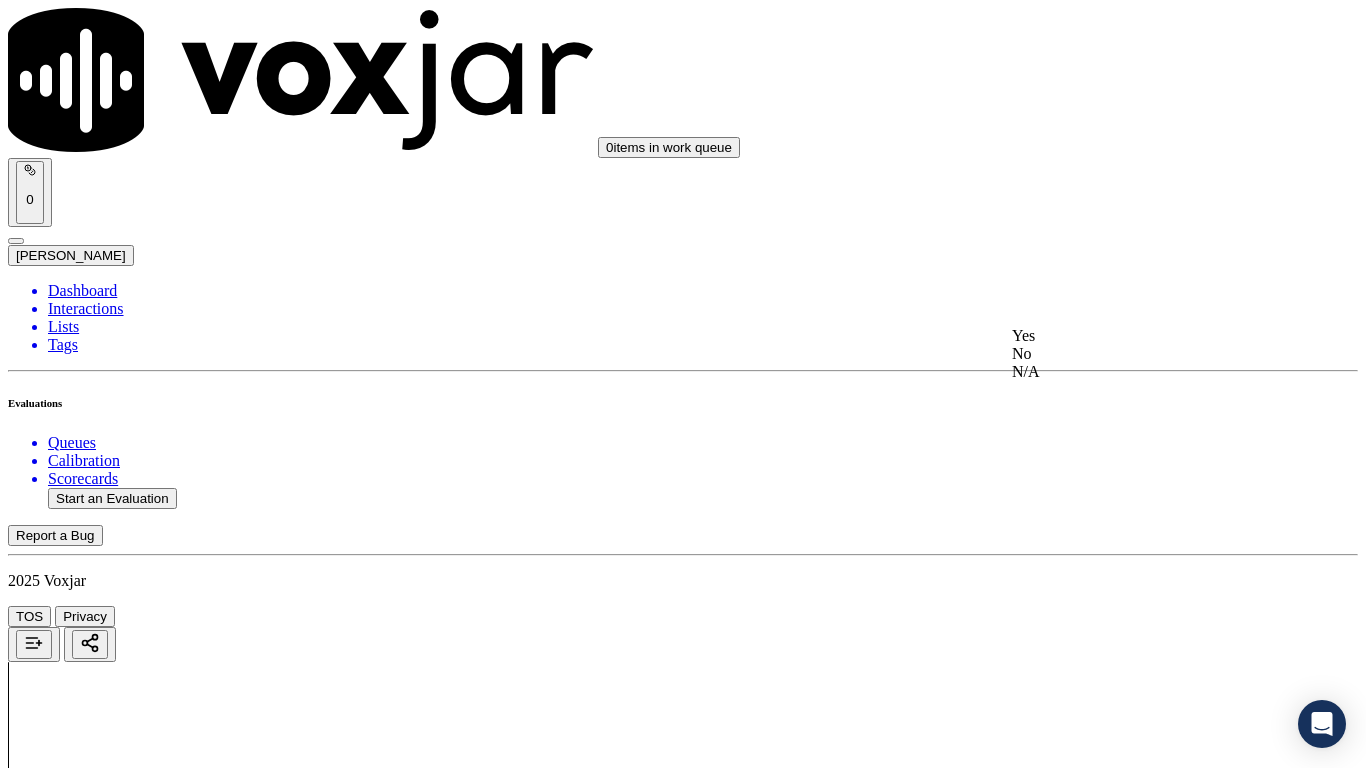 click on "No" 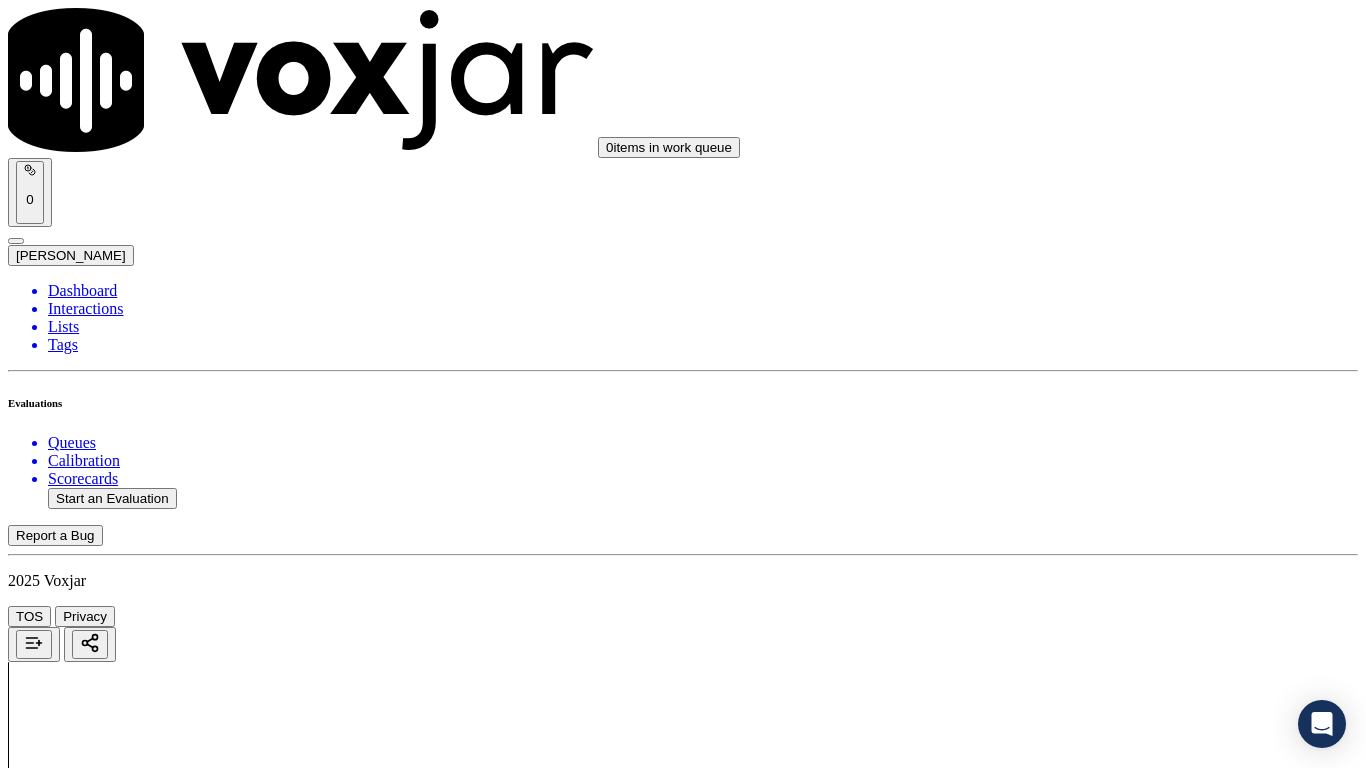 click on "Add Note" at bounding box center [52, 4135] 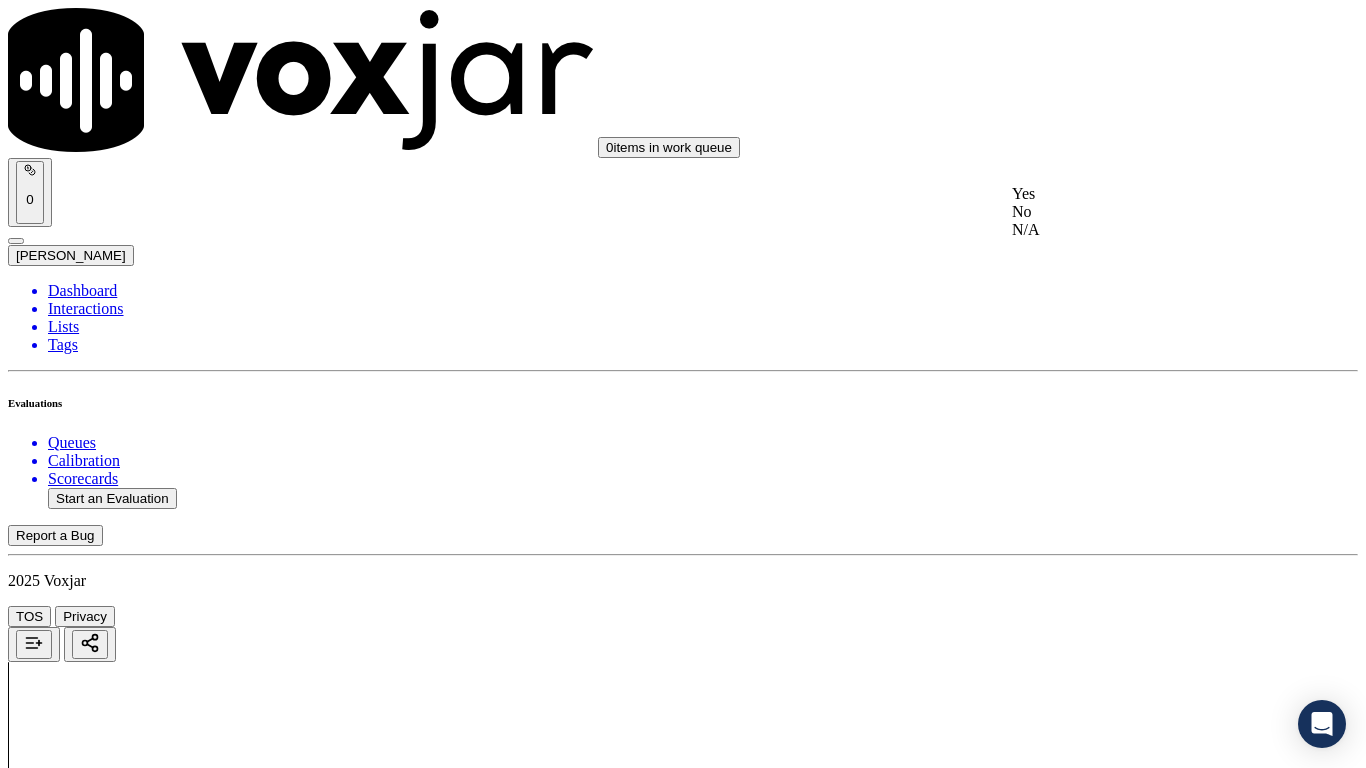 click on "Yes" at bounding box center [1139, 194] 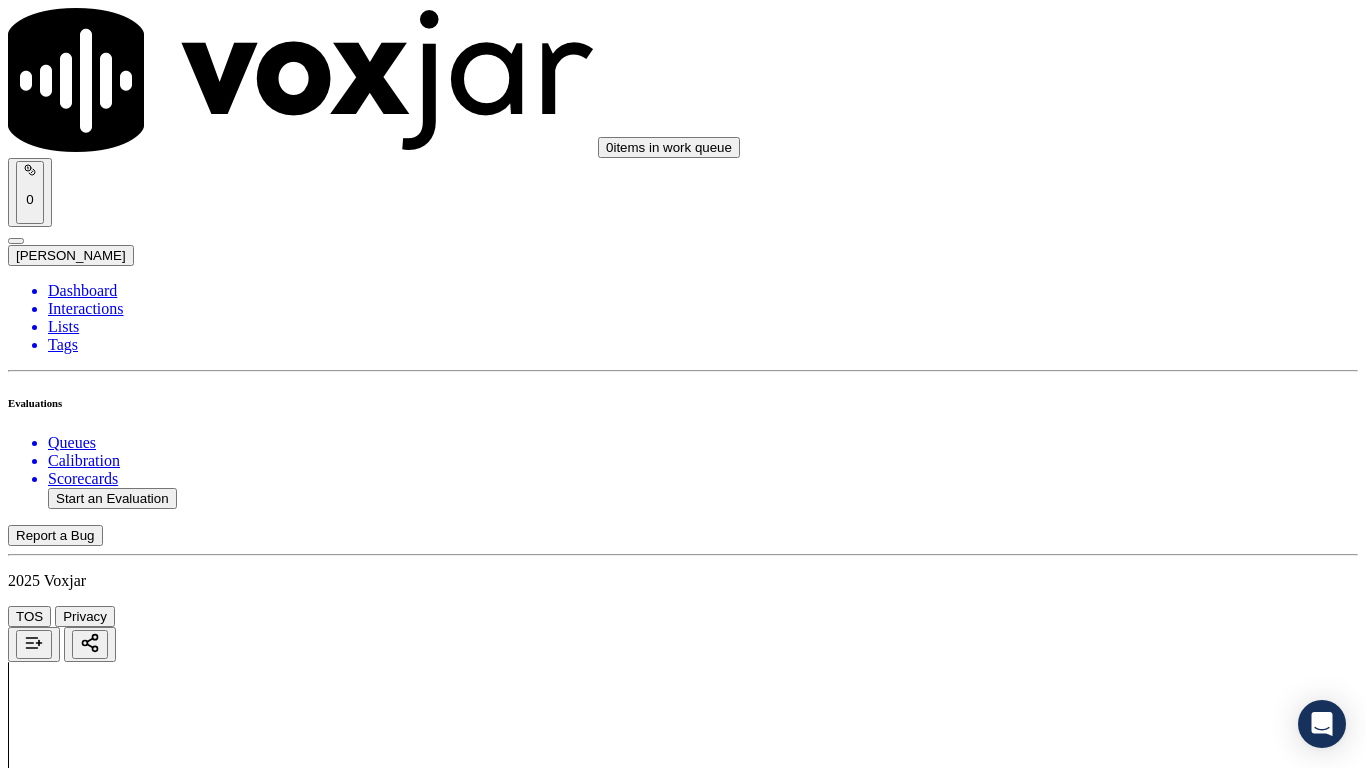 click on "Select an answer" at bounding box center (67, 4653) 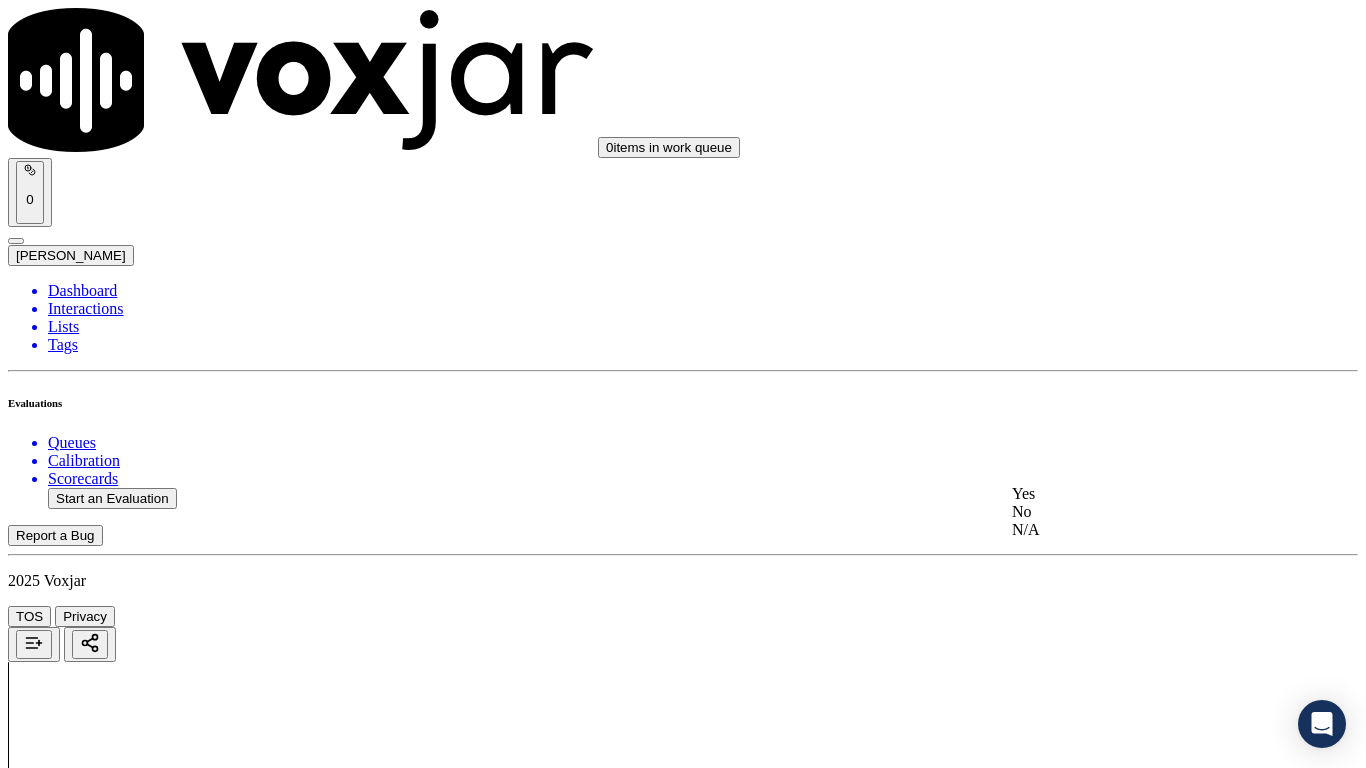 click on "Yes" at bounding box center (1139, 494) 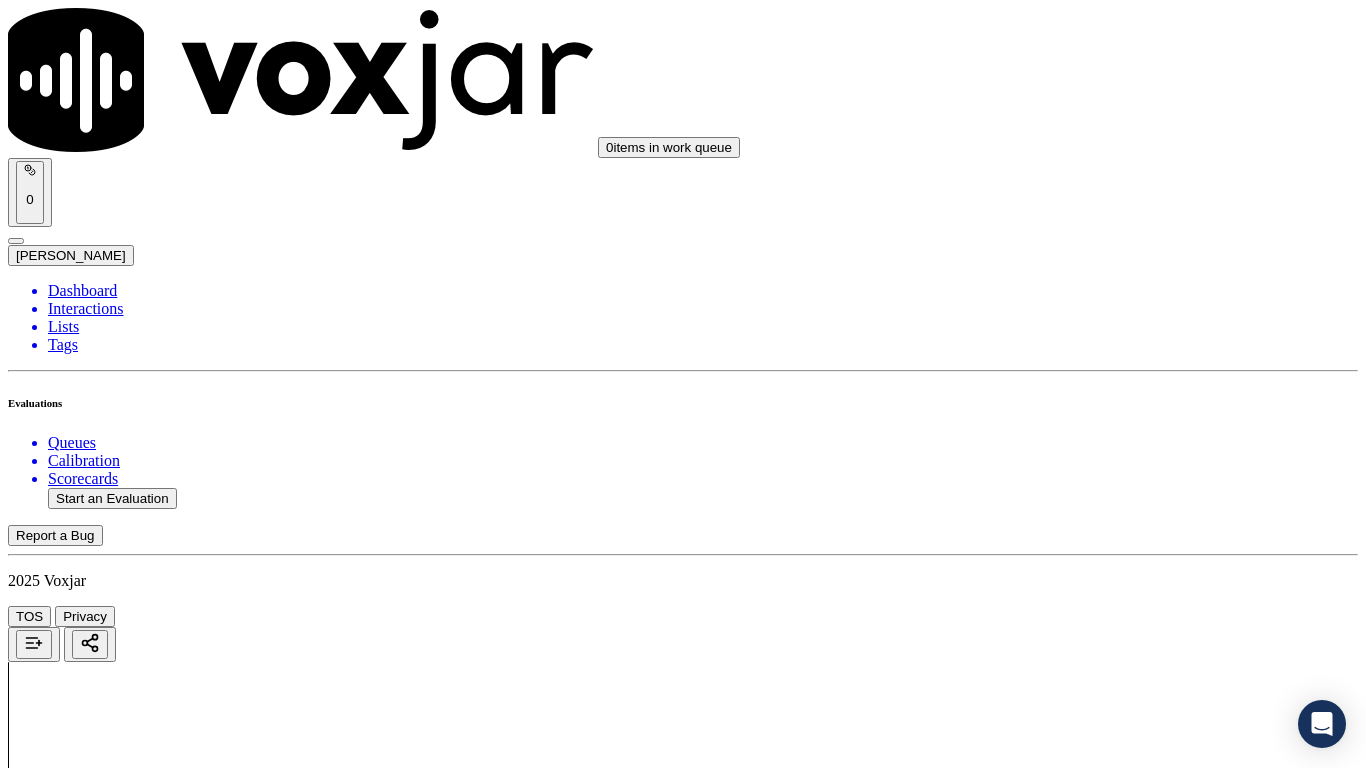 scroll, scrollTop: 2900, scrollLeft: 0, axis: vertical 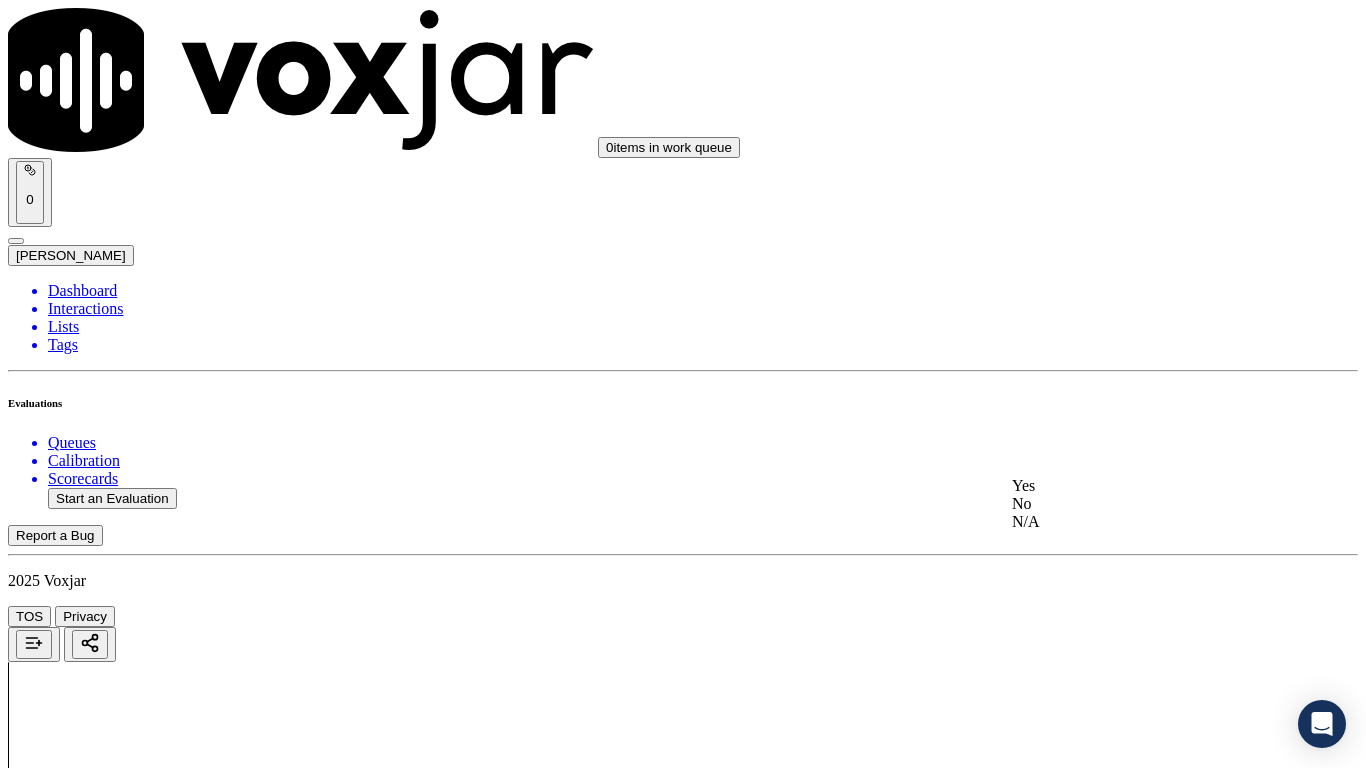 click on "Yes" at bounding box center [1139, 486] 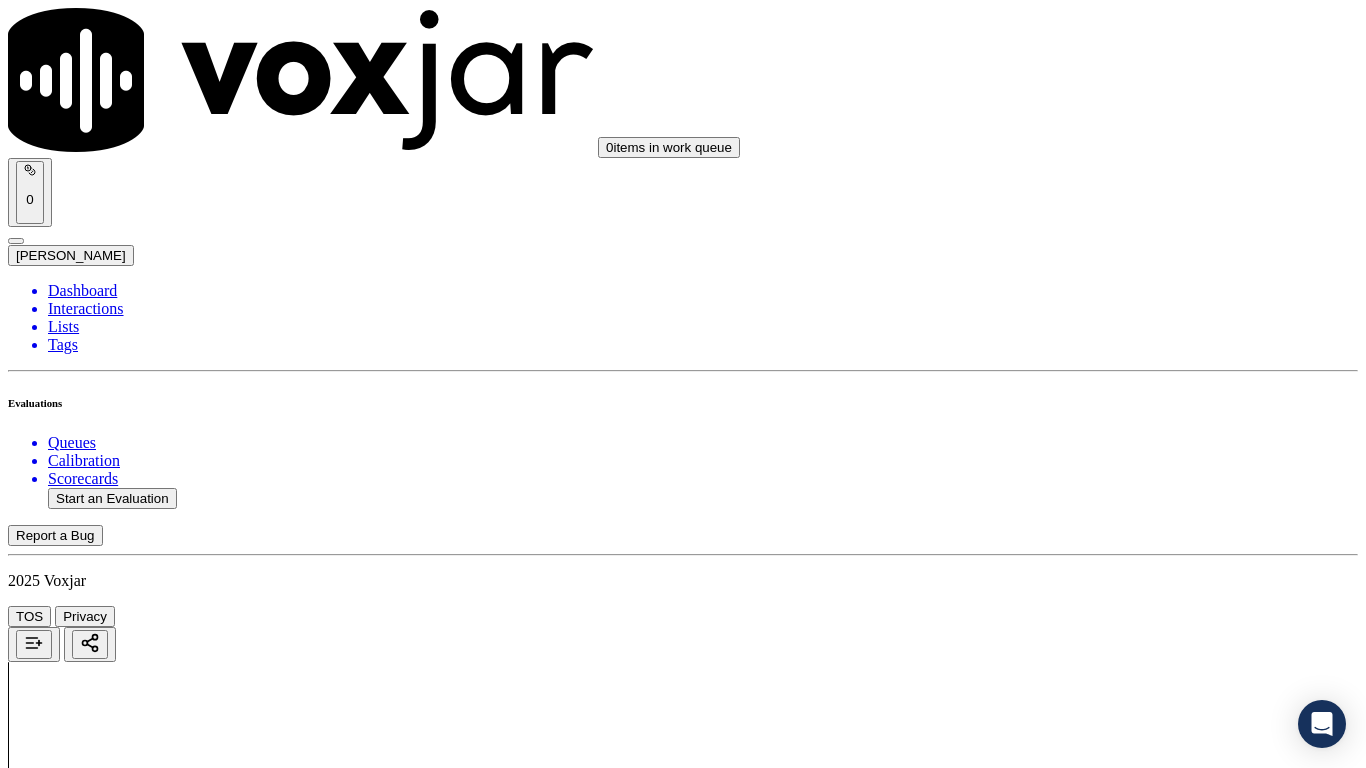 scroll, scrollTop: 3400, scrollLeft: 0, axis: vertical 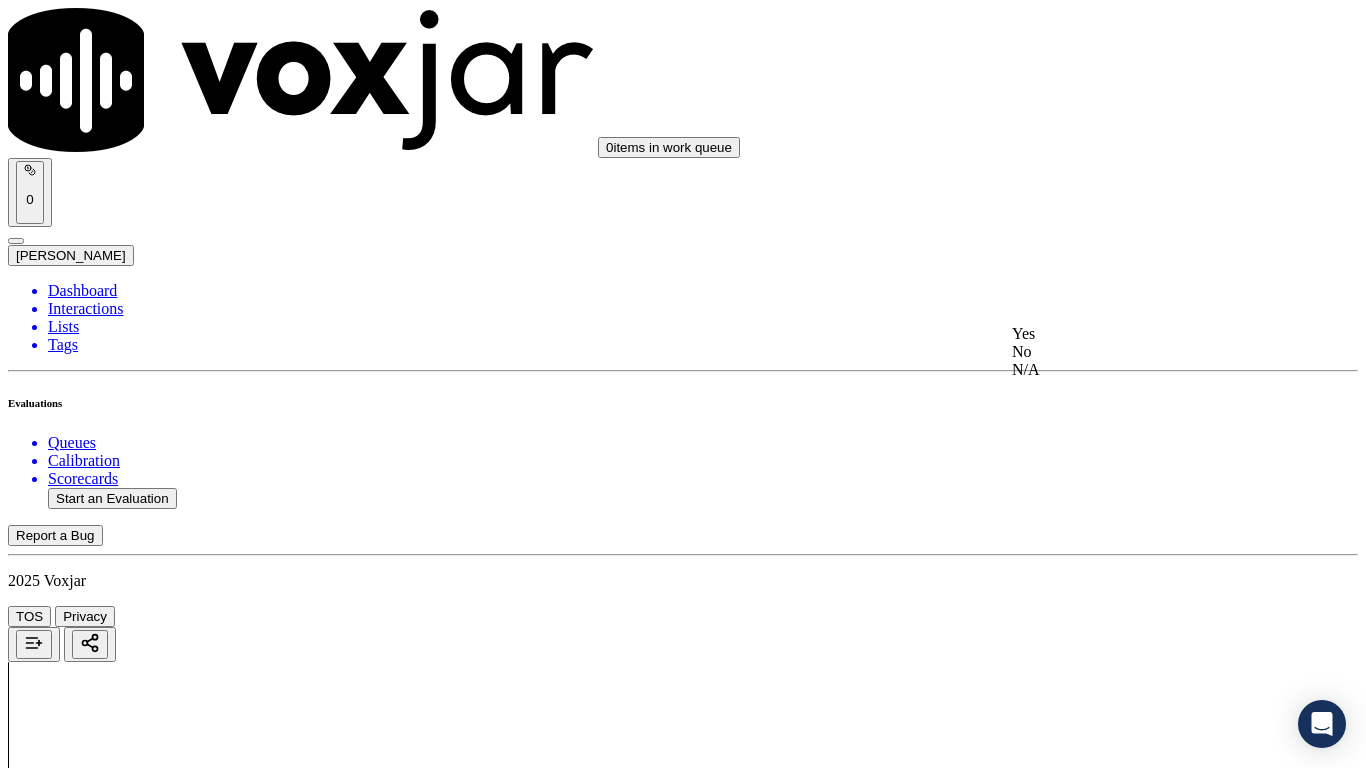 drag, startPoint x: 1097, startPoint y: 328, endPoint x: 1134, endPoint y: 416, distance: 95.462036 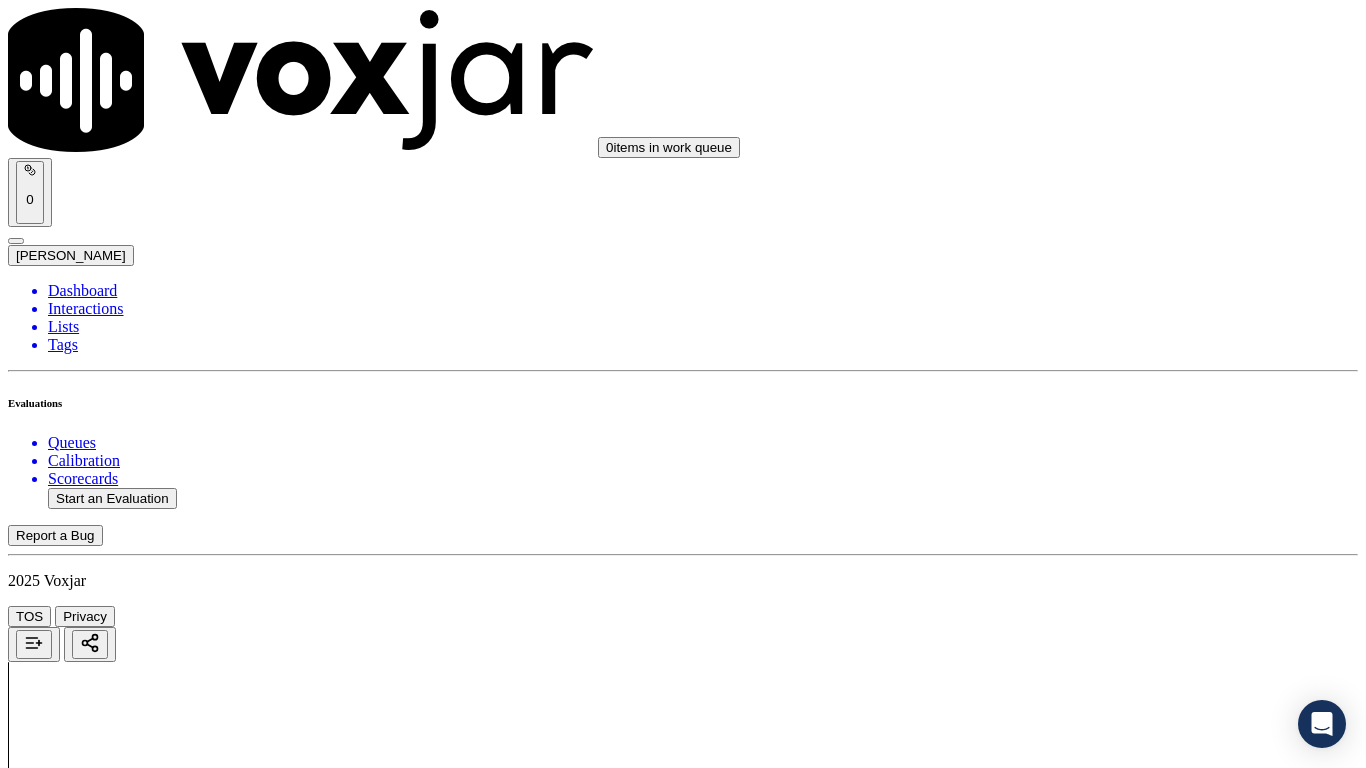 click on "Select an answer" at bounding box center (67, 5440) 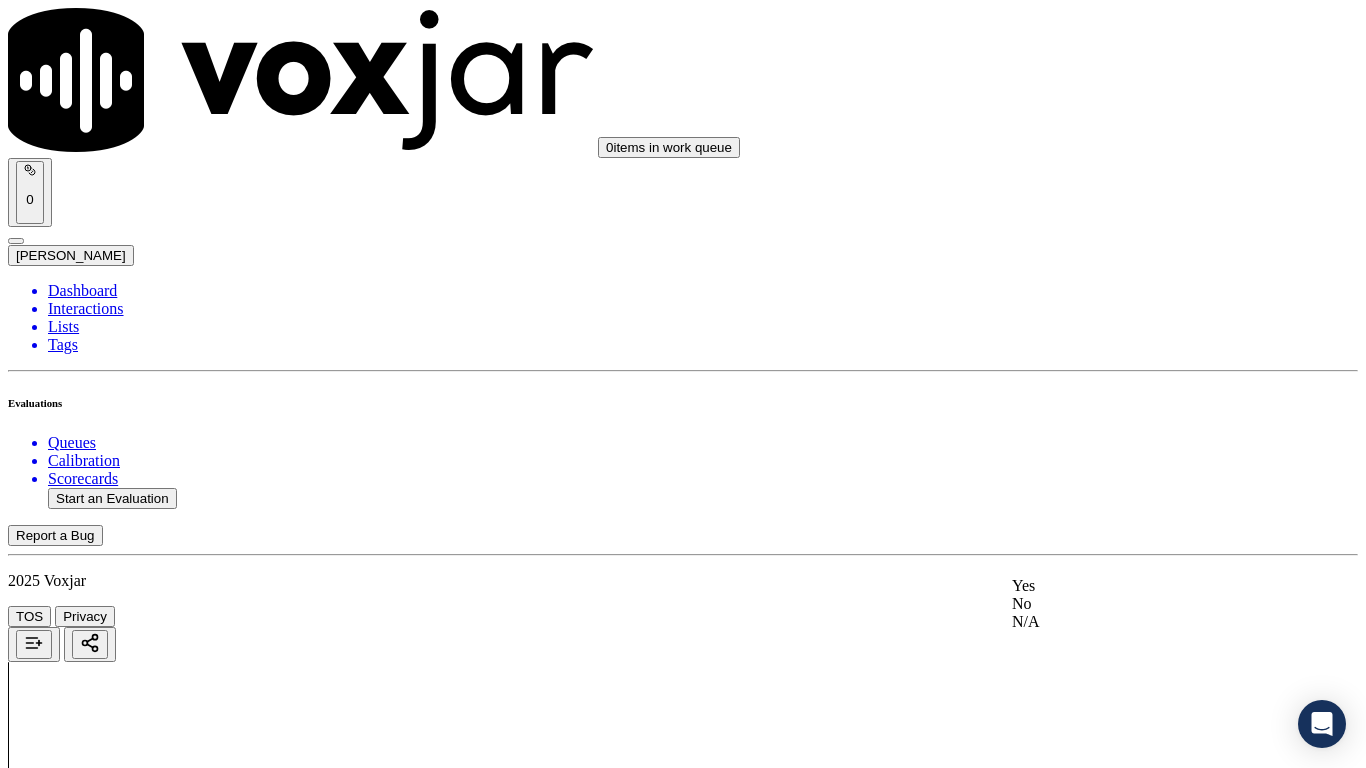 click on "Yes" at bounding box center [1139, 586] 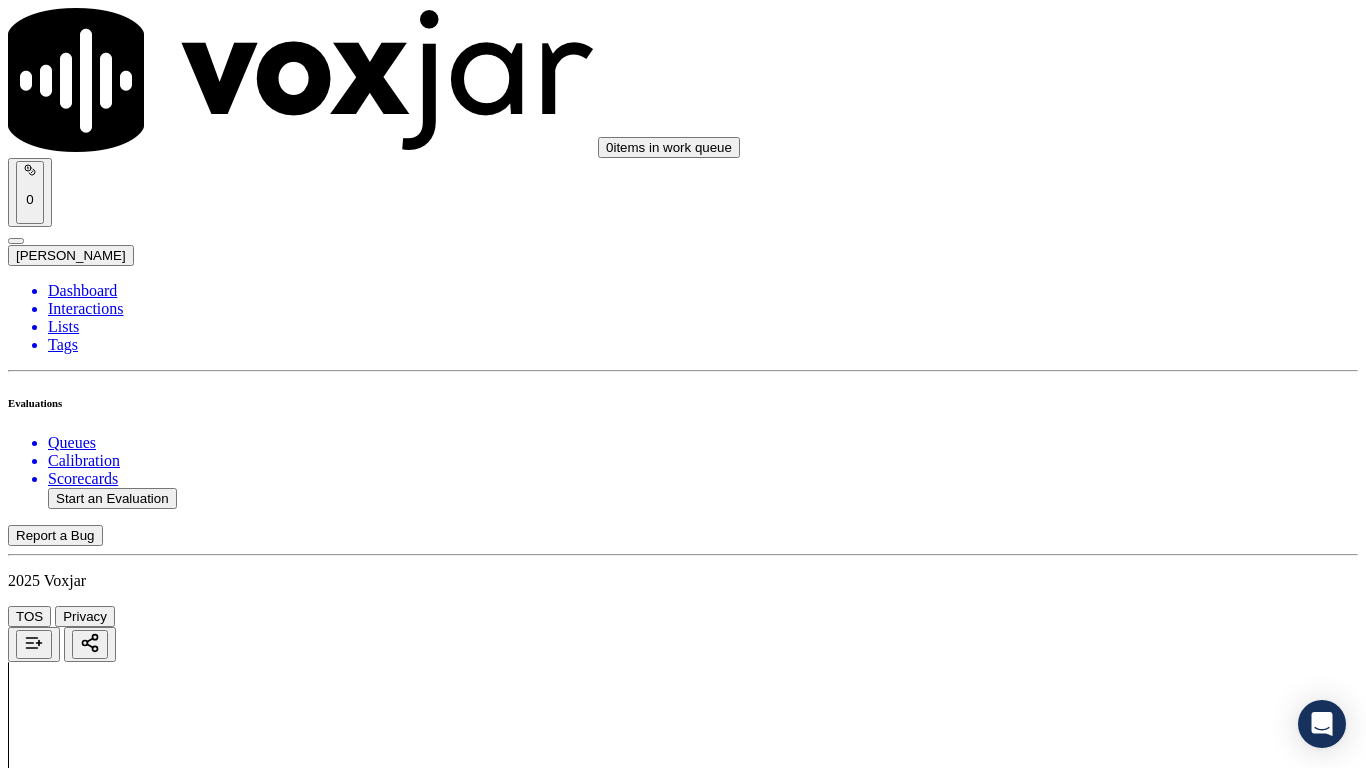 scroll, scrollTop: 3800, scrollLeft: 0, axis: vertical 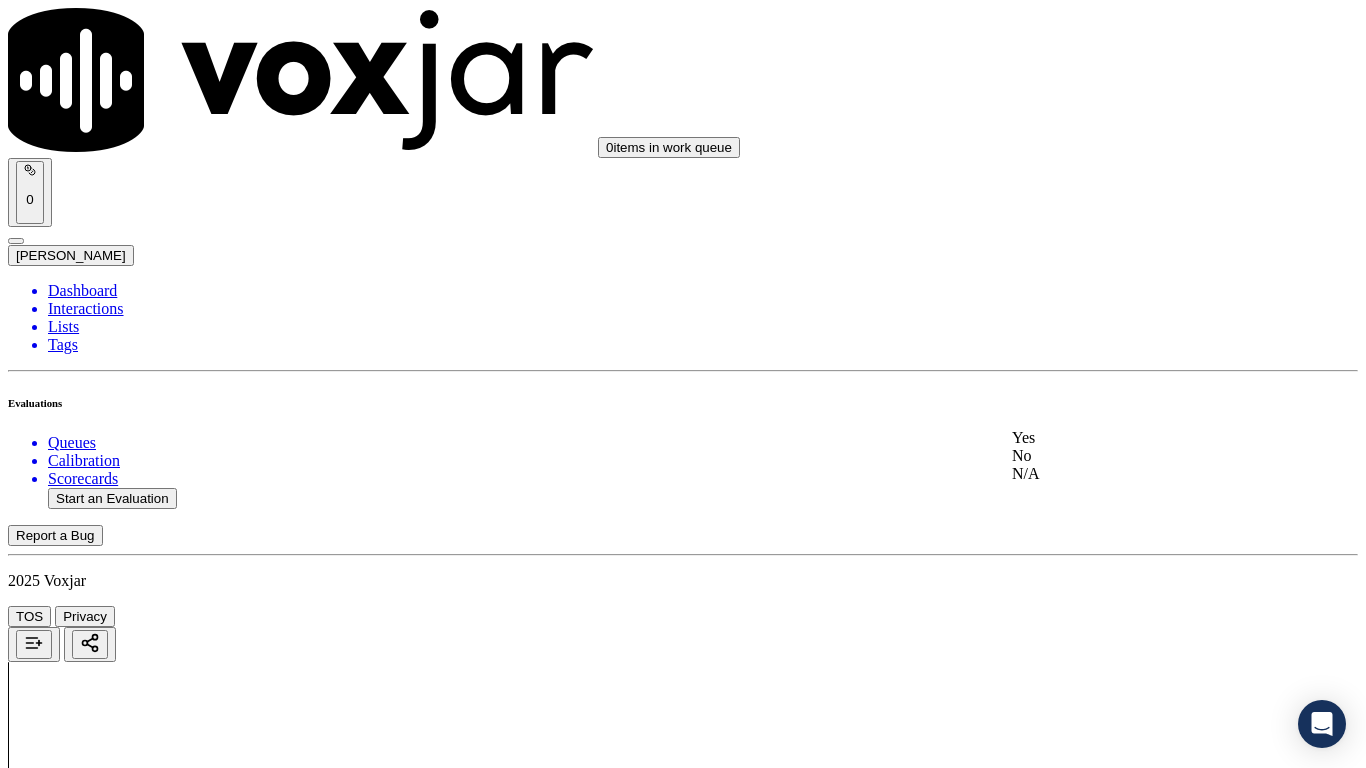 click on "Yes" at bounding box center (1139, 438) 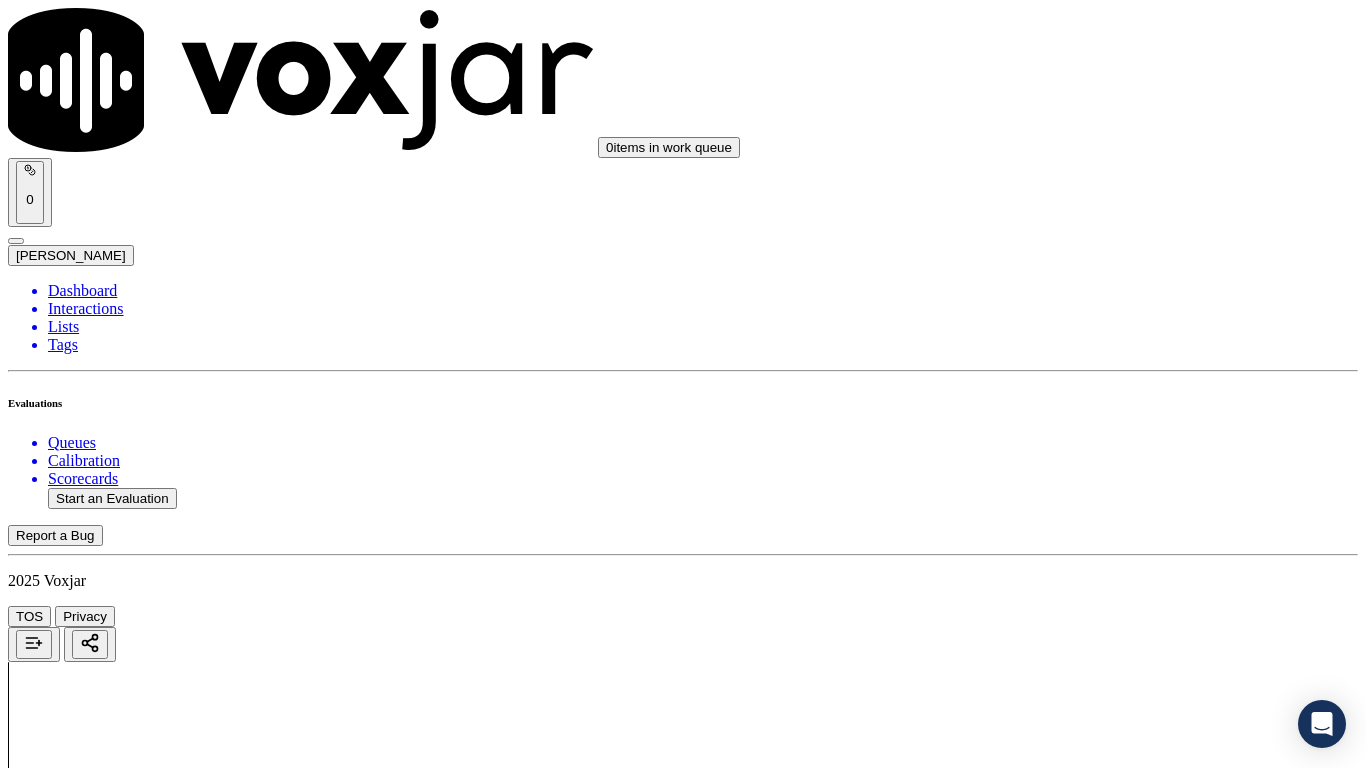 click on "Select an answer" at bounding box center (67, 5899) 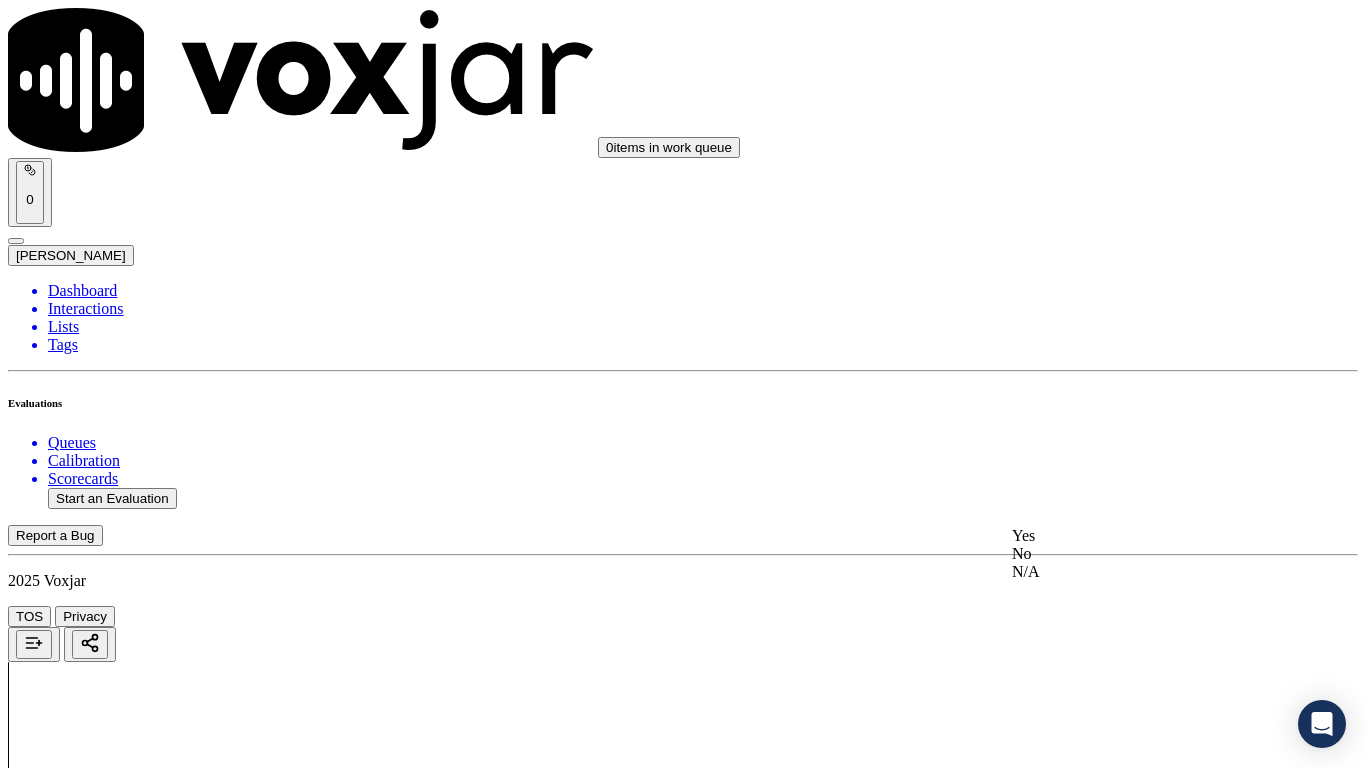 click on "Yes" at bounding box center (1139, 536) 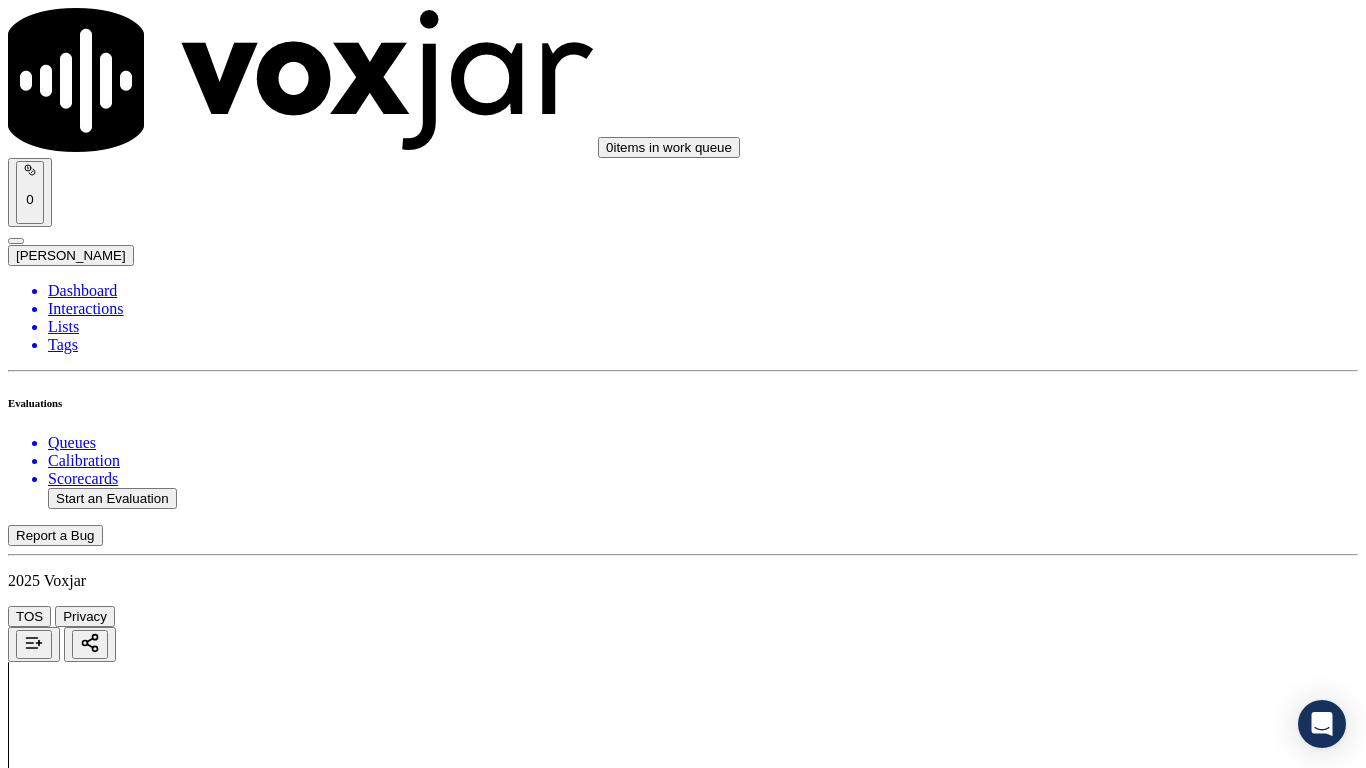 scroll, scrollTop: 4200, scrollLeft: 0, axis: vertical 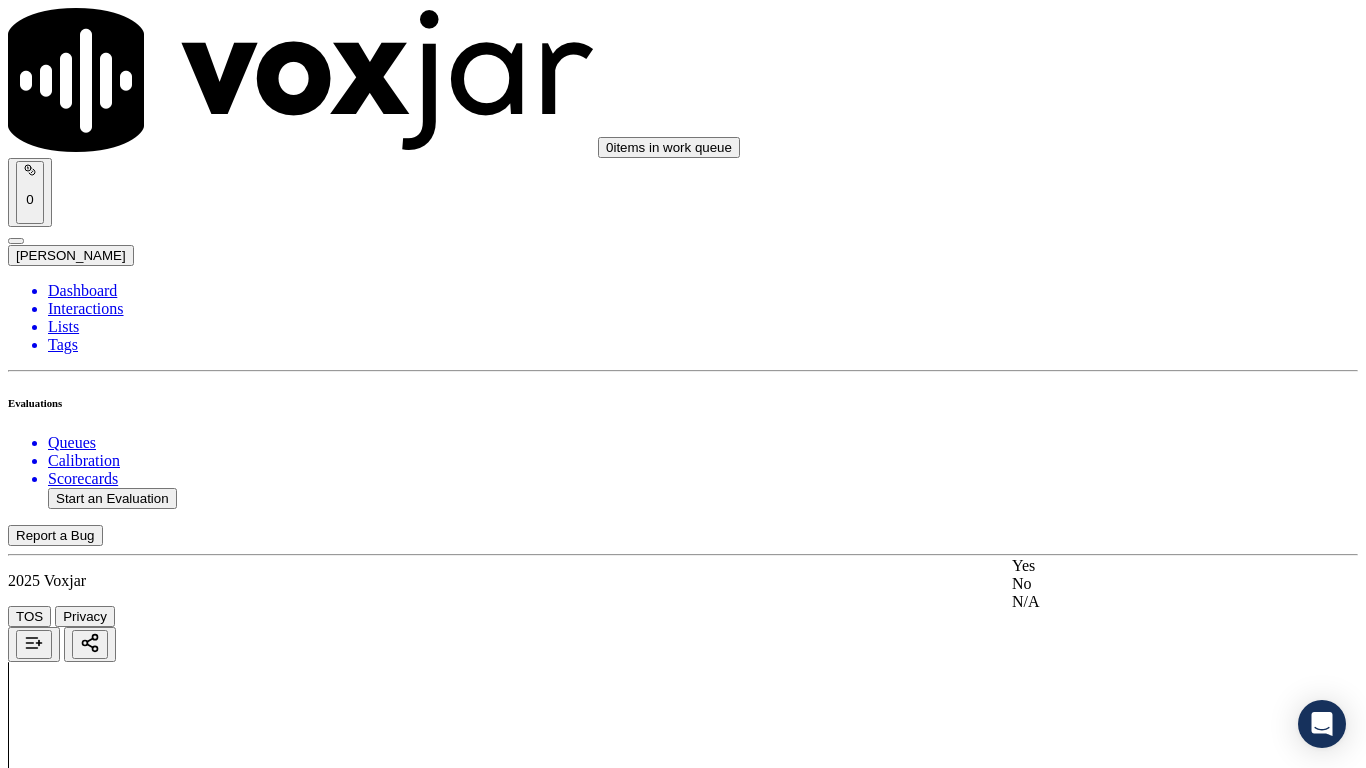 drag, startPoint x: 1083, startPoint y: 573, endPoint x: 1094, endPoint y: 641, distance: 68.88396 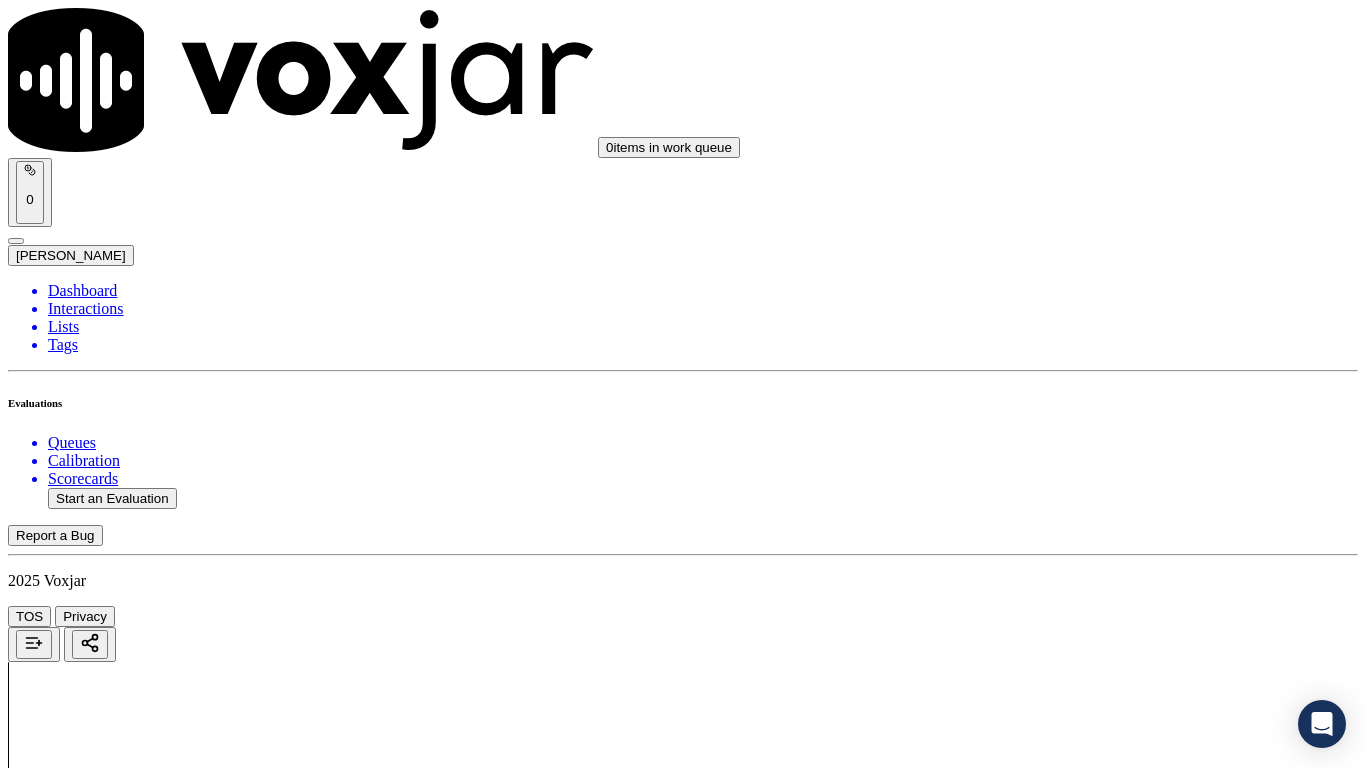 scroll, scrollTop: 4600, scrollLeft: 0, axis: vertical 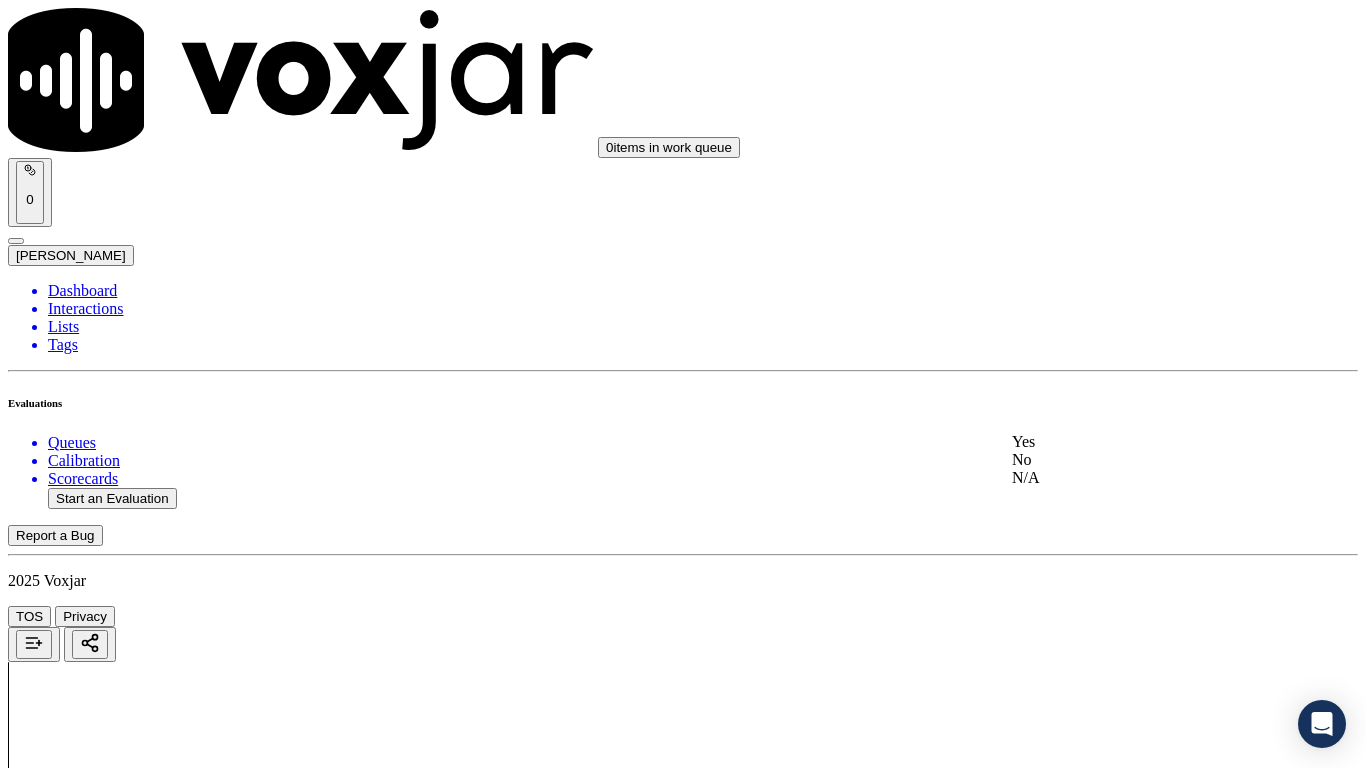 click on "Yes" at bounding box center (1139, 442) 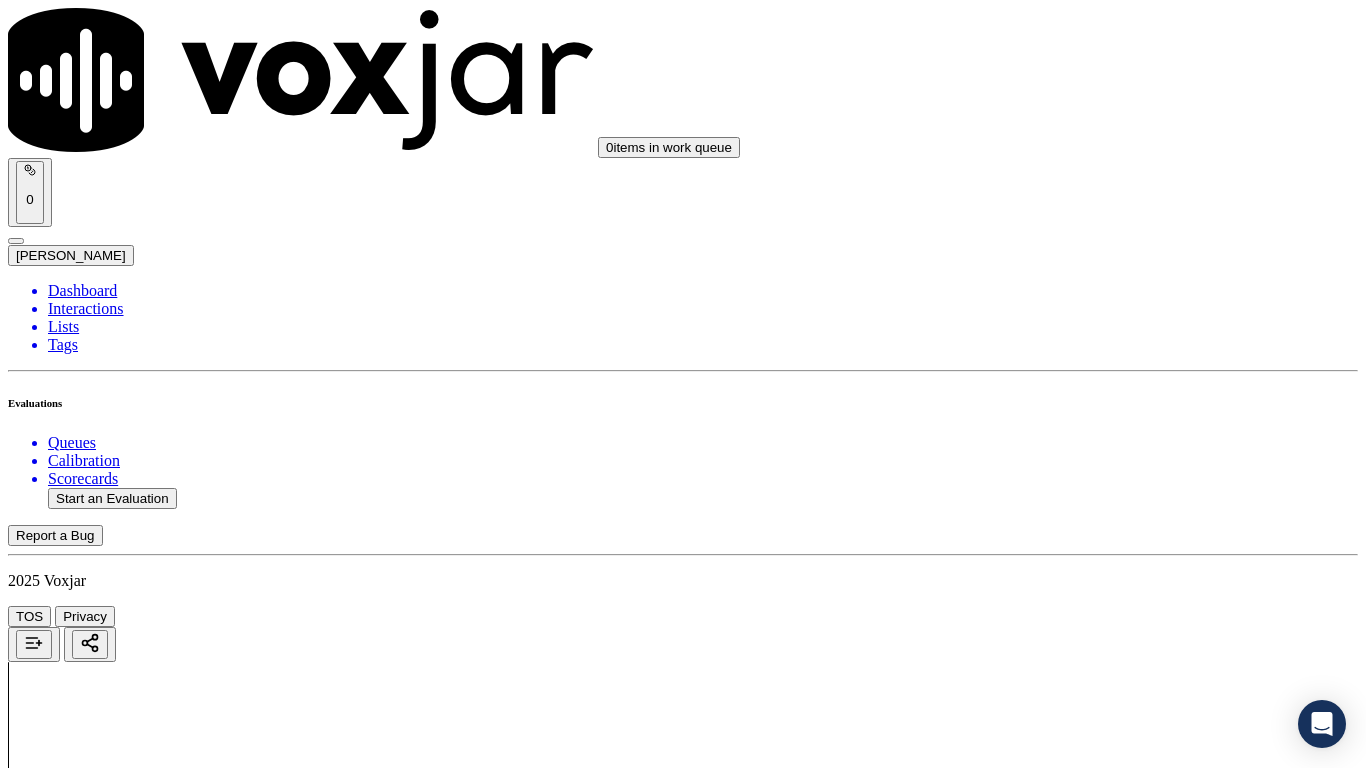 click on "Select an answer" at bounding box center [67, 6608] 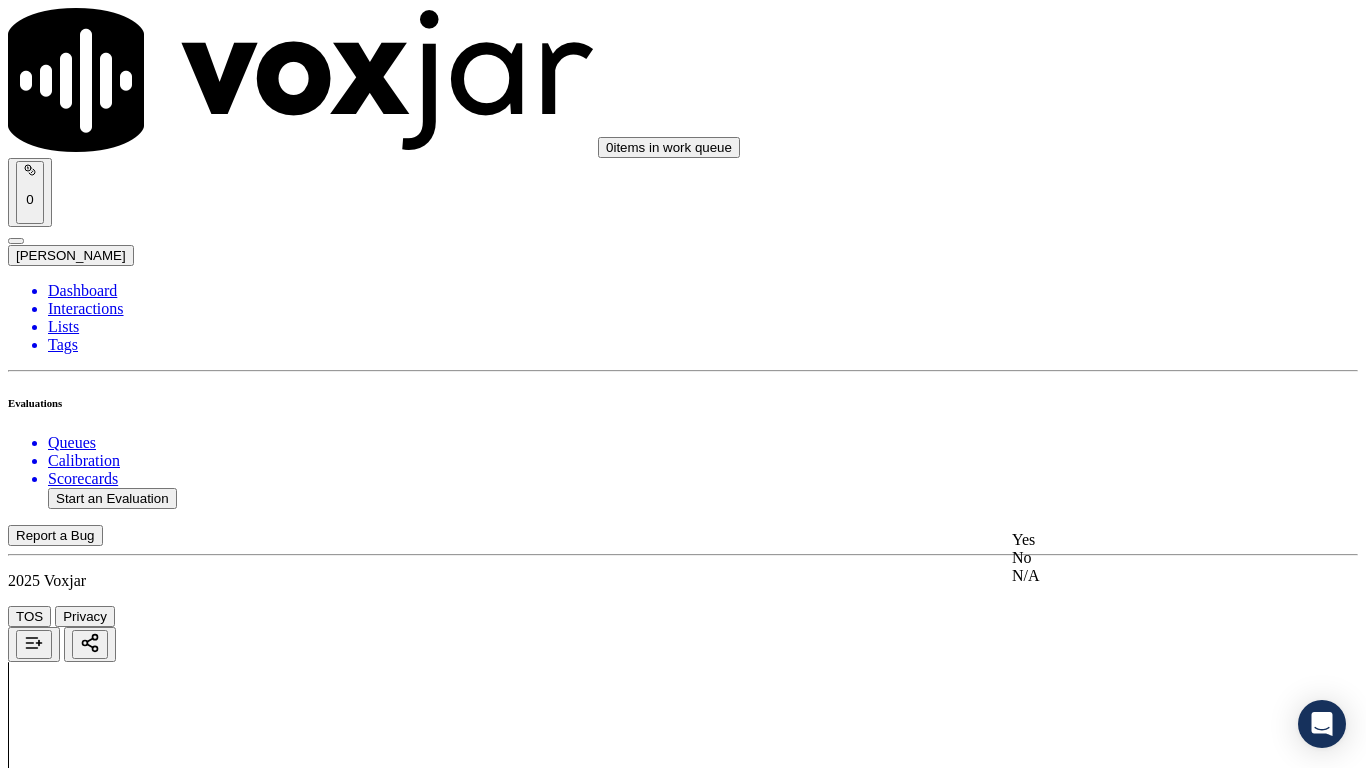 click on "Yes" at bounding box center [1139, 540] 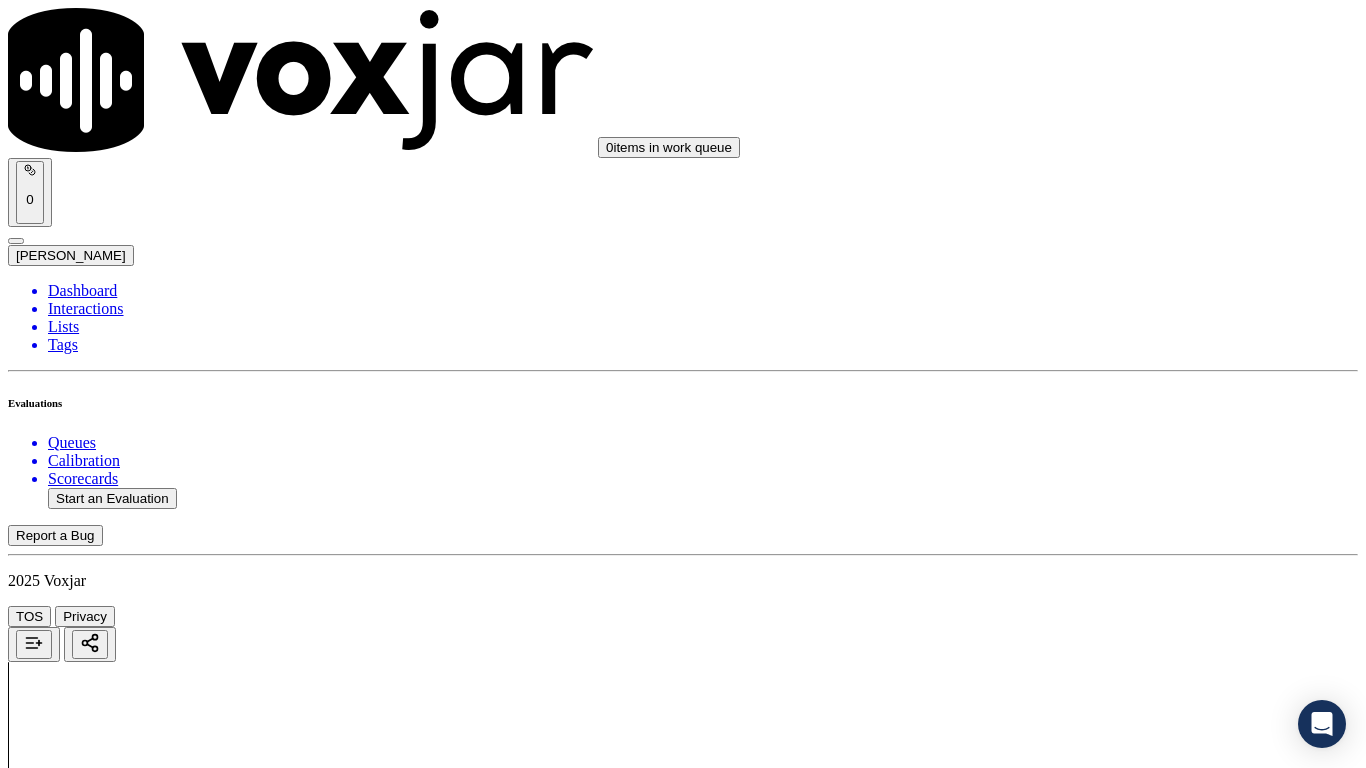 scroll, scrollTop: 5200, scrollLeft: 0, axis: vertical 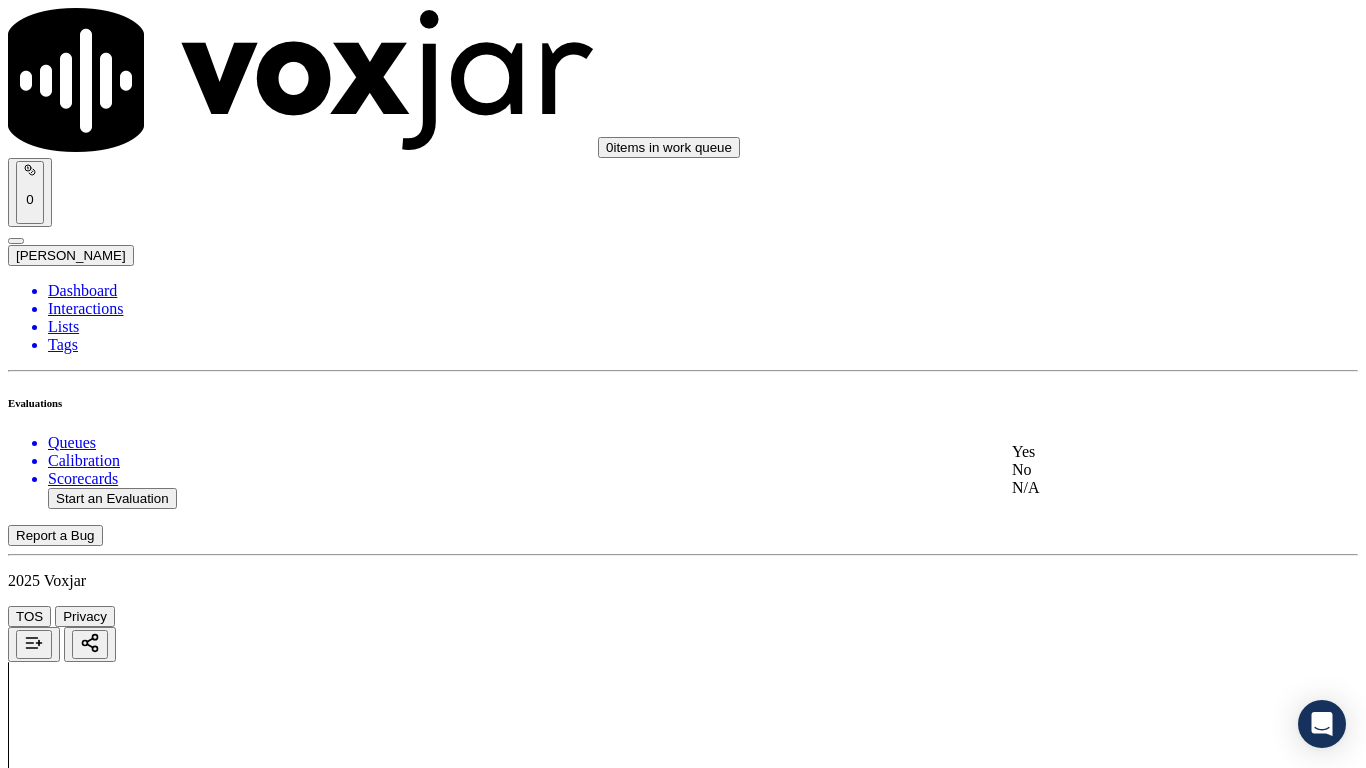 click on "Yes" at bounding box center (1139, 452) 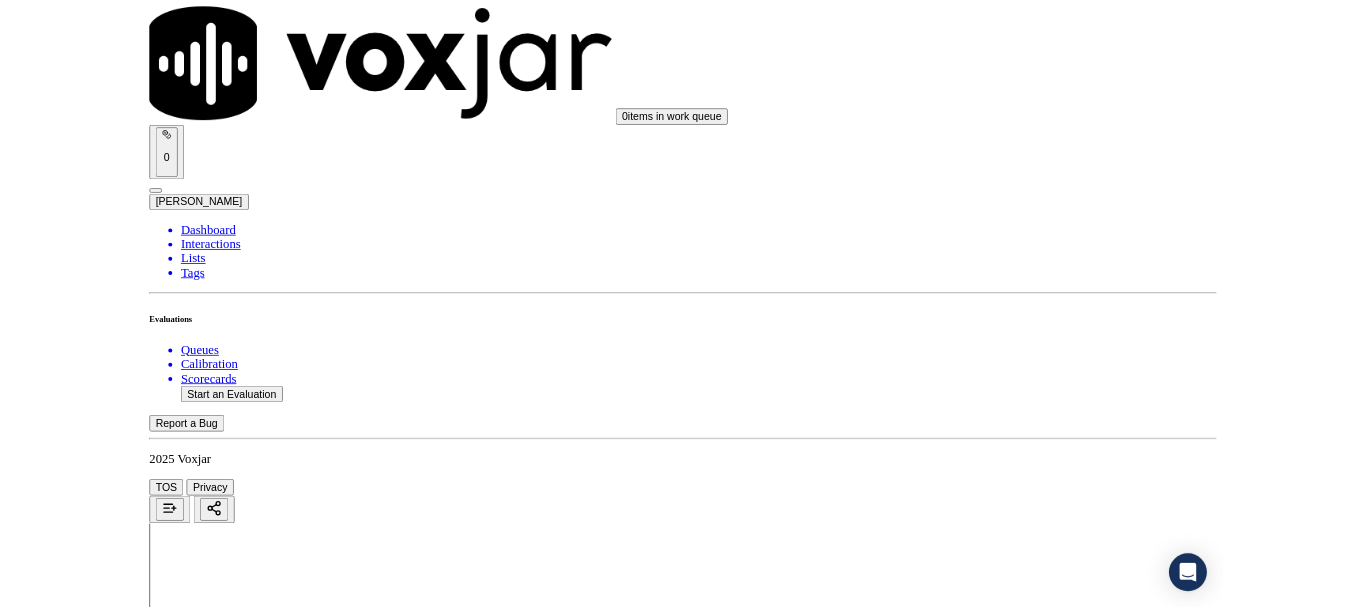 scroll, scrollTop: 5600, scrollLeft: 0, axis: vertical 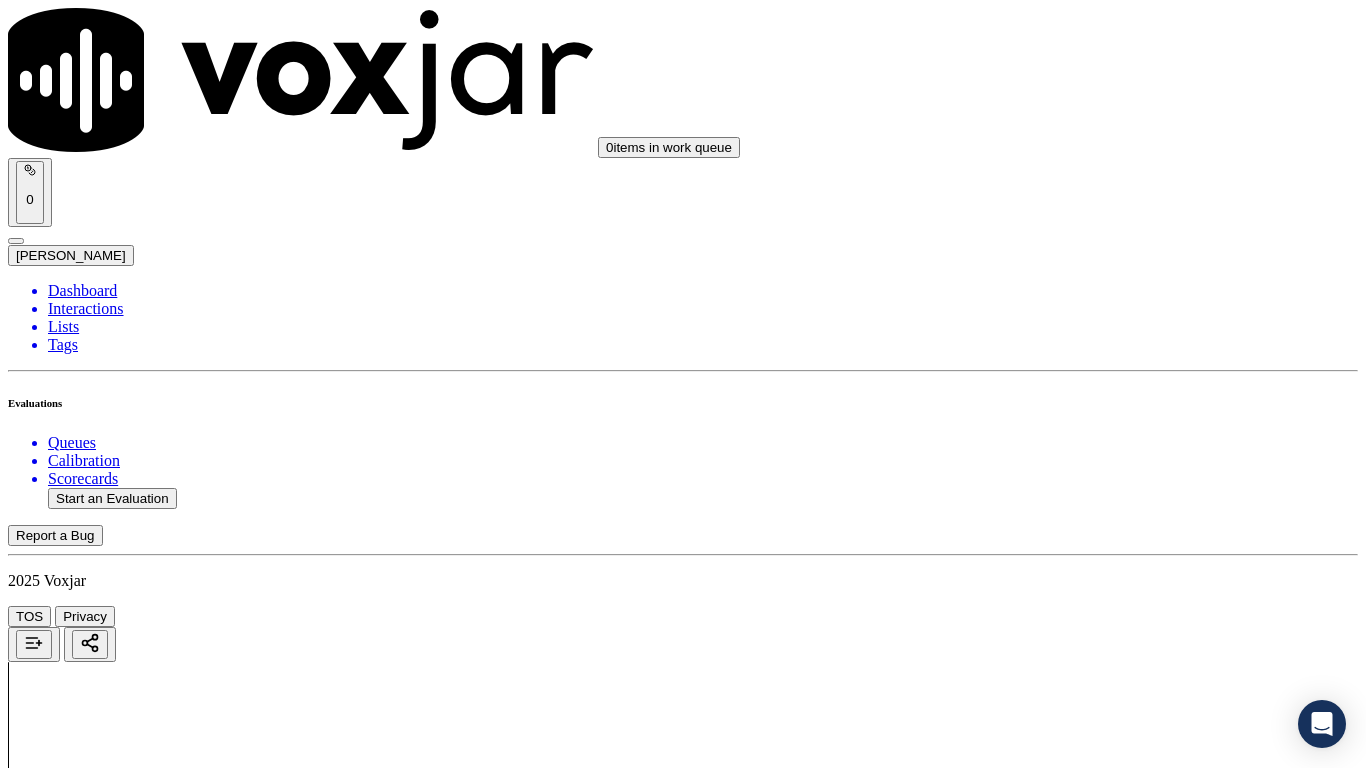 click on "Select an answer" at bounding box center [67, 7159] 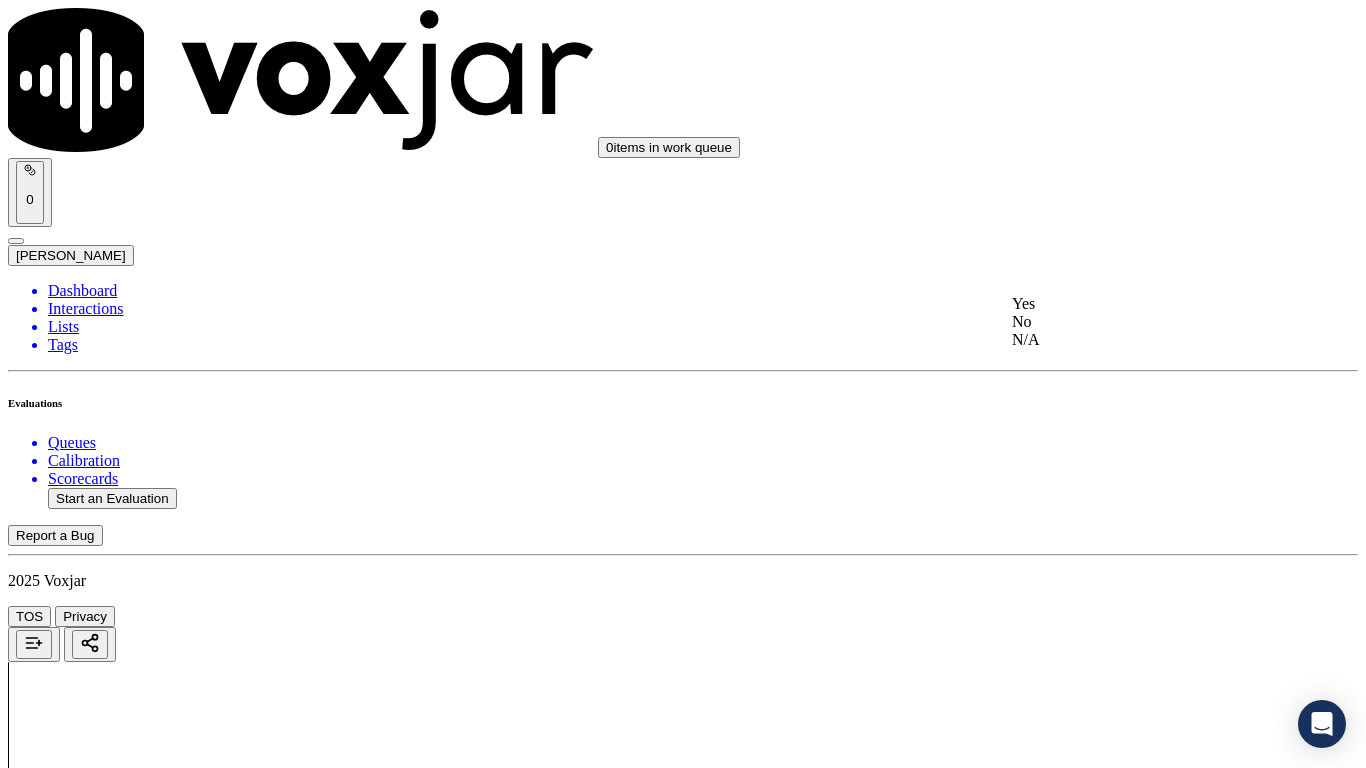 click on "Yes   No     N/A" at bounding box center (1139, 322) 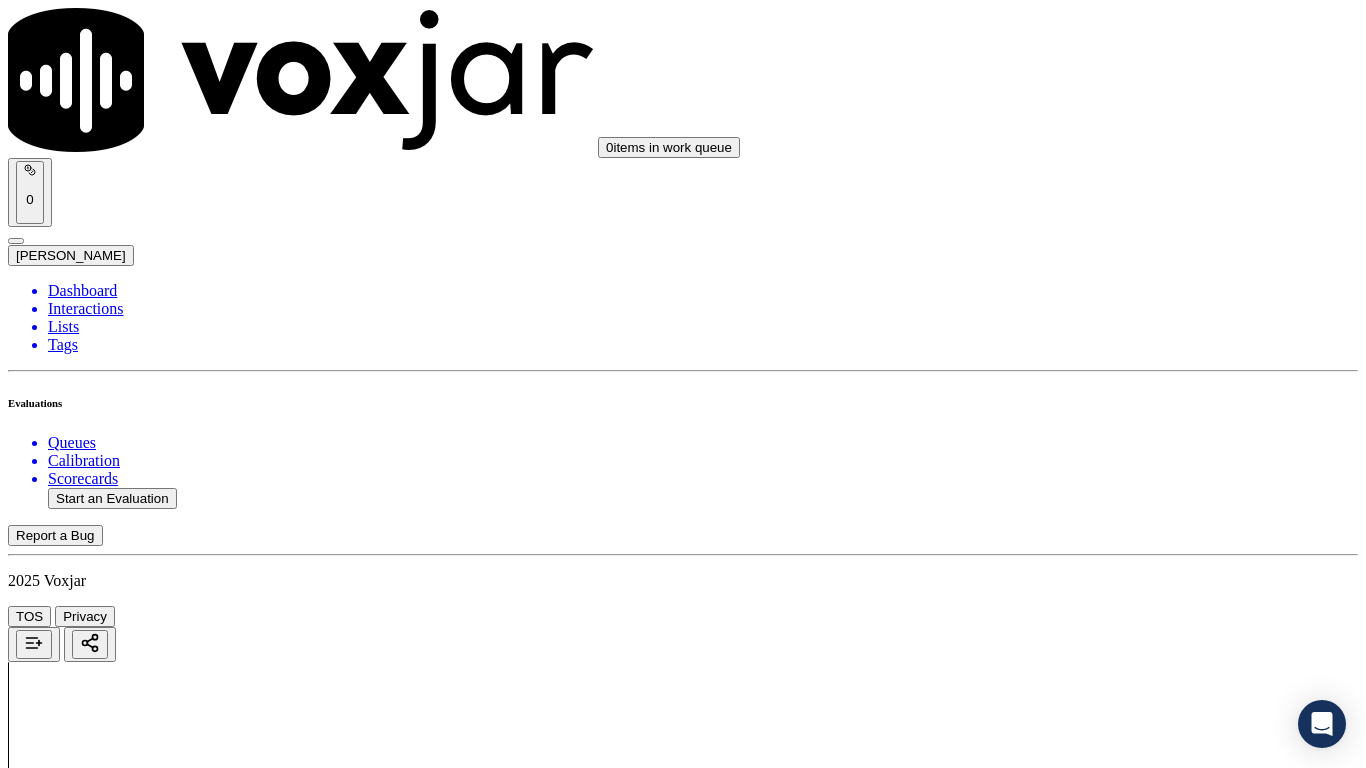 click on "Select an answer" at bounding box center [67, 7395] 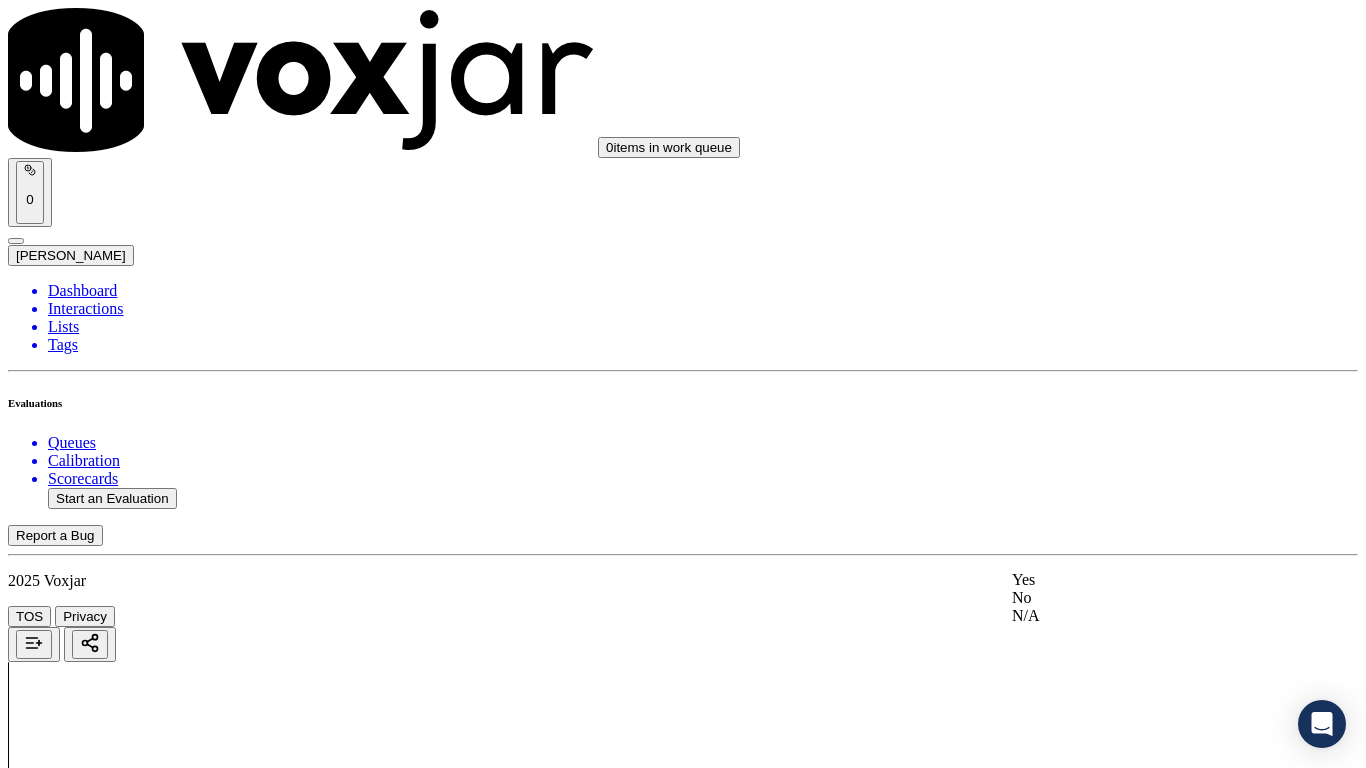 click on "Yes" at bounding box center [1139, 580] 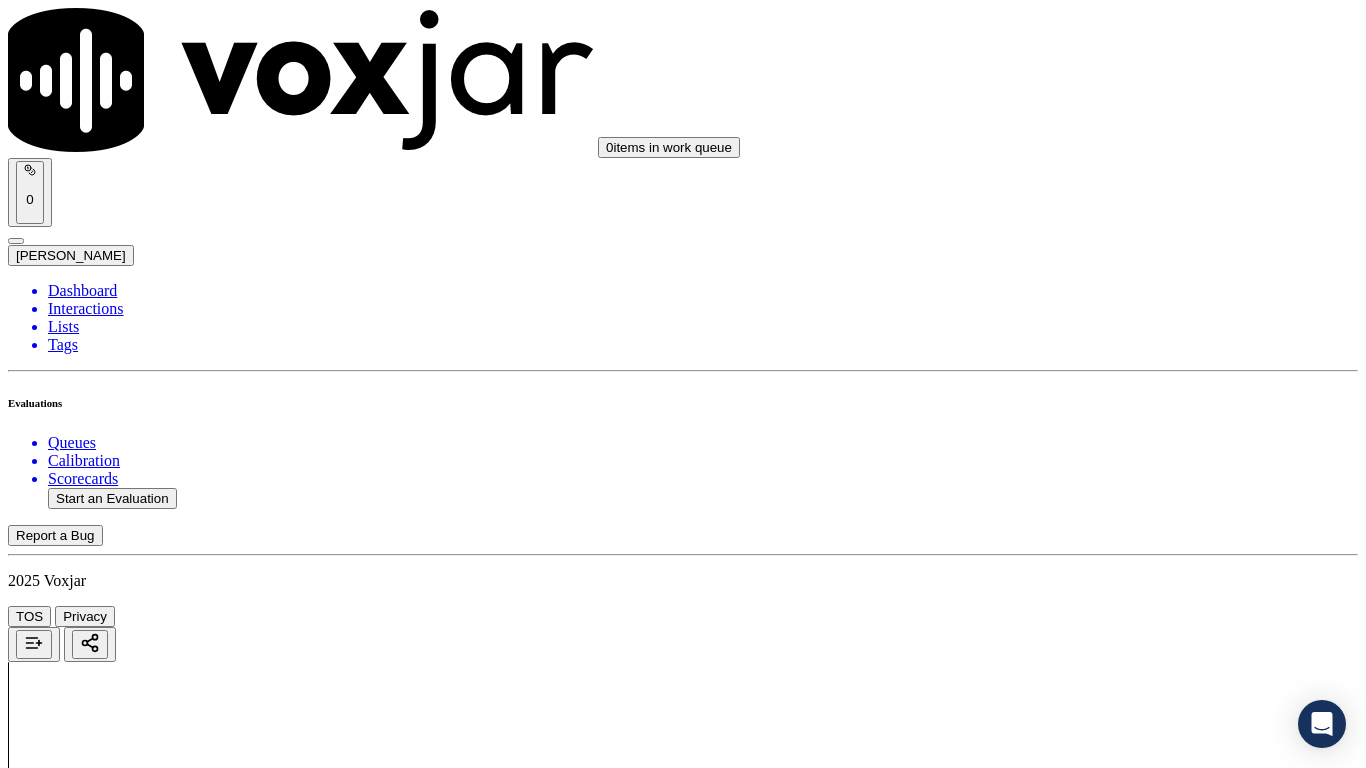 click on "Submit Scores" at bounding box center (59, 7468) 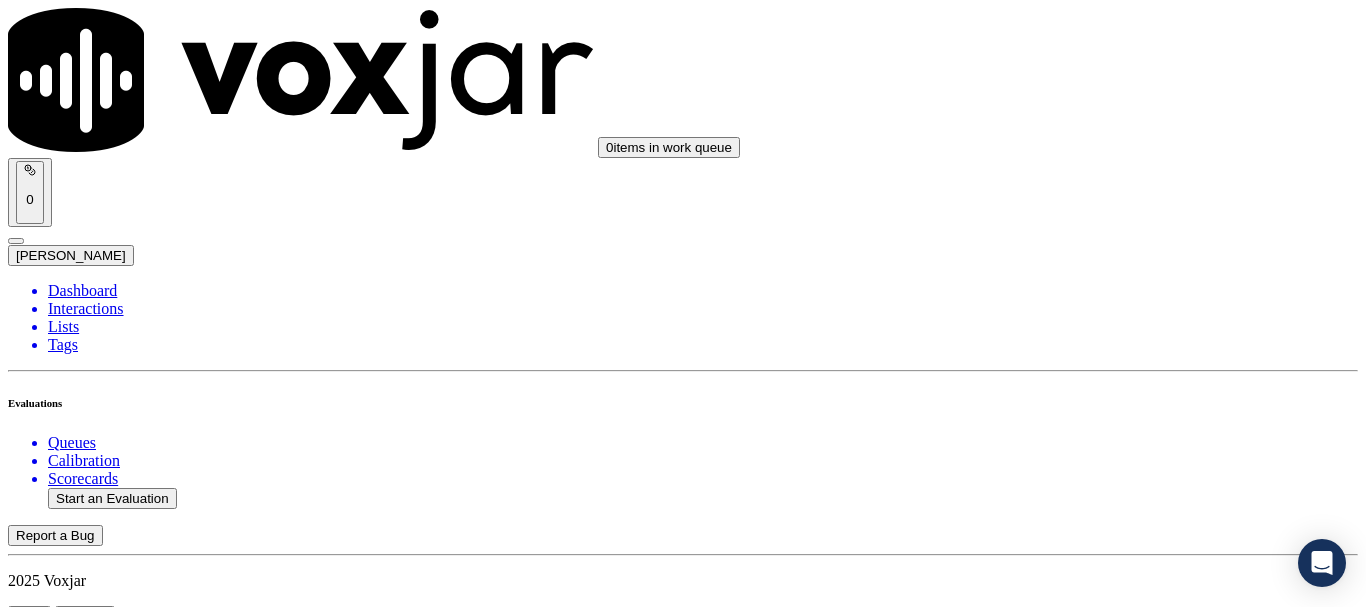 click on "Start an Evaluation" 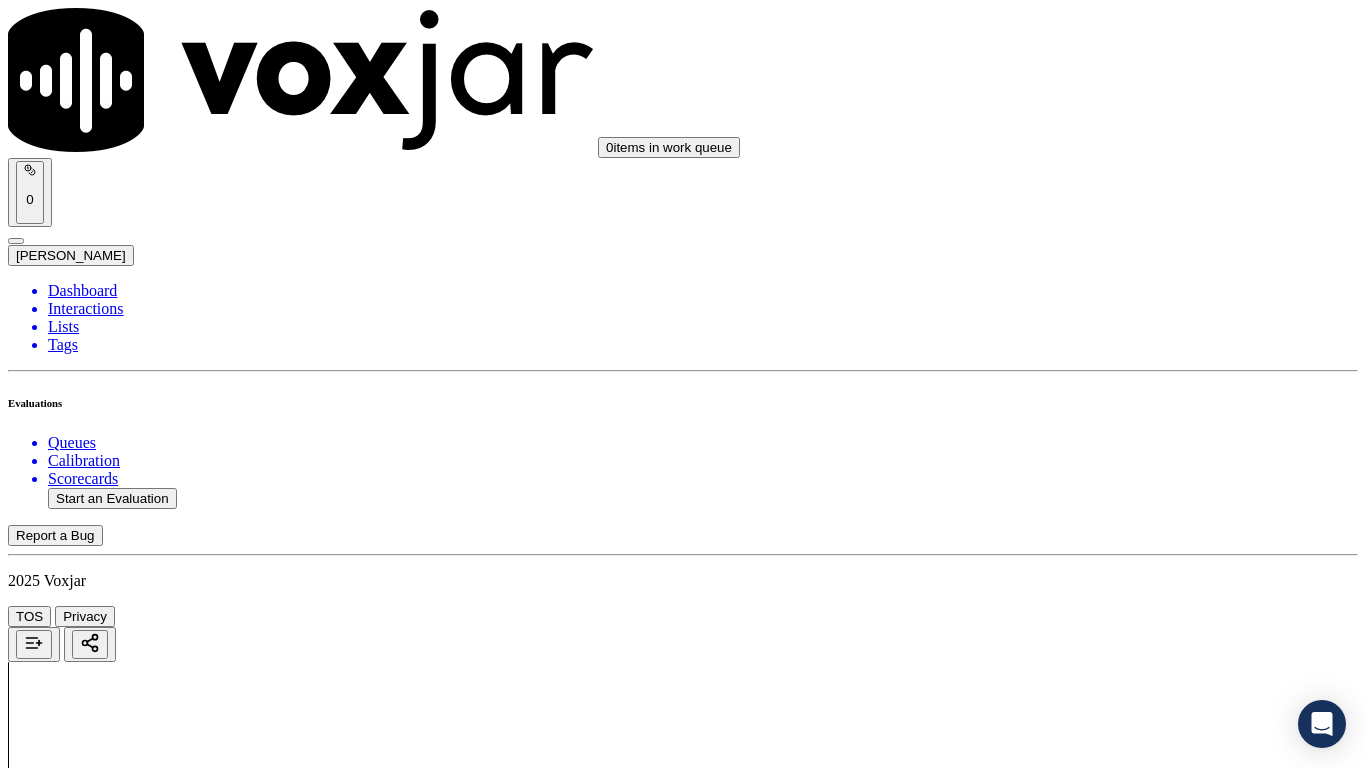 click on "Upload interaction to start evaluation" at bounding box center (124, 2728) 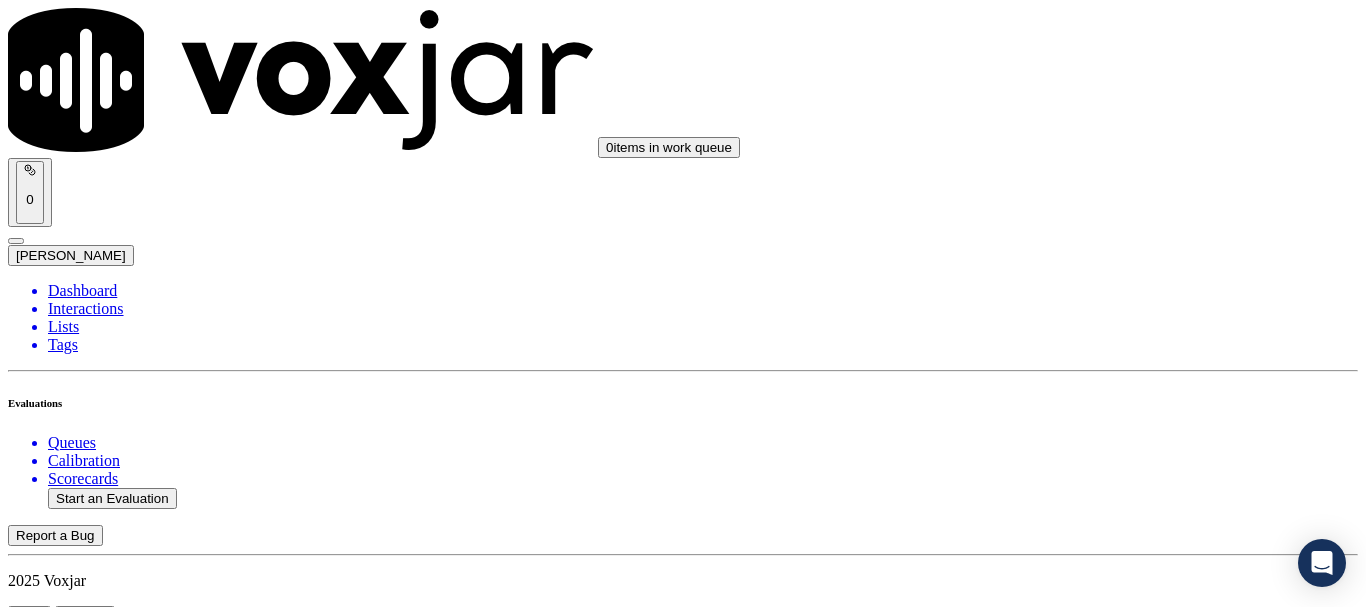 scroll, scrollTop: 200, scrollLeft: 0, axis: vertical 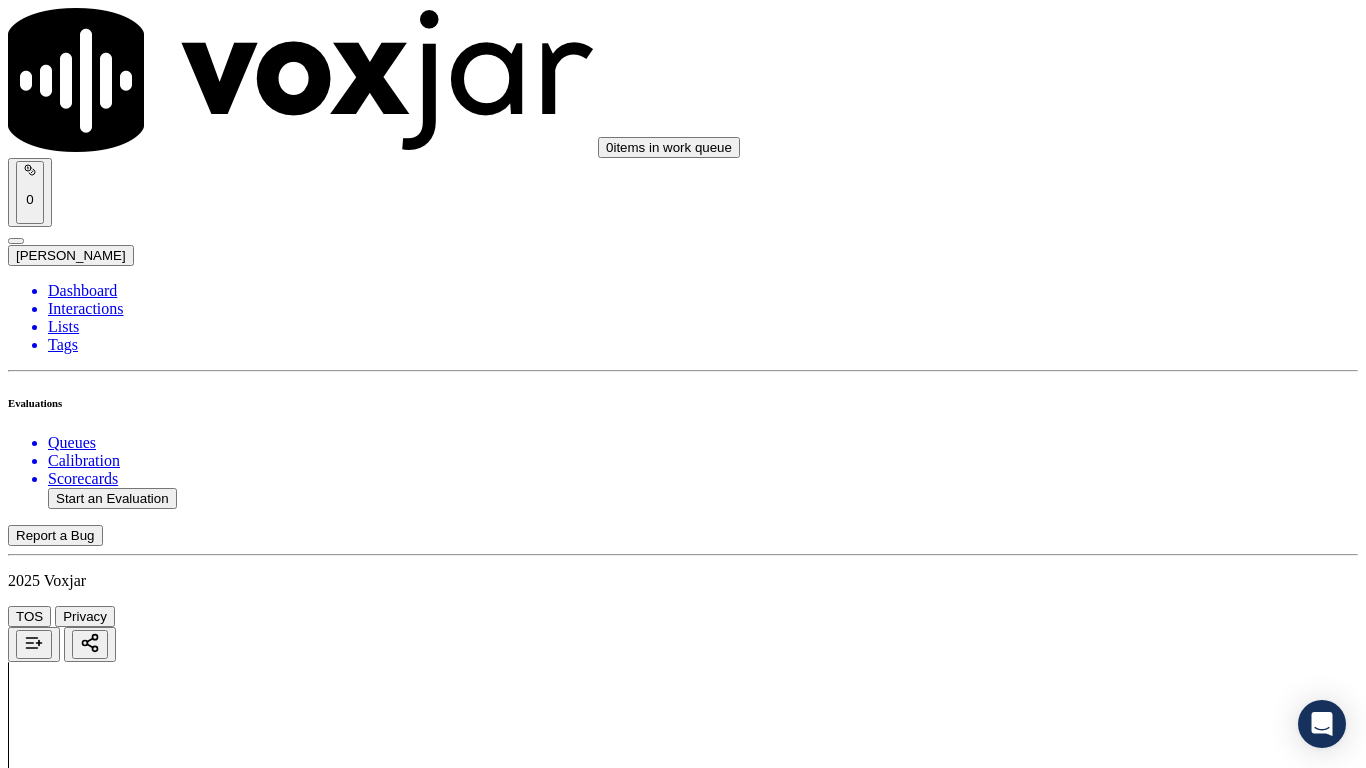 click on "Select an answer" at bounding box center (67, 2402) 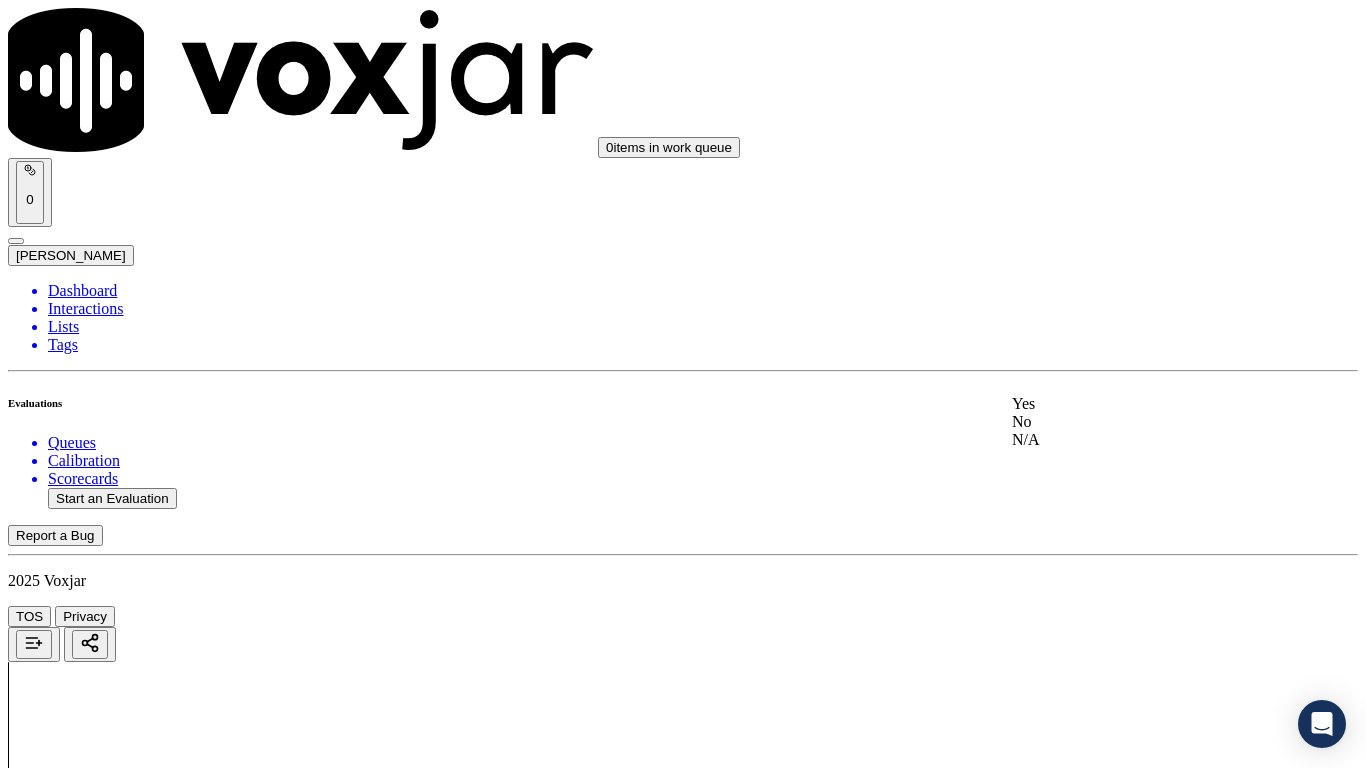click on "Yes" at bounding box center [1139, 404] 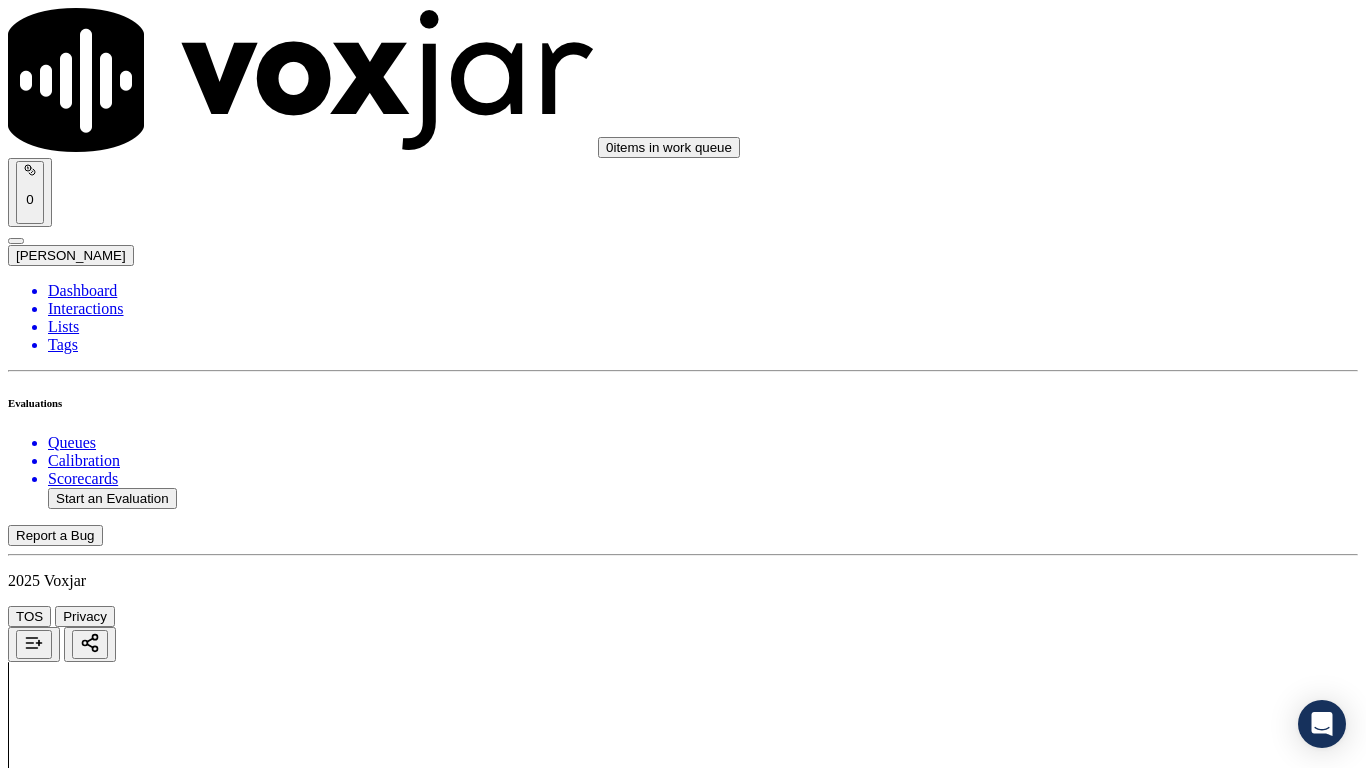 click on "Select an answer" at bounding box center (67, 2625) 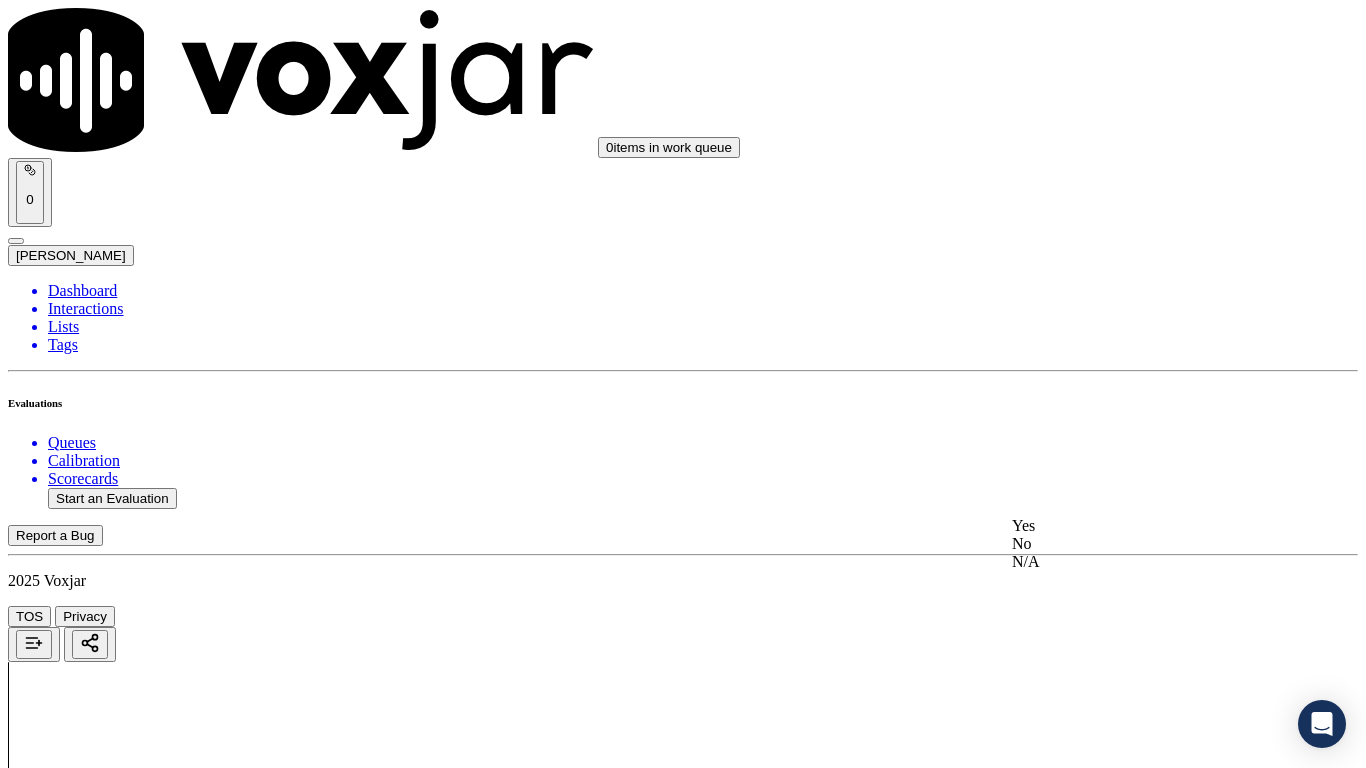 click on "Yes" at bounding box center (1139, 526) 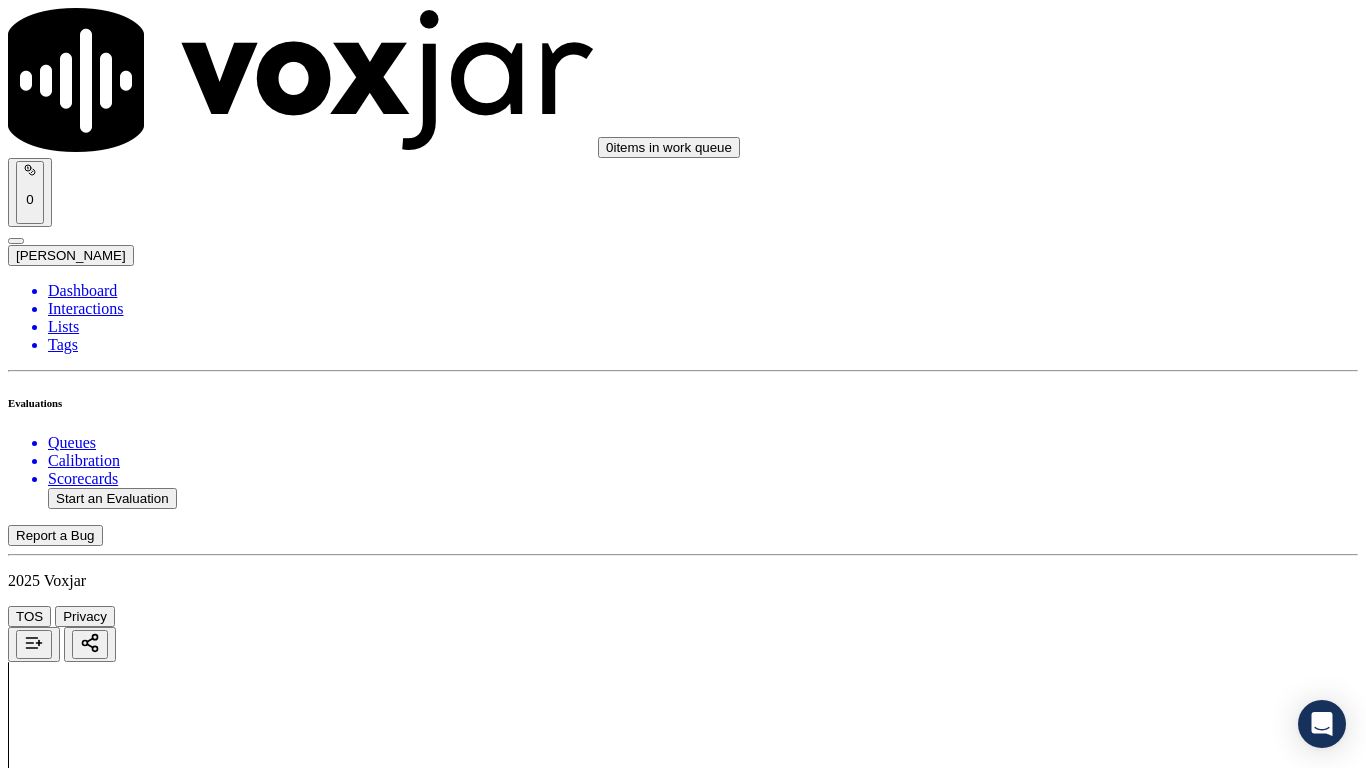 scroll, scrollTop: 700, scrollLeft: 0, axis: vertical 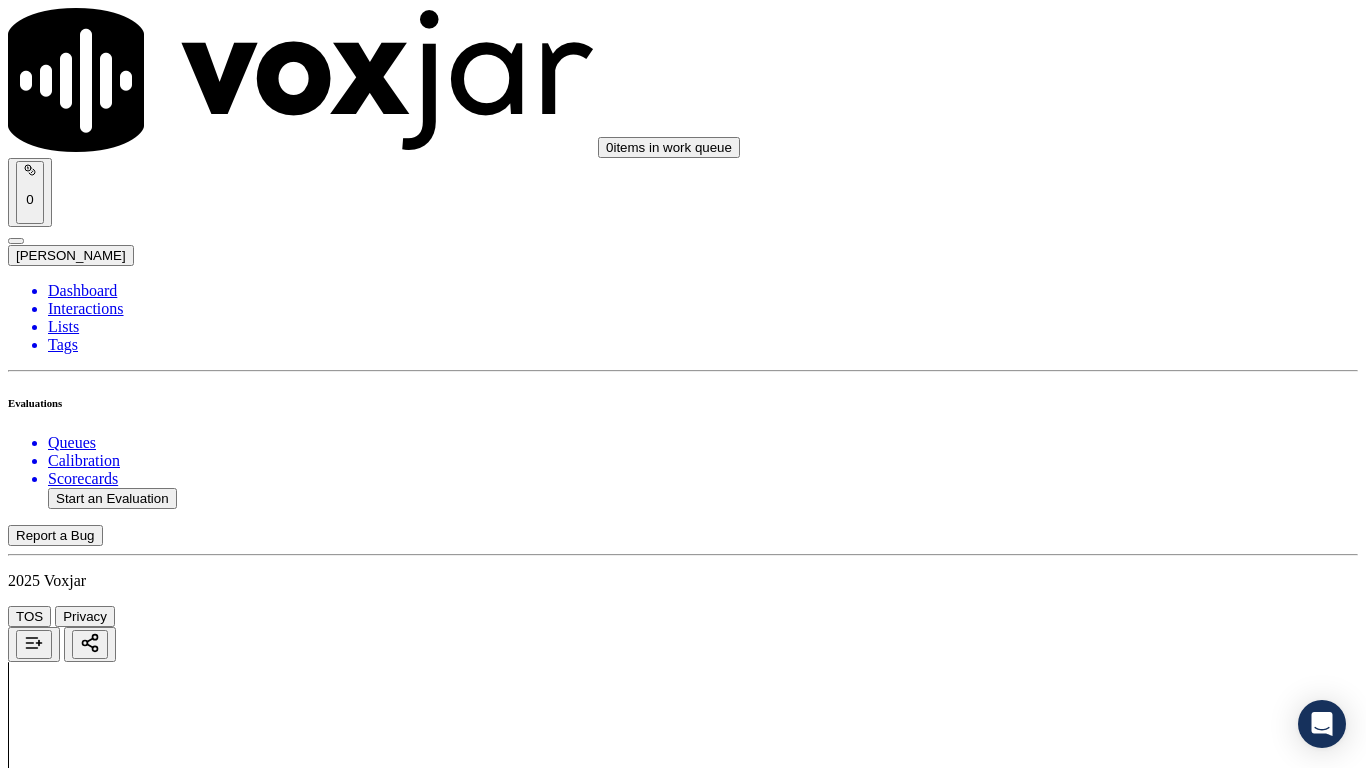 click on "Select an answer" at bounding box center (67, 2861) 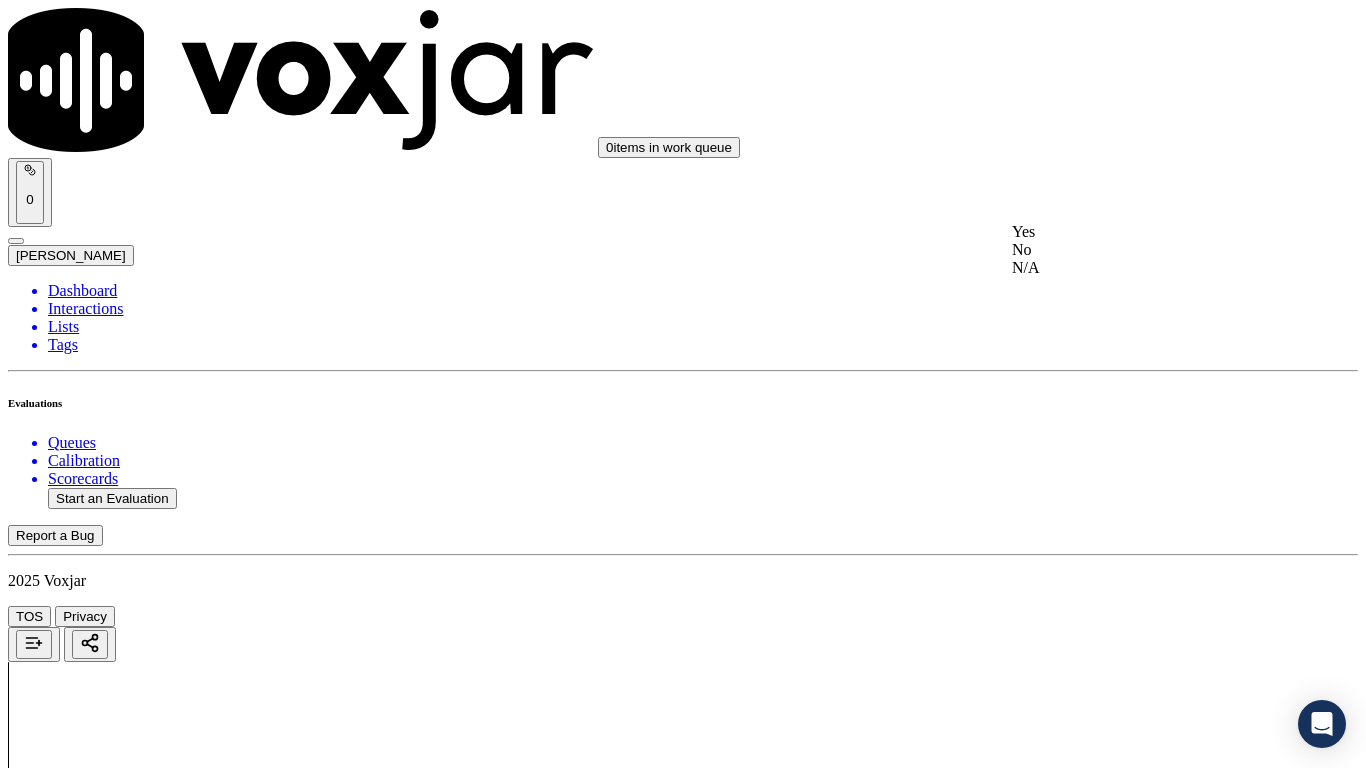 click on "Yes" at bounding box center [1139, 232] 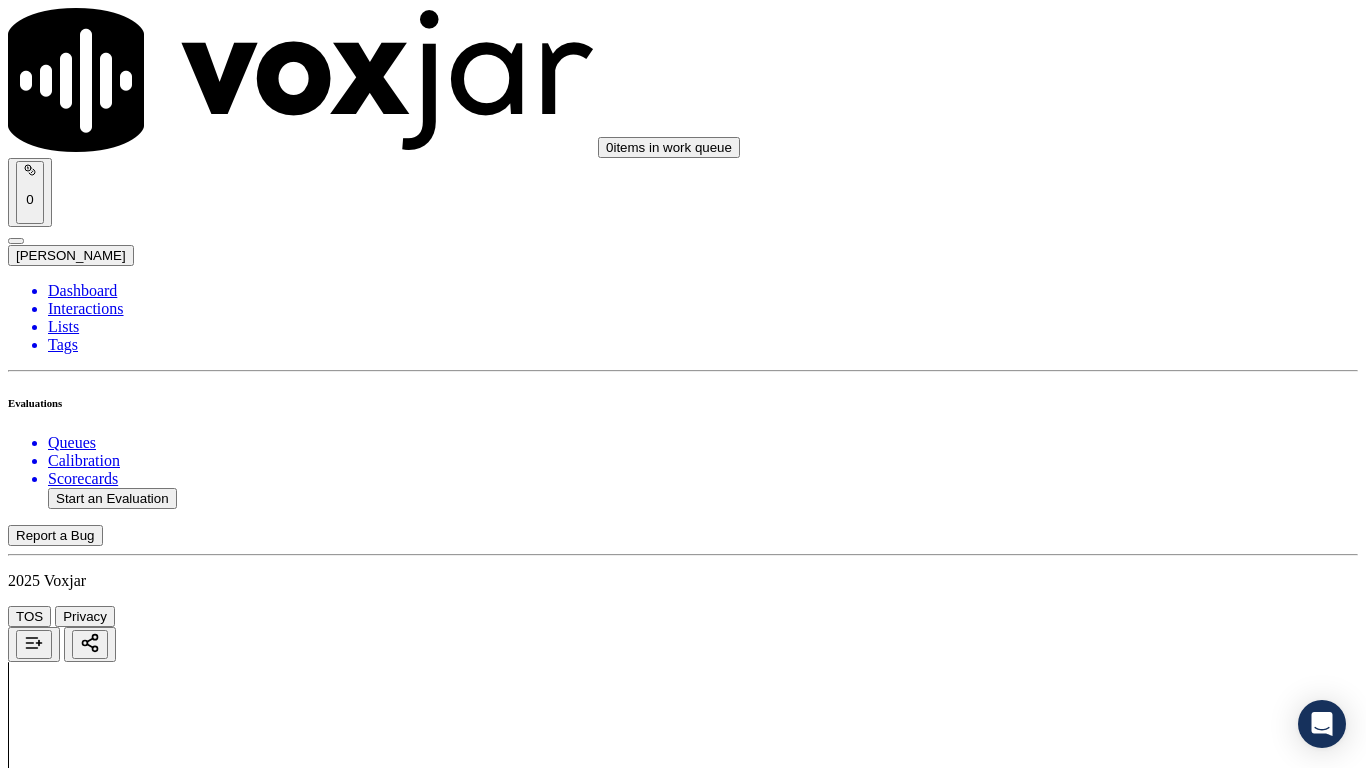 click on "Select an answer" at bounding box center (67, 3098) 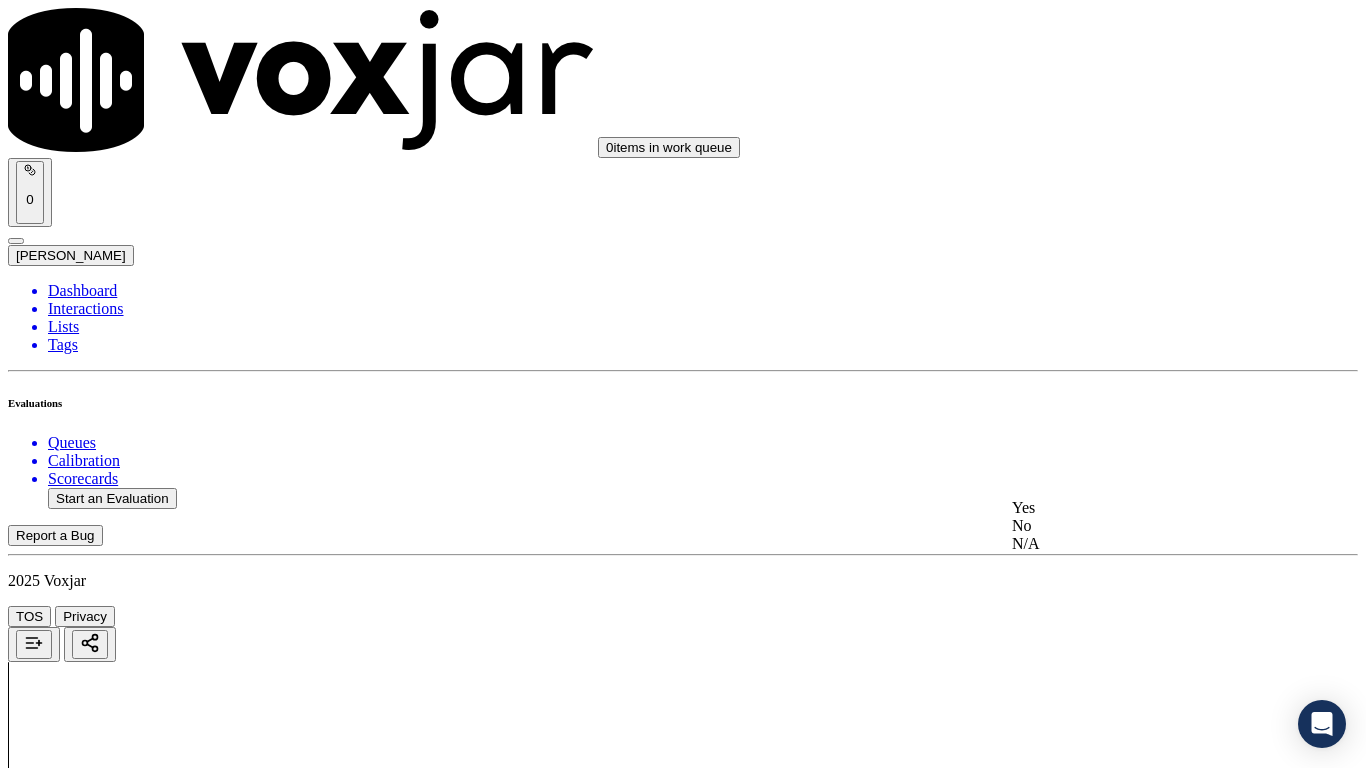 click on "N/A" 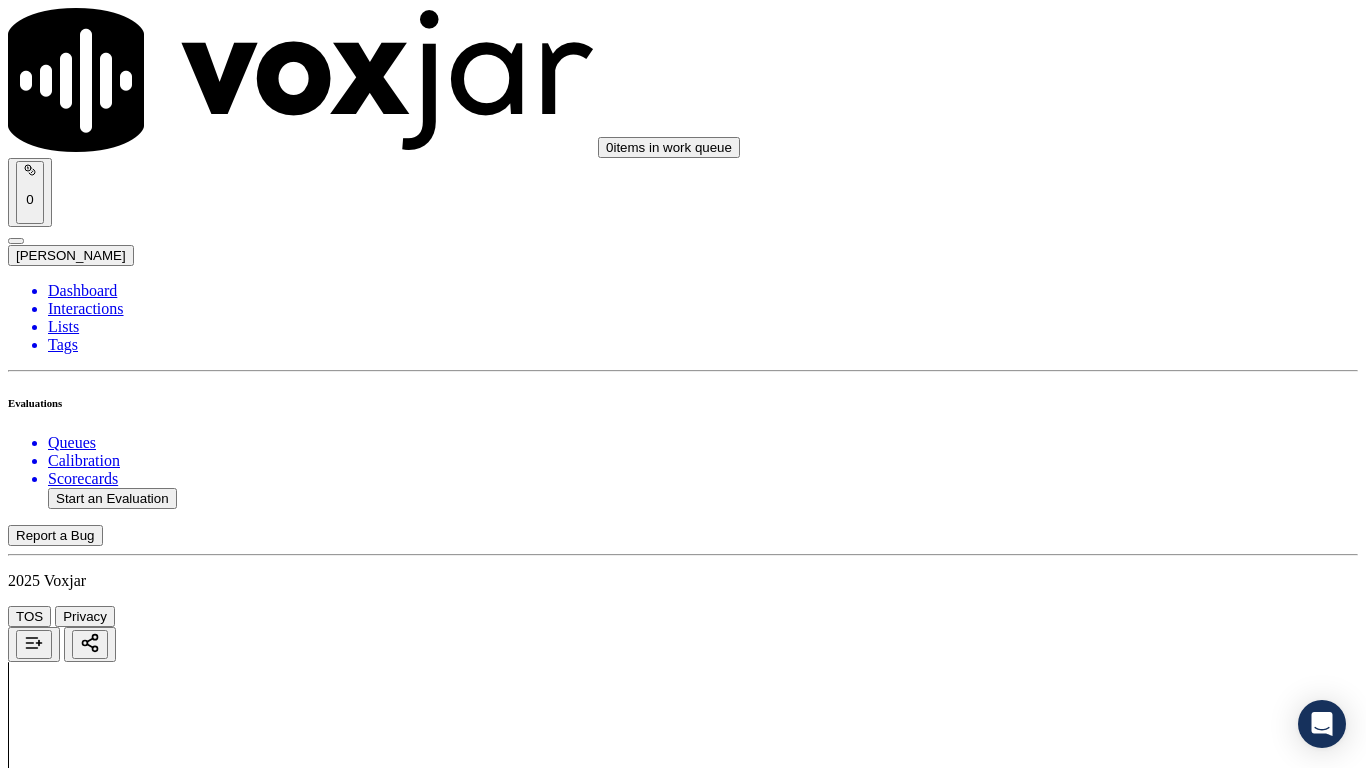 scroll, scrollTop: 1300, scrollLeft: 0, axis: vertical 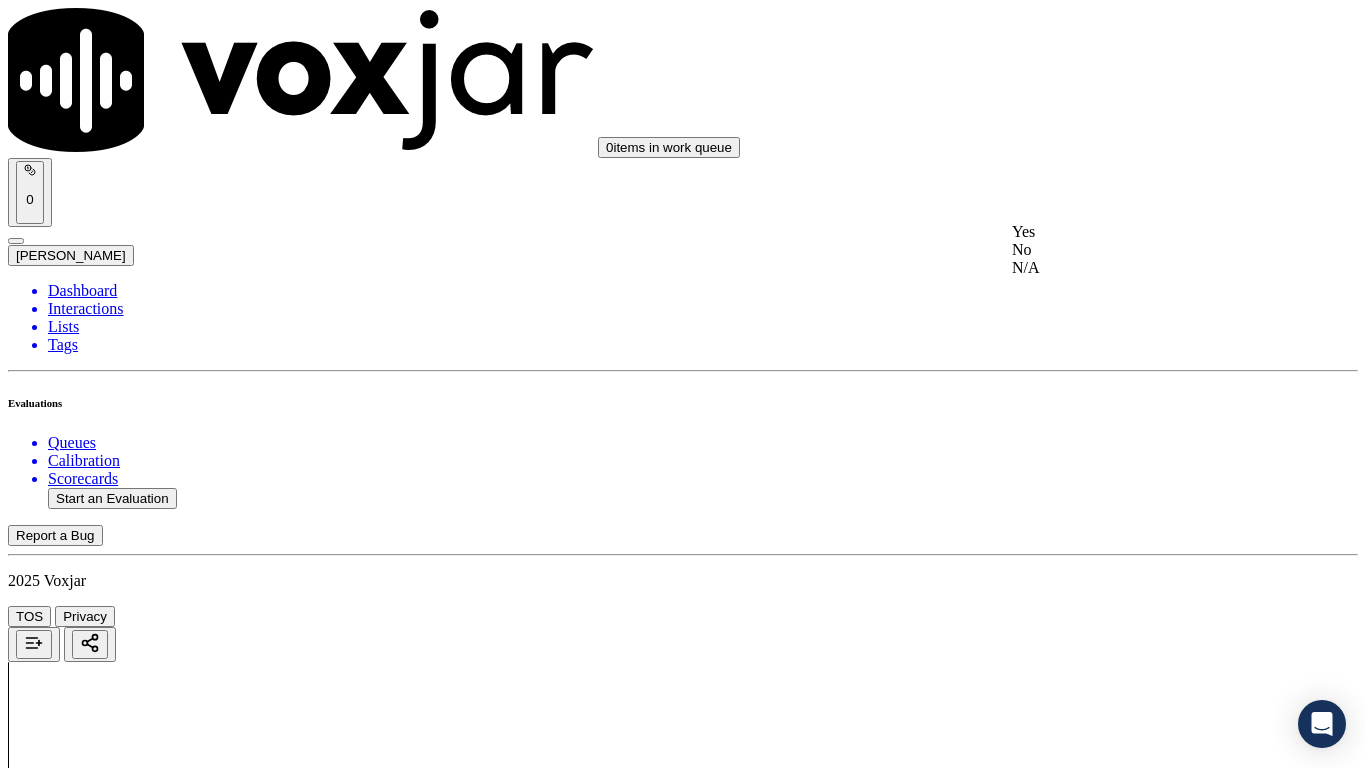 click on "N/A" 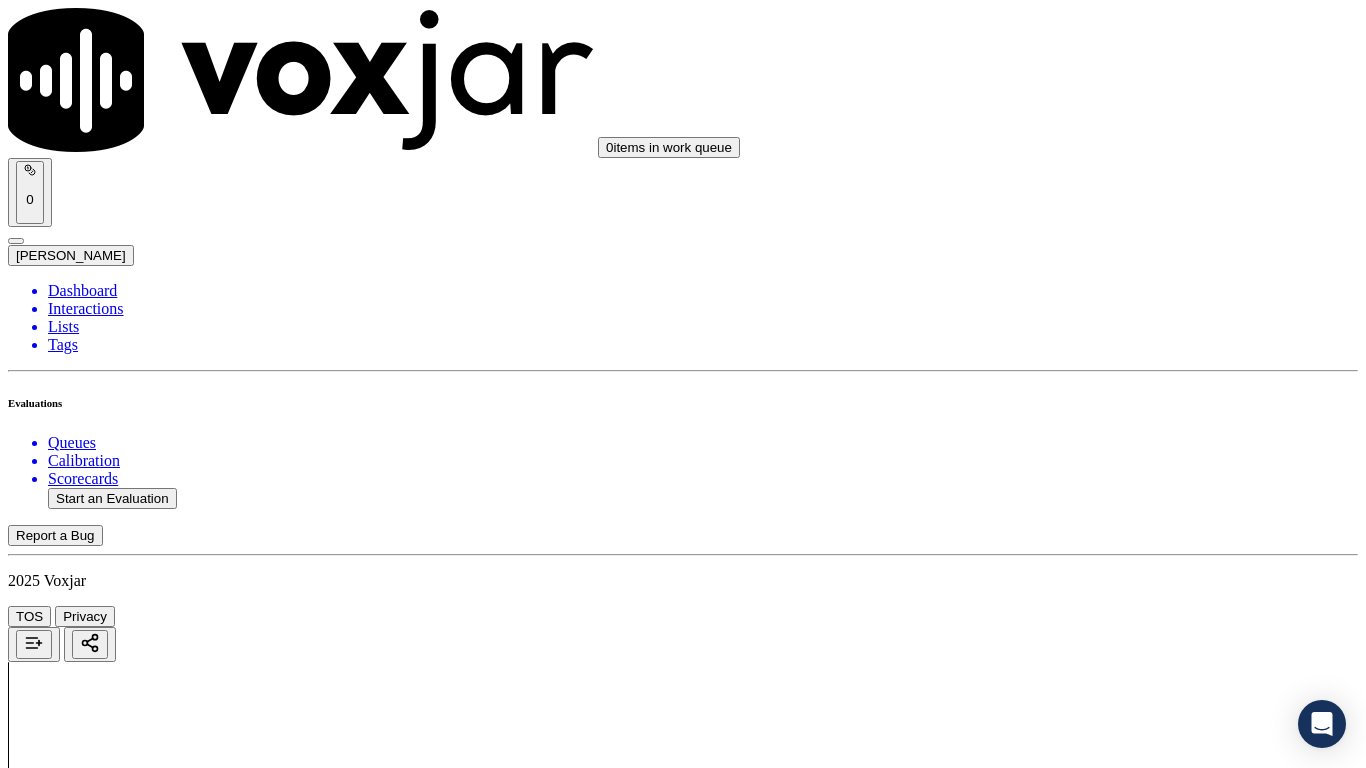click on "Select an answer" at bounding box center [67, 3571] 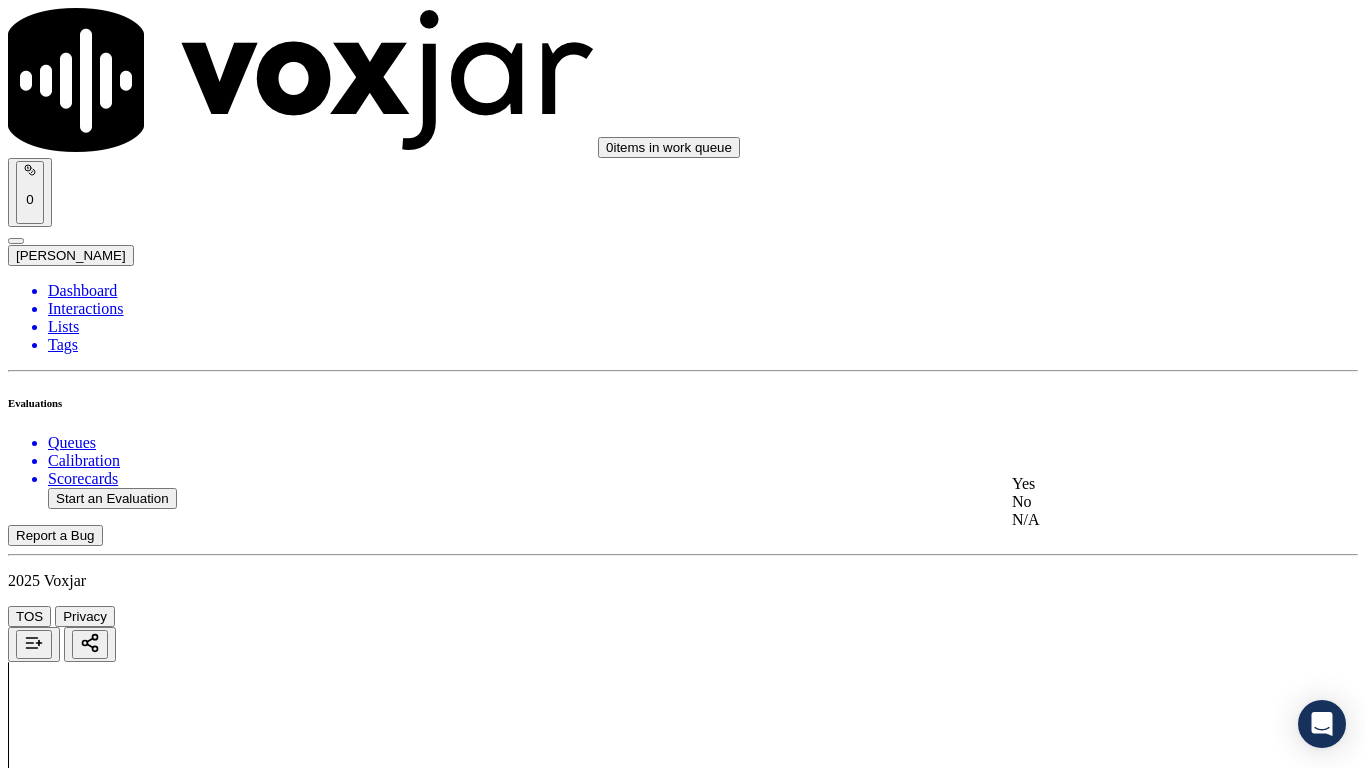 click on "Yes" at bounding box center (1139, 484) 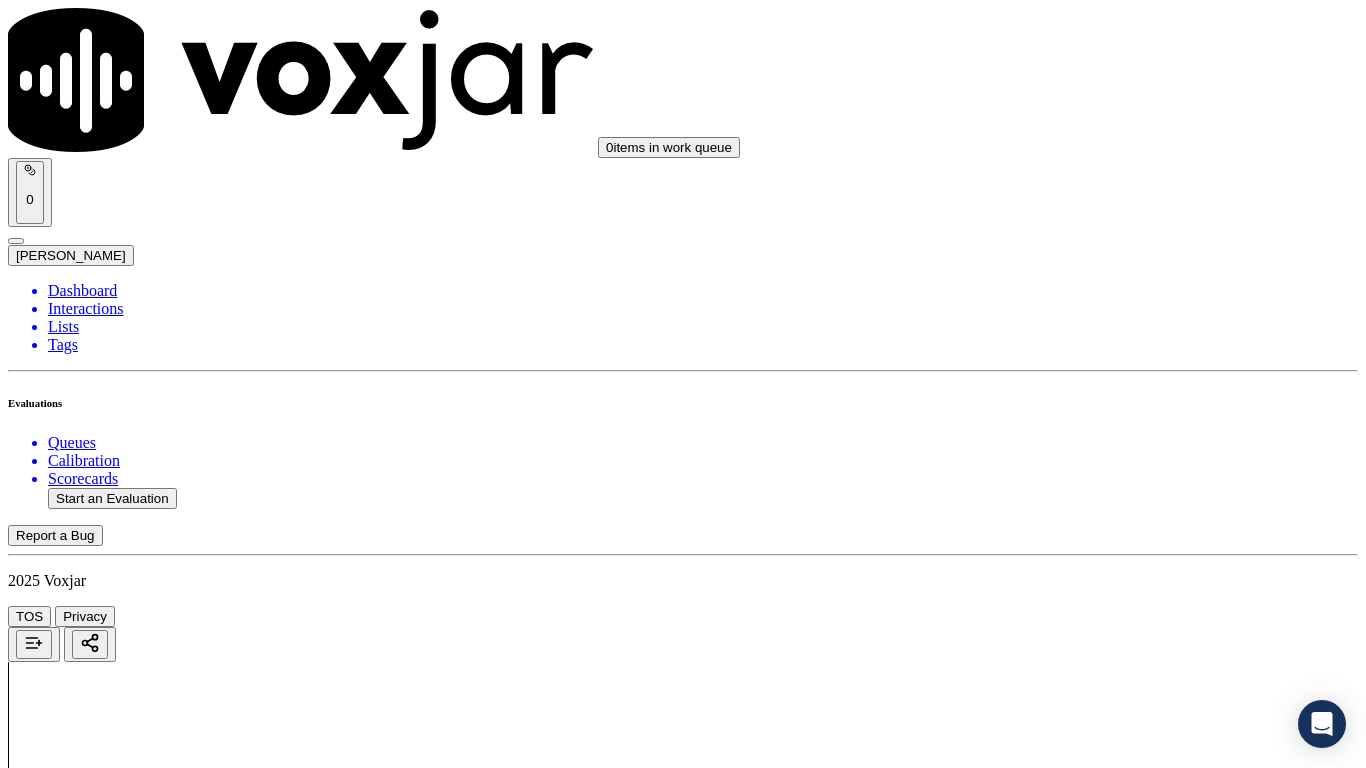 scroll, scrollTop: 1900, scrollLeft: 0, axis: vertical 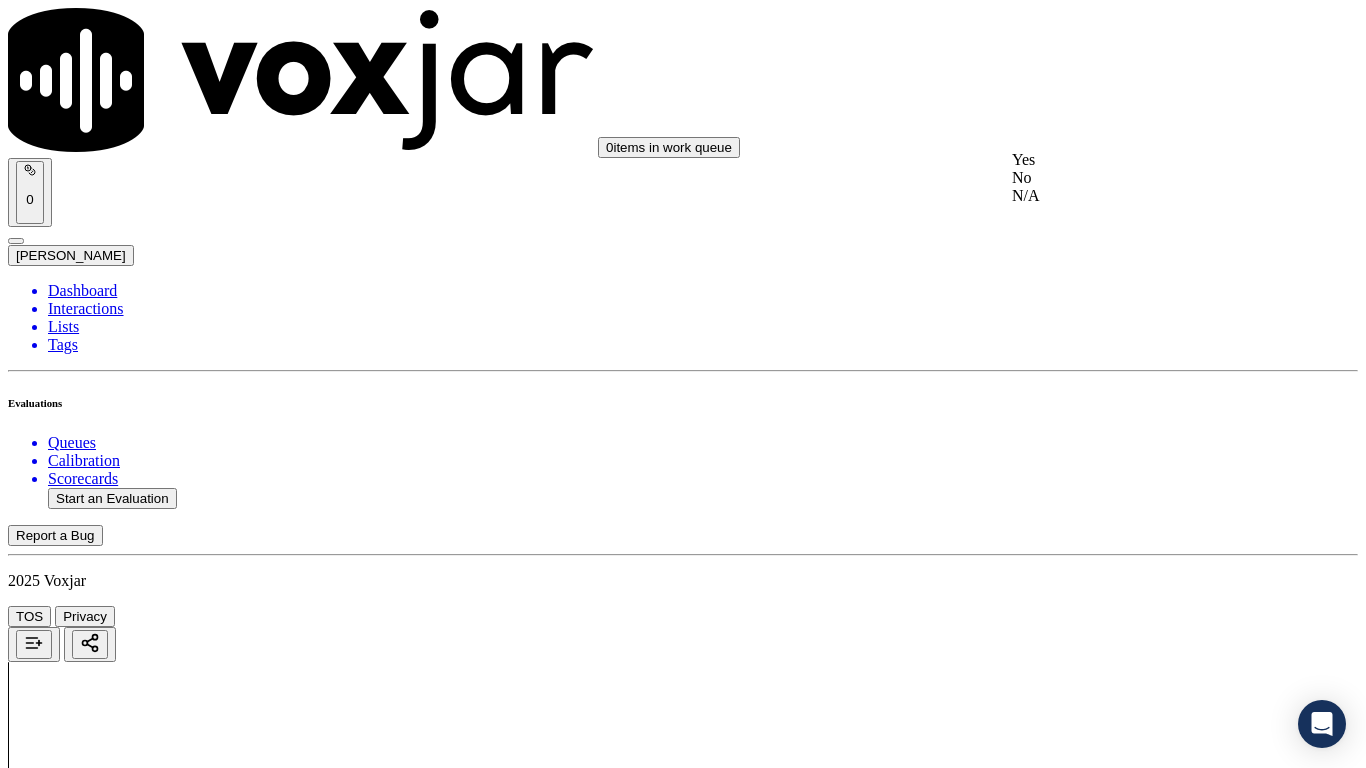 click on "Yes" at bounding box center (1139, 160) 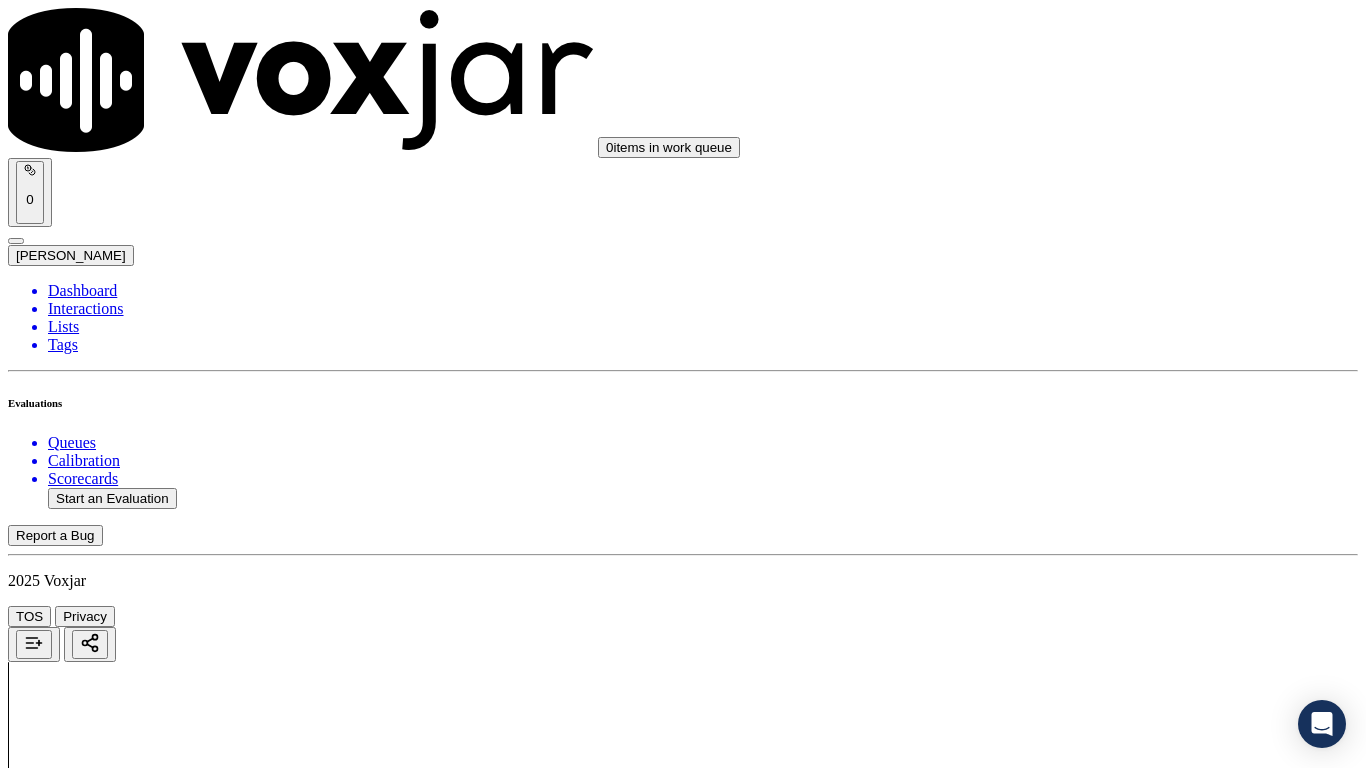 click on "Select an answer" at bounding box center (67, 4044) 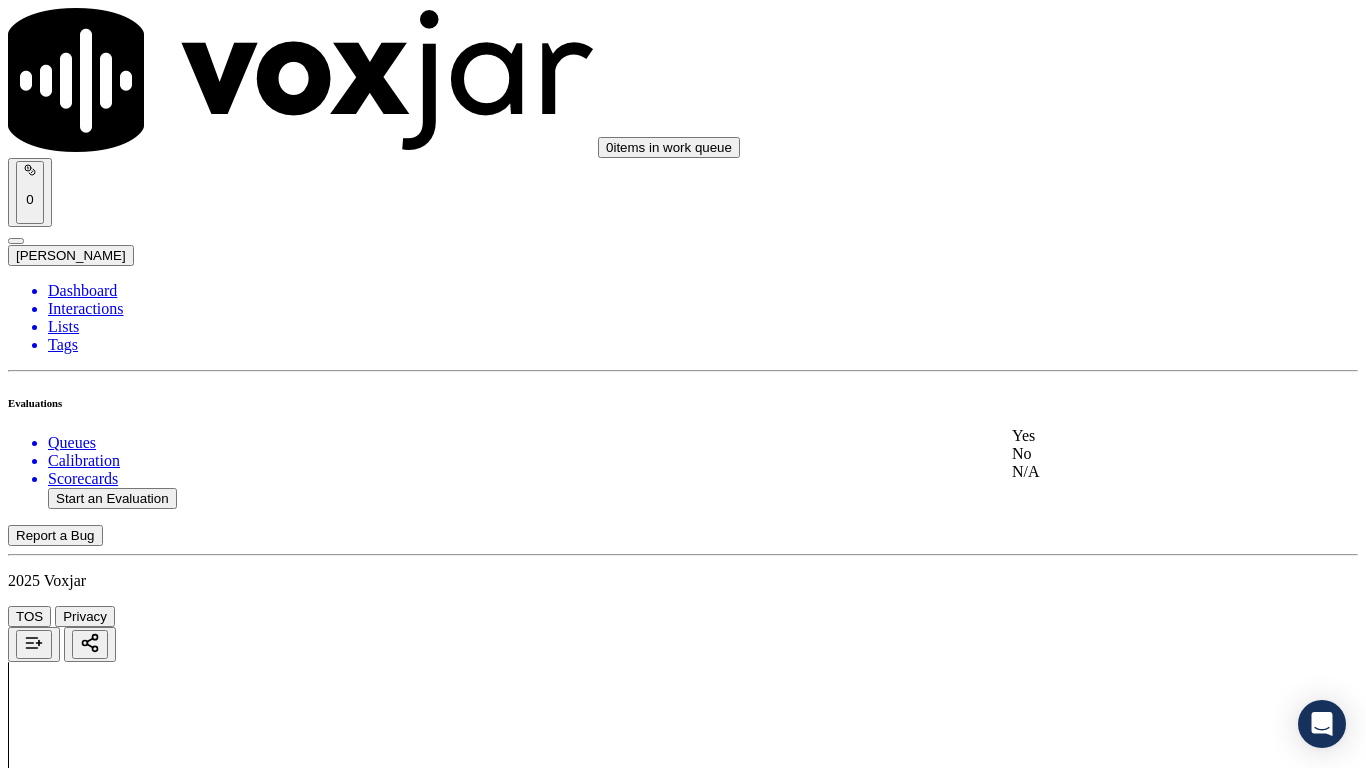 click on "Yes" at bounding box center [1139, 436] 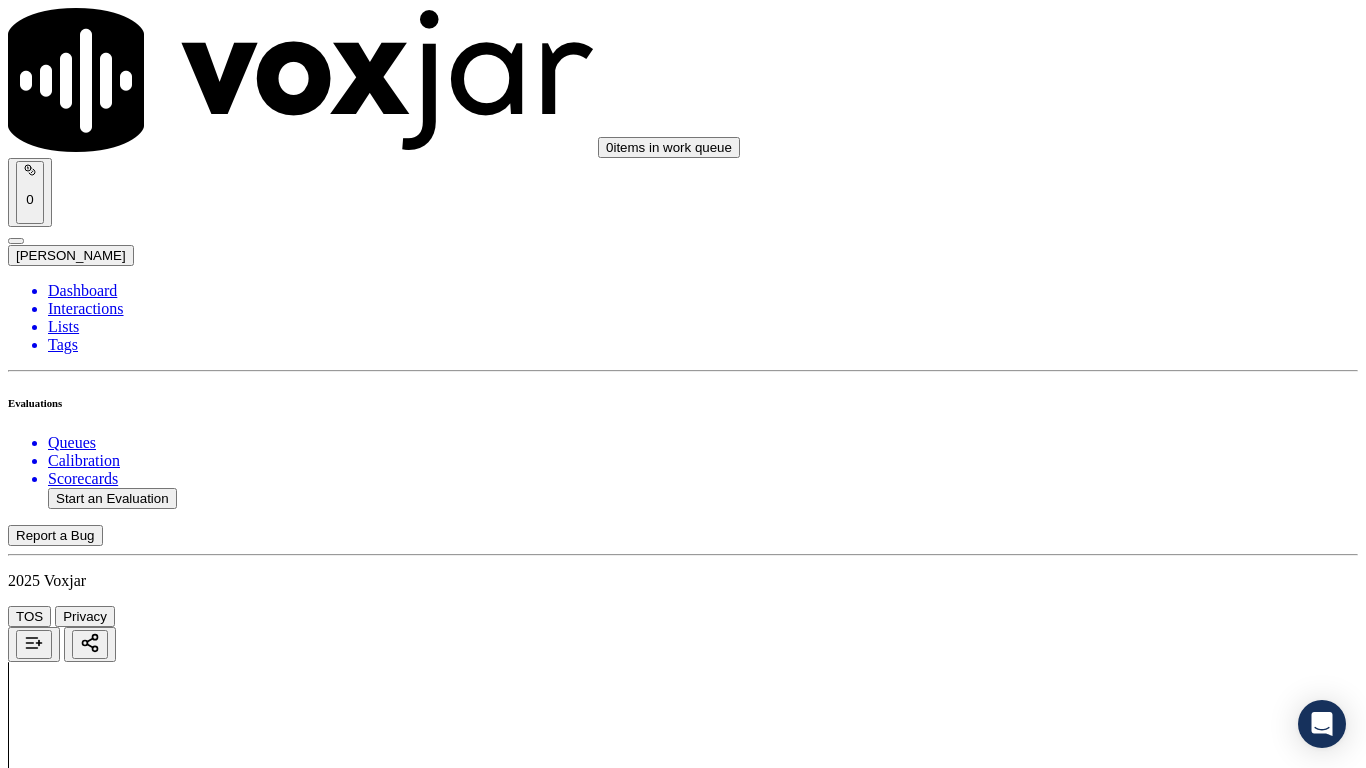 click on "Select an answer" at bounding box center (67, 4280) 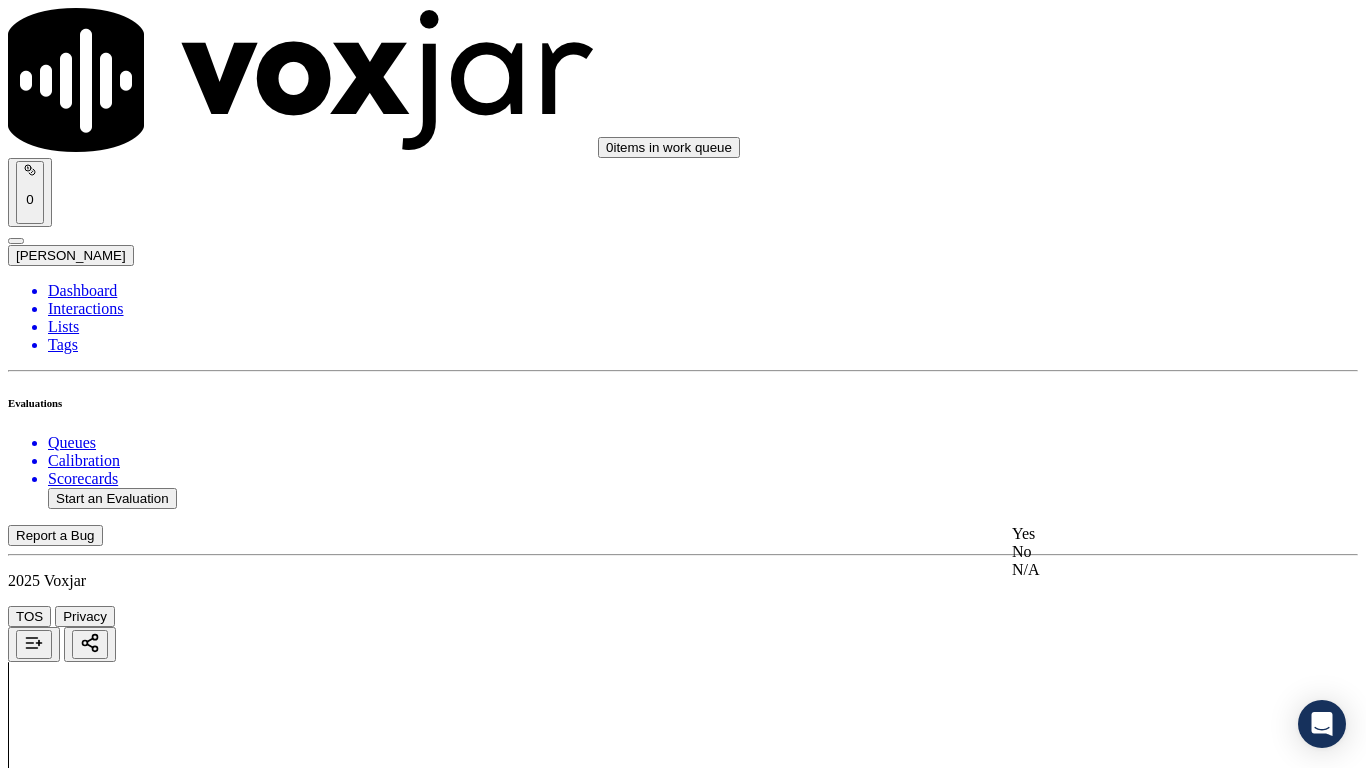 click on "Yes" at bounding box center (1139, 534) 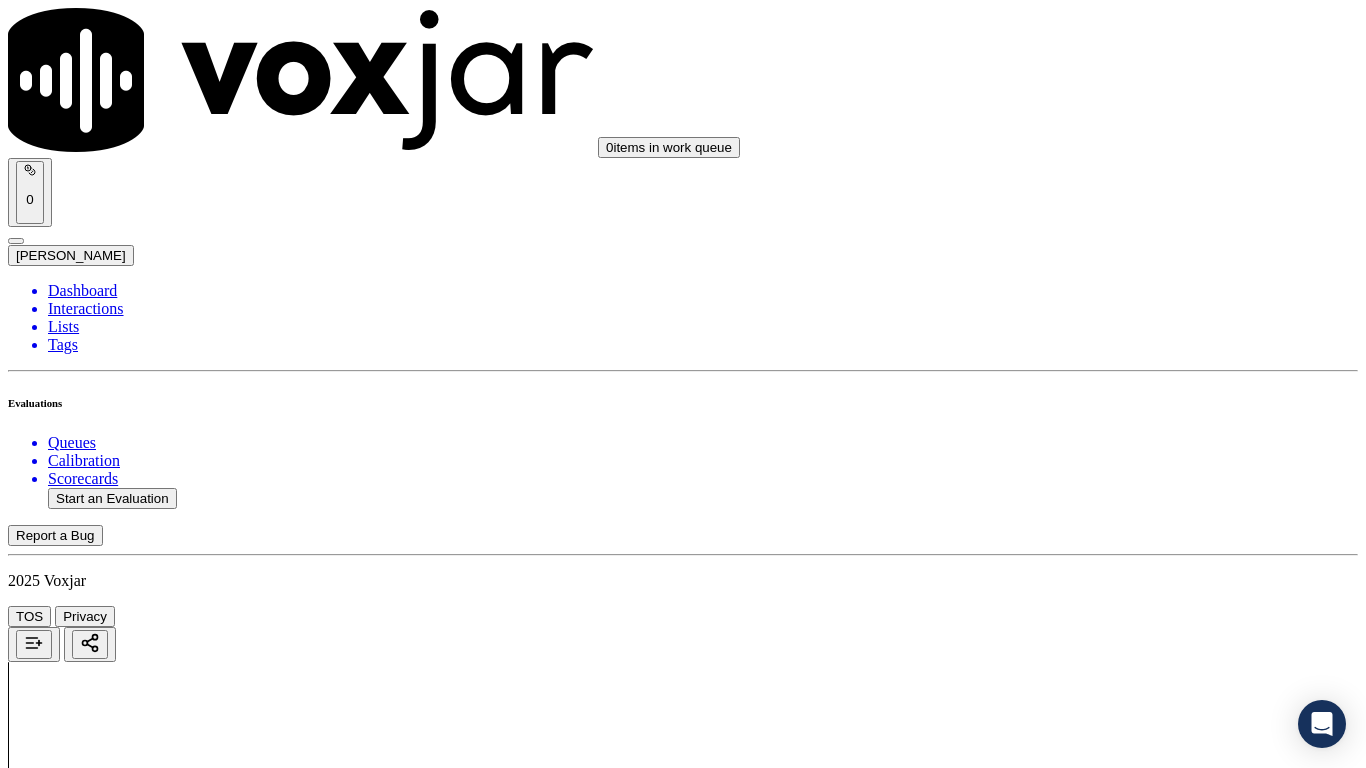 scroll, scrollTop: 2700, scrollLeft: 0, axis: vertical 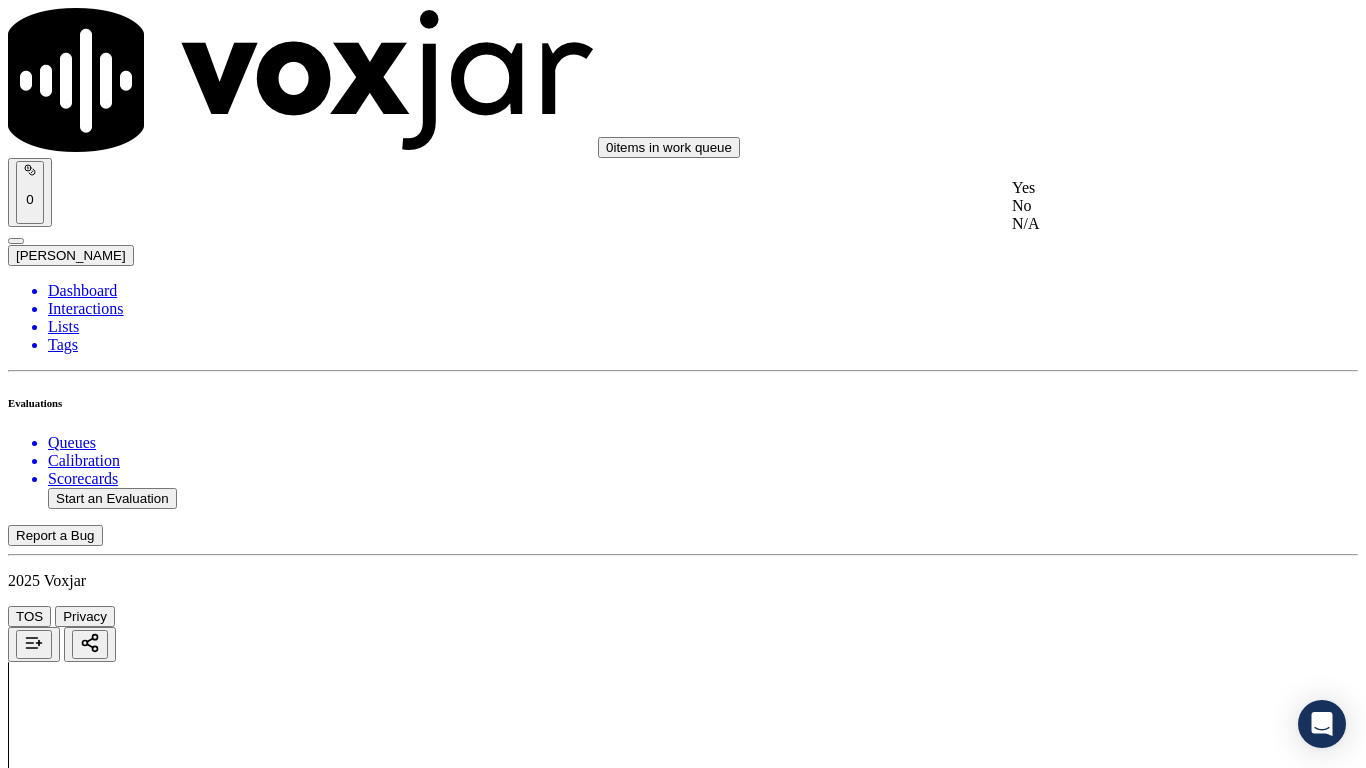click on "Yes" at bounding box center [1139, 188] 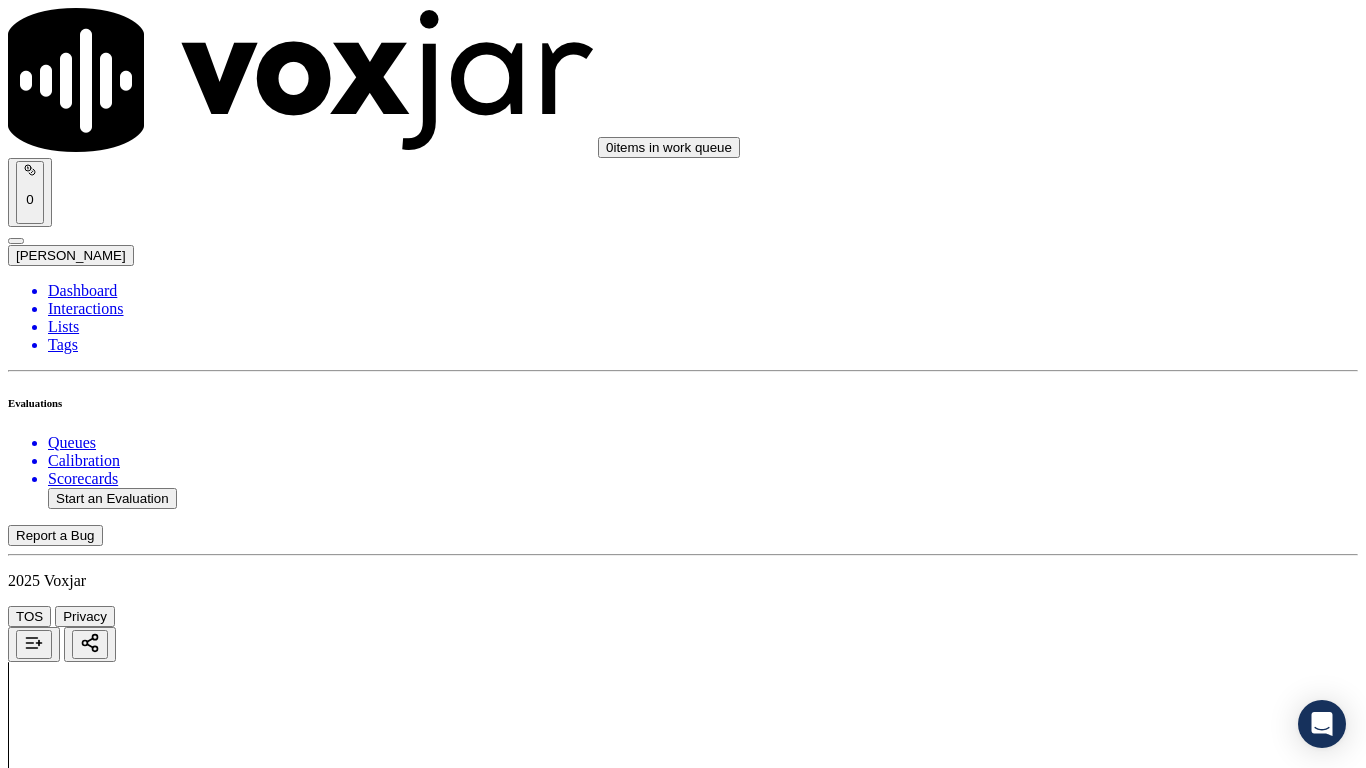 click on "Select an answer" at bounding box center (67, 4830) 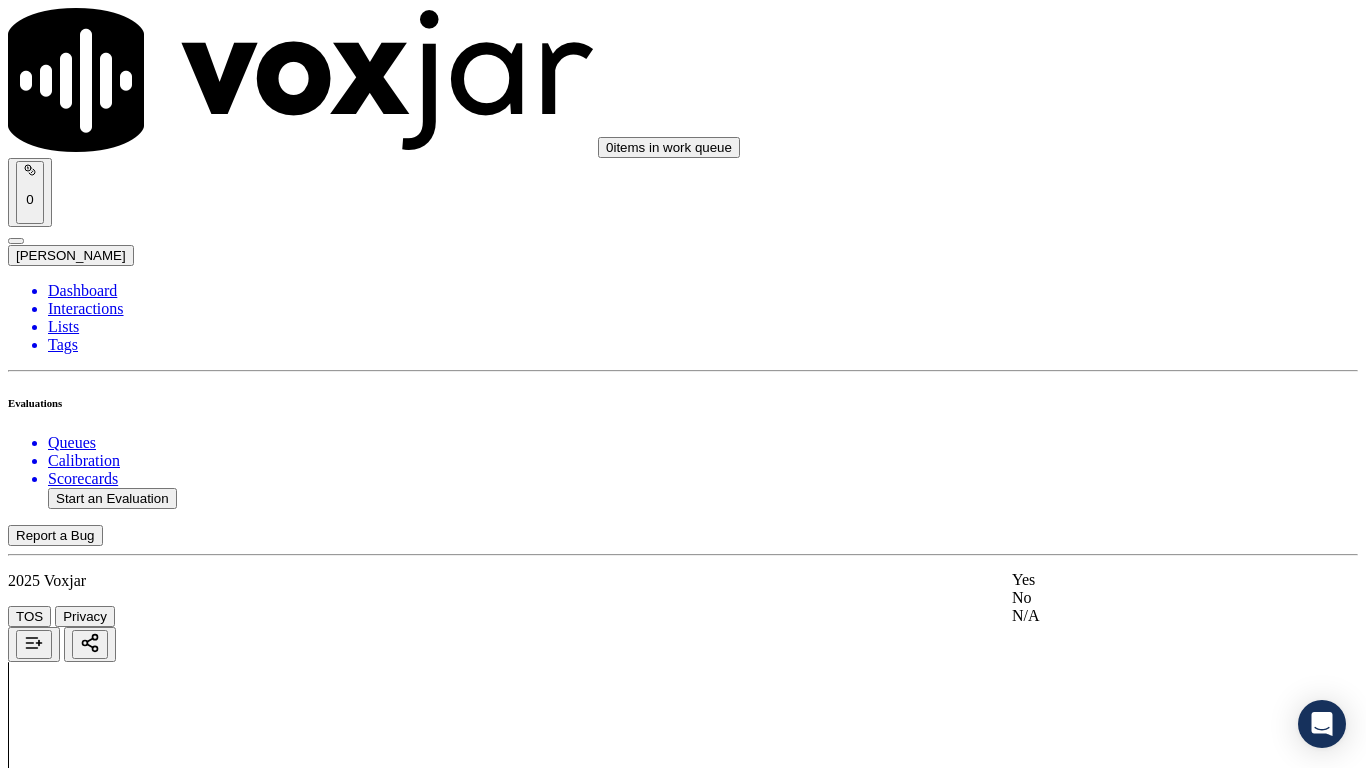 click on "Yes" at bounding box center (1139, 580) 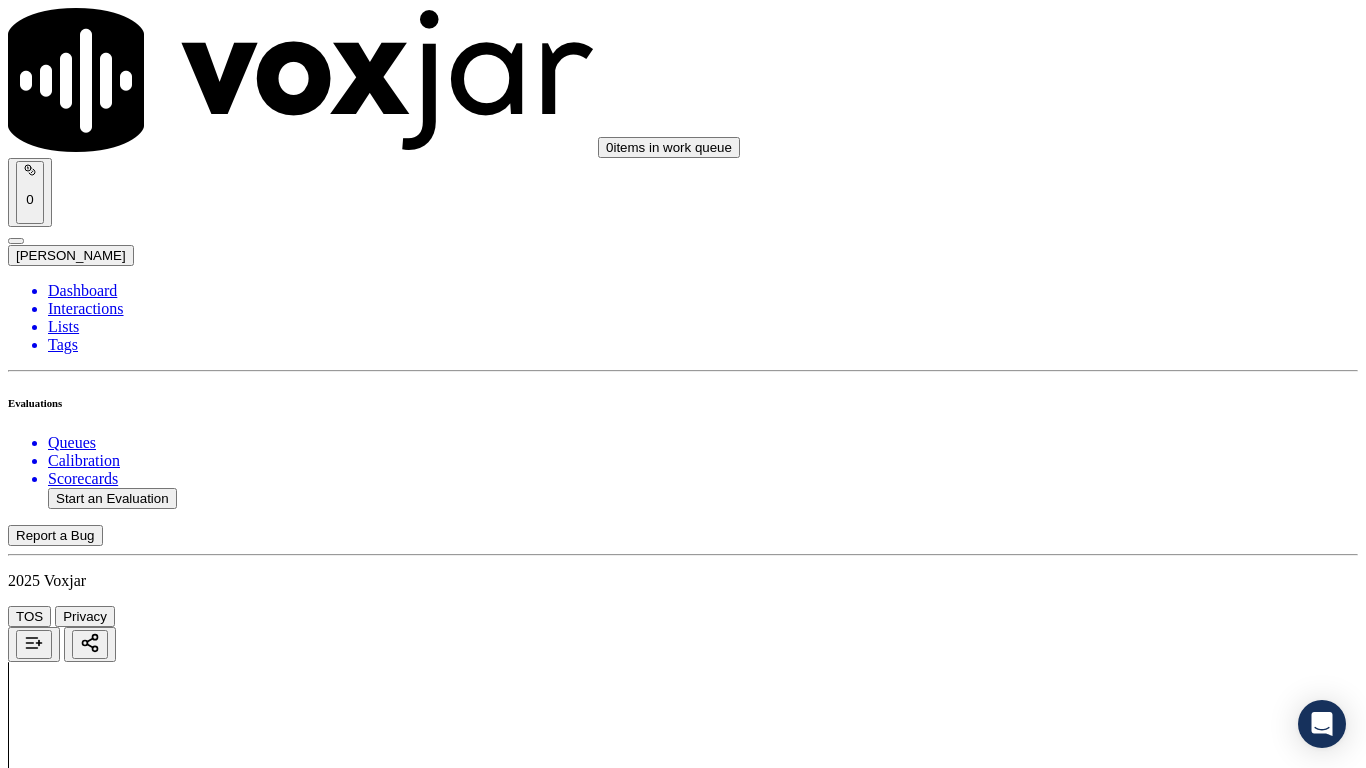 scroll, scrollTop: 3400, scrollLeft: 0, axis: vertical 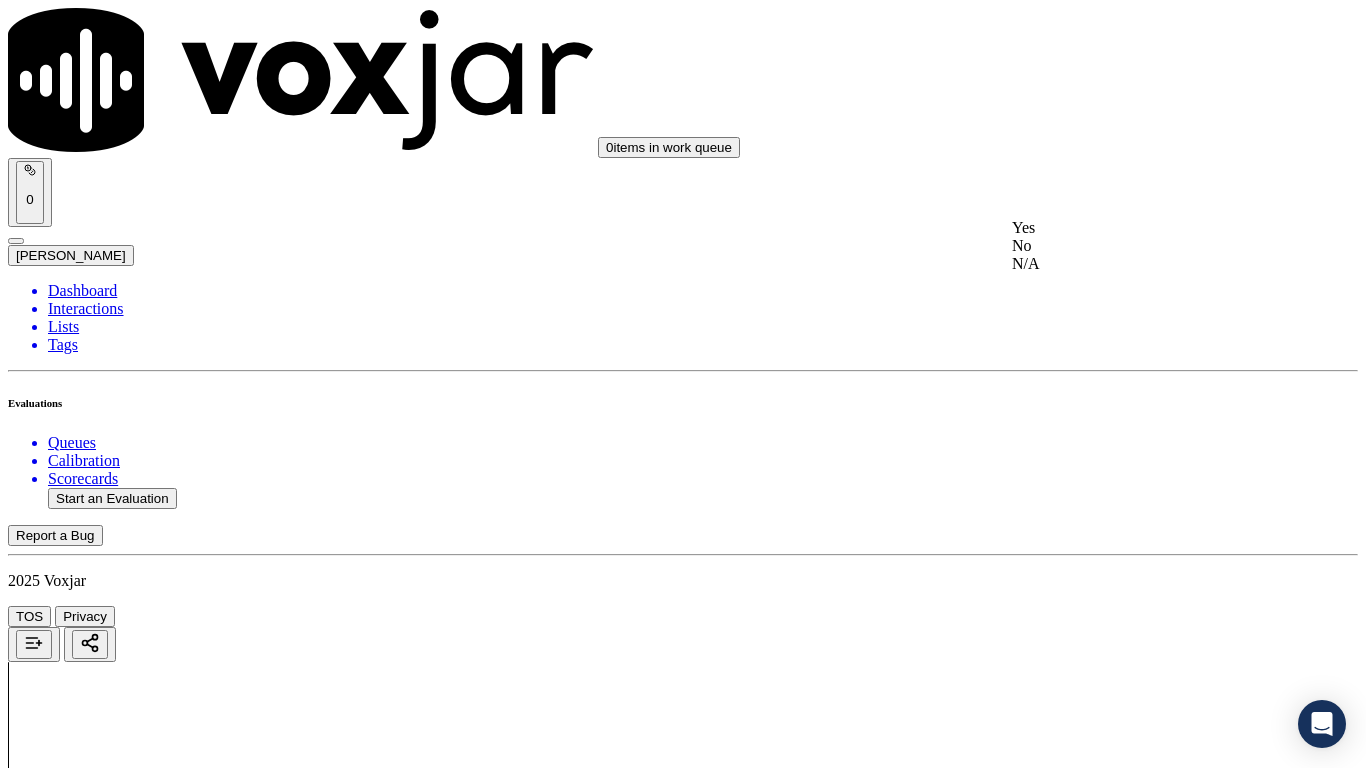 click on "Yes" at bounding box center [1139, 228] 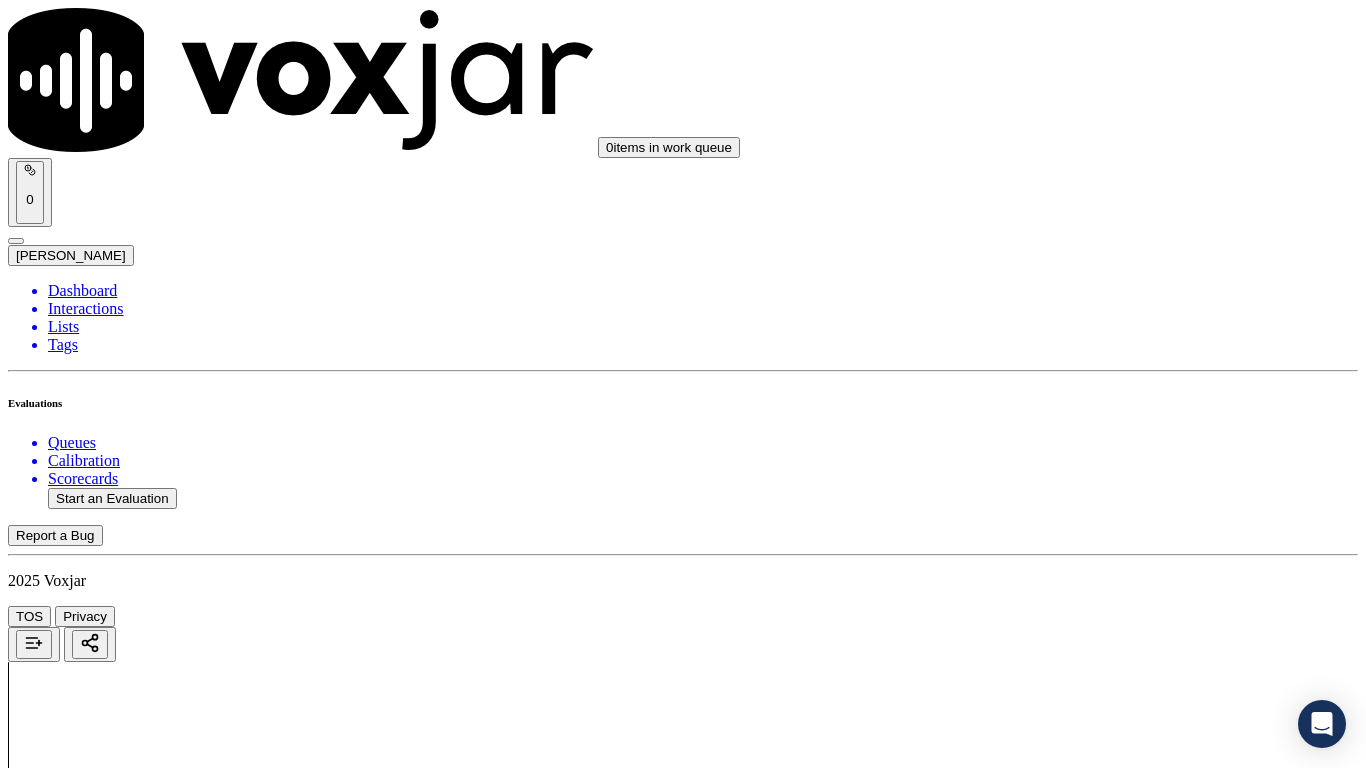 click on "Select an answer" at bounding box center [67, 5317] 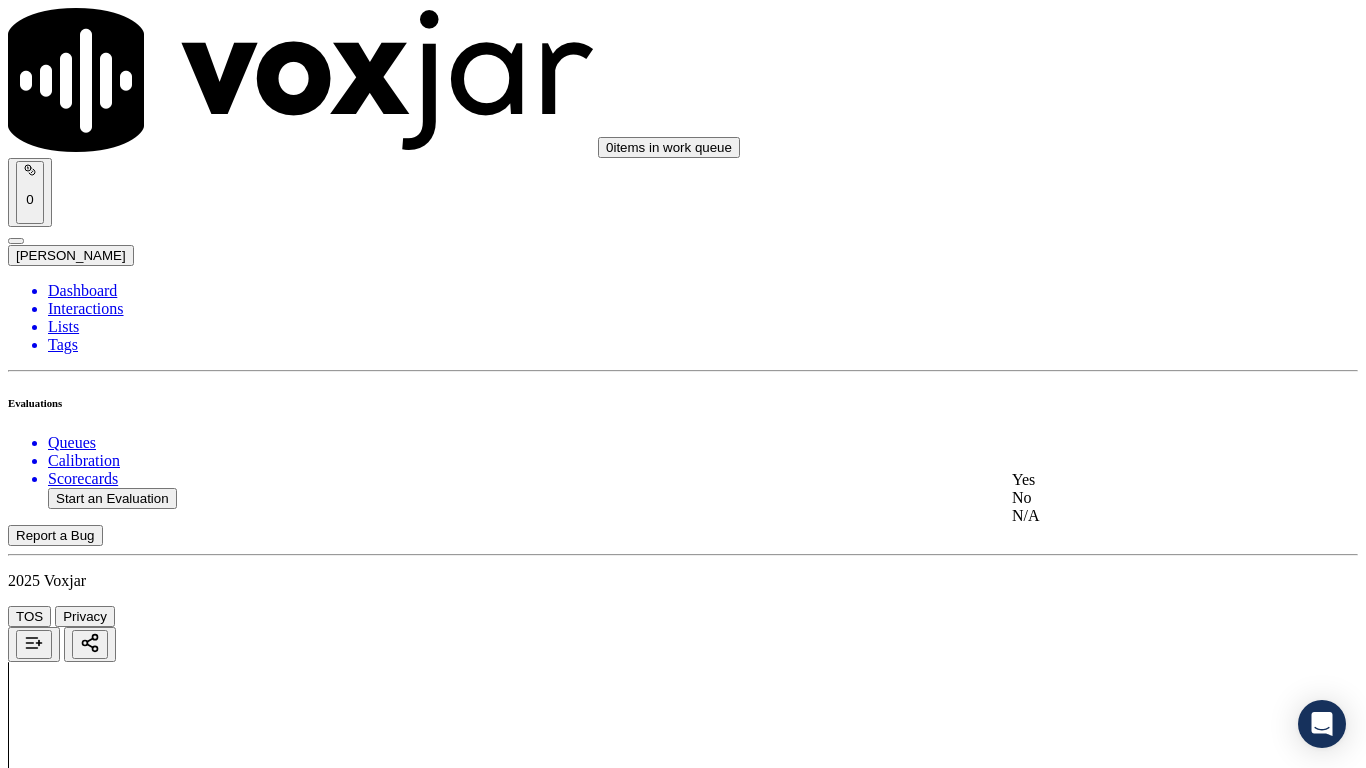 click on "Yes" at bounding box center [1139, 480] 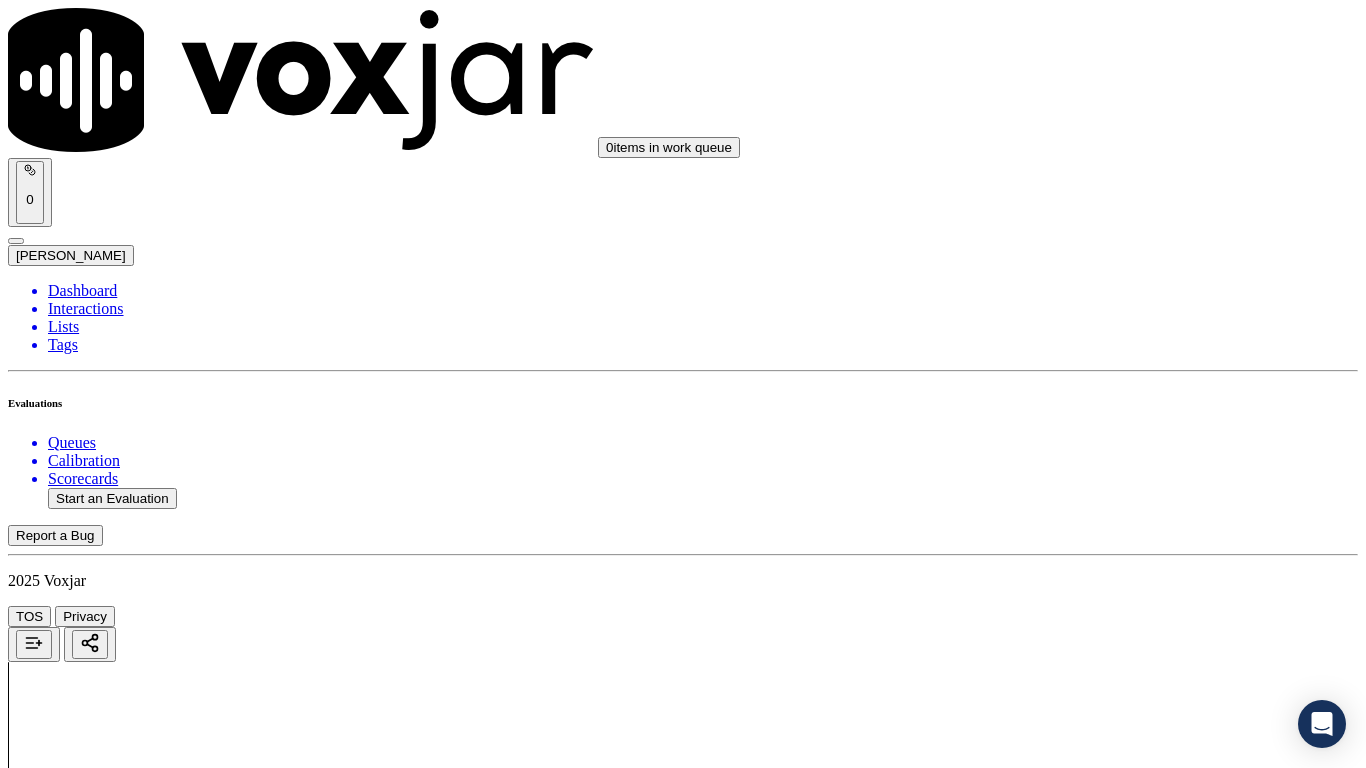 click on "Select an answer" at bounding box center [67, 5540] 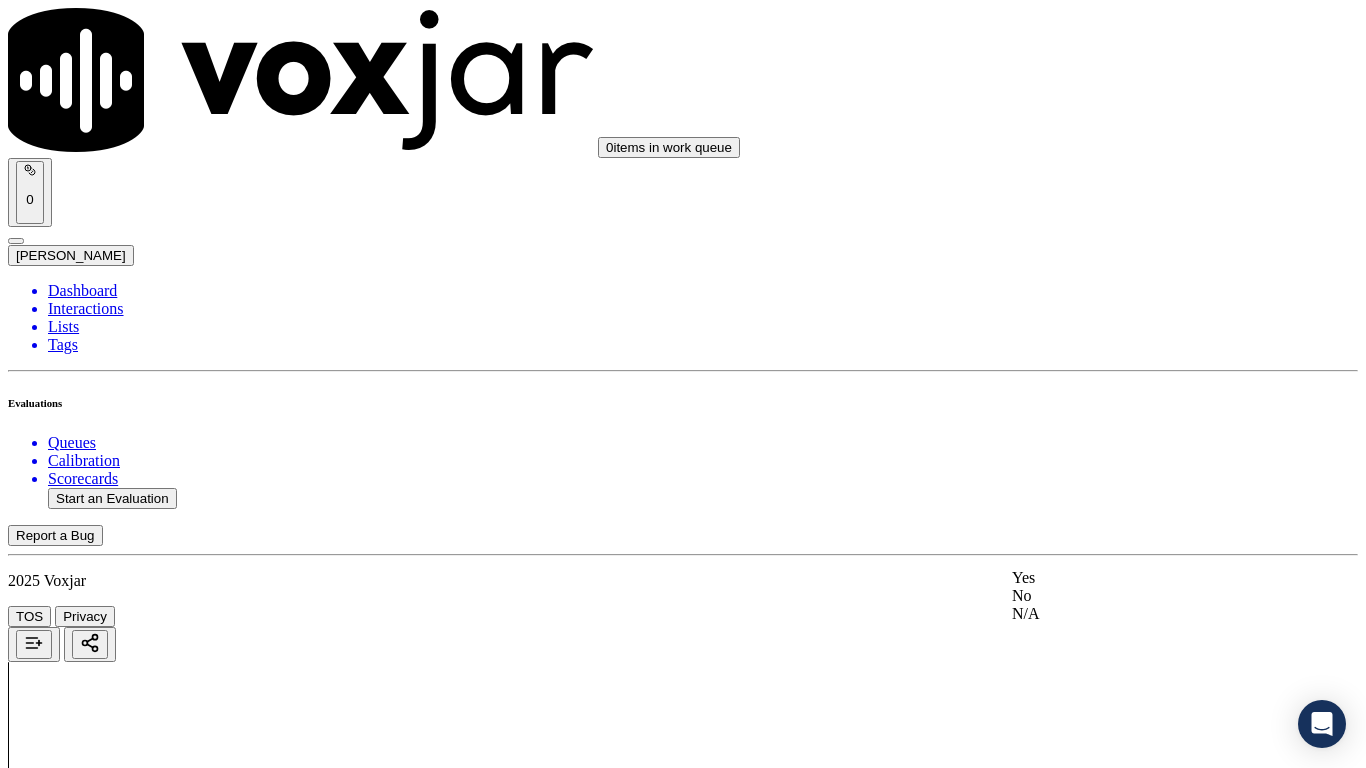 click on "Yes" at bounding box center (1139, 578) 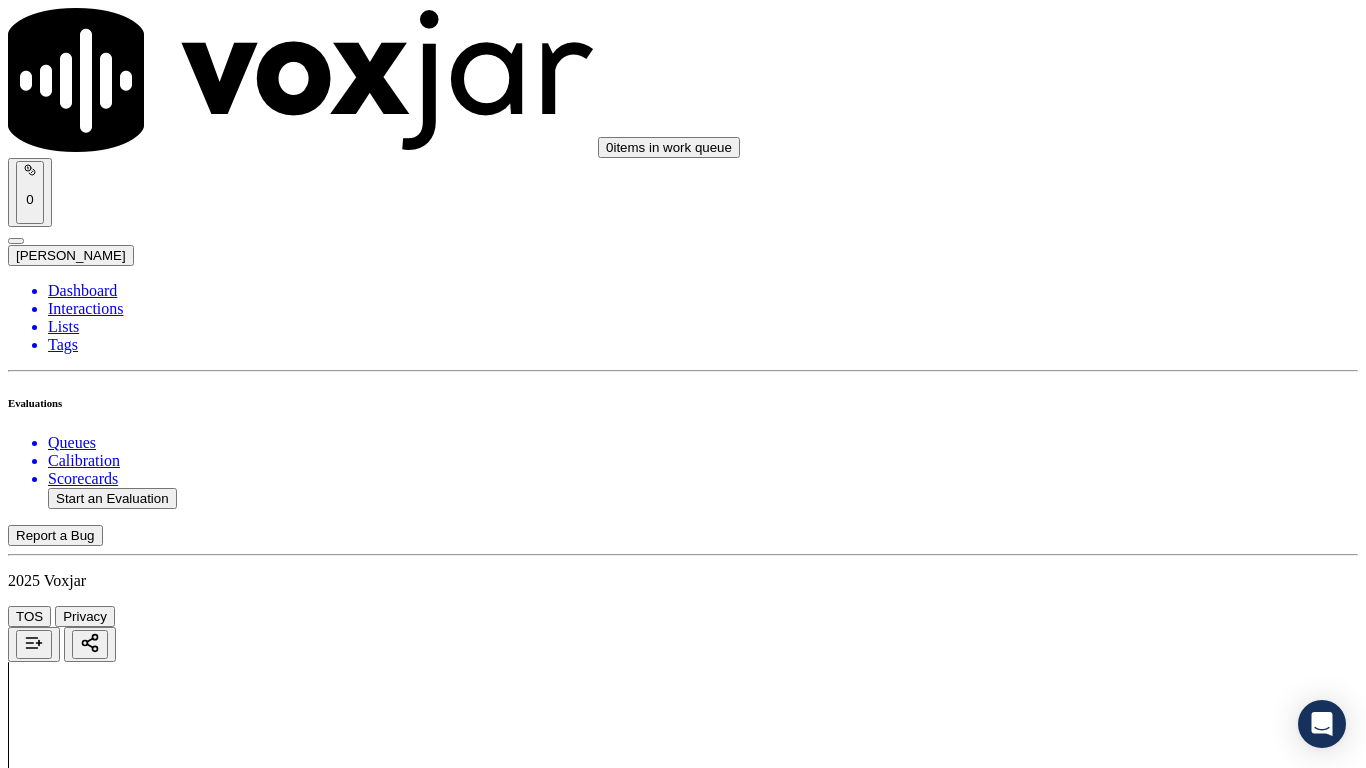 scroll, scrollTop: 4200, scrollLeft: 0, axis: vertical 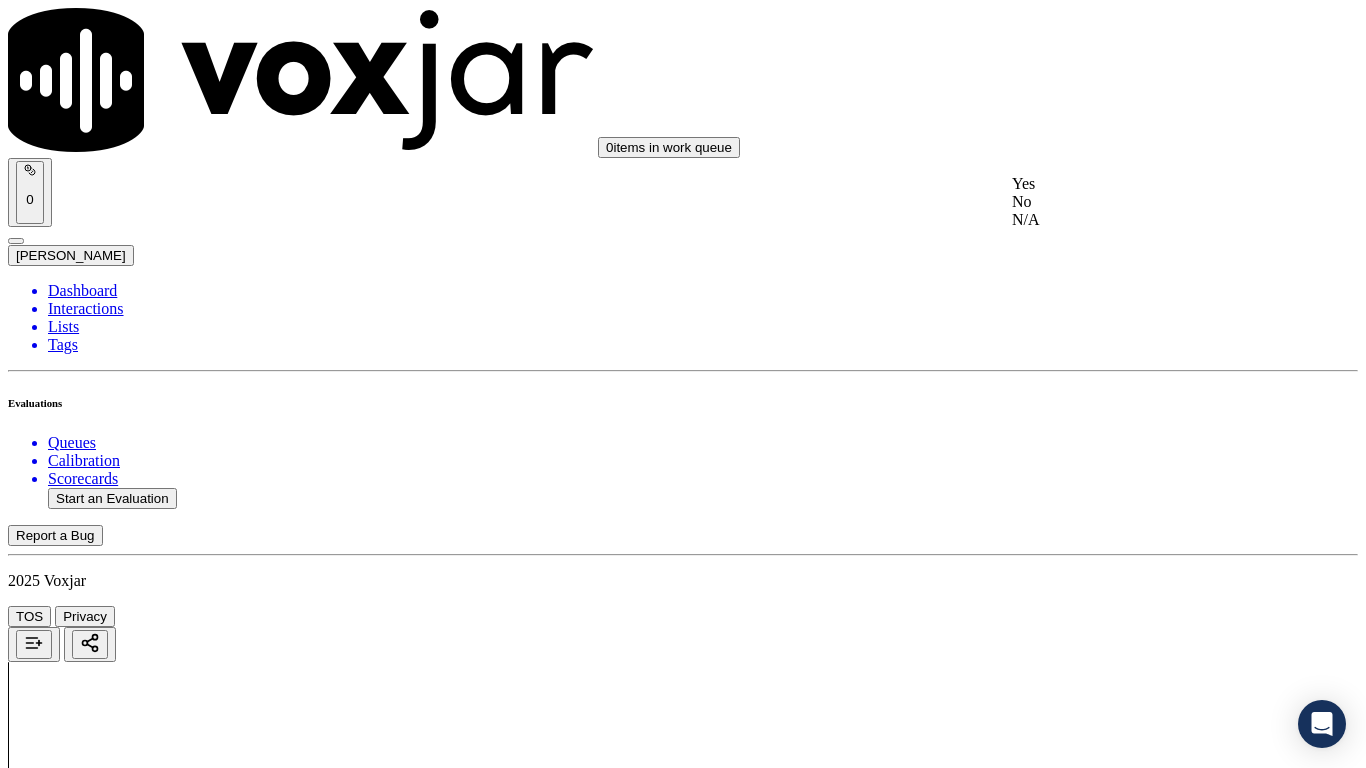 click on "Yes" at bounding box center (1139, 184) 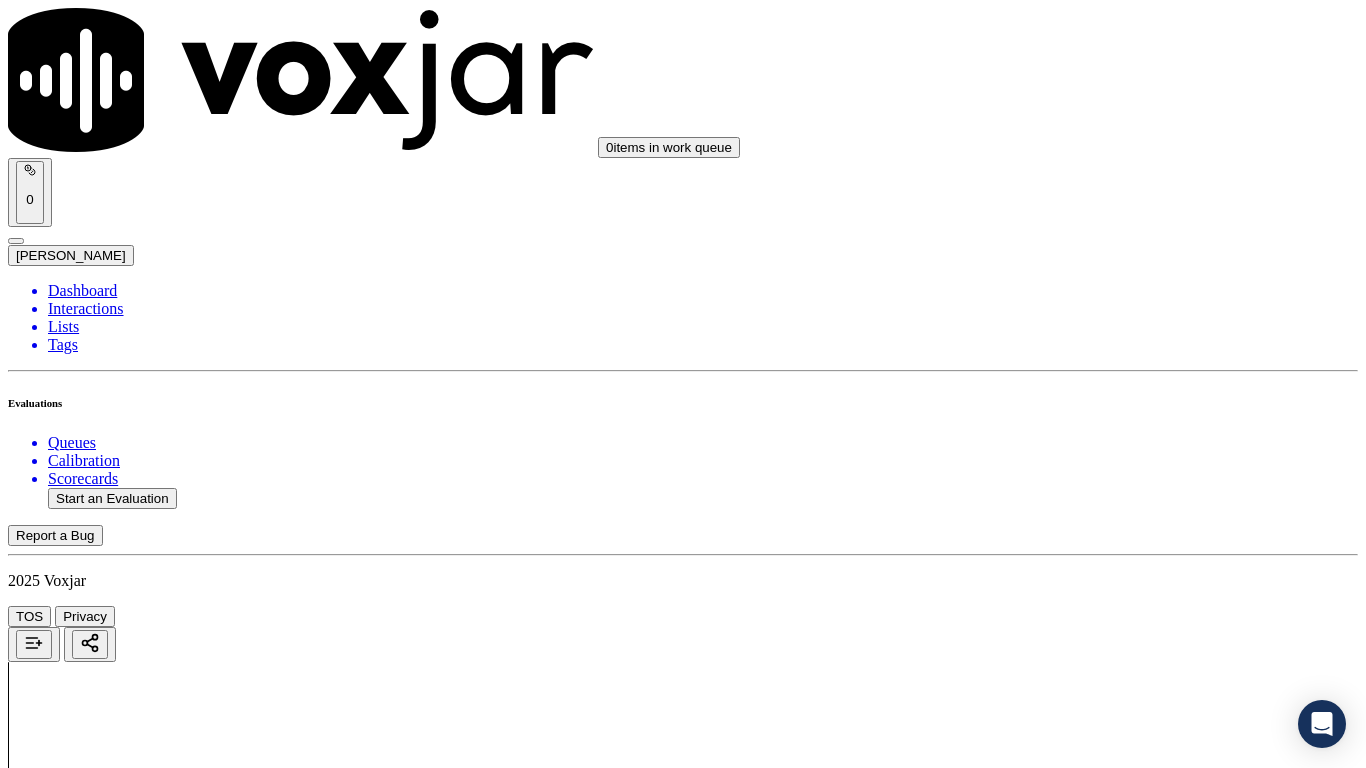 click on "Select an answer" at bounding box center (67, 6012) 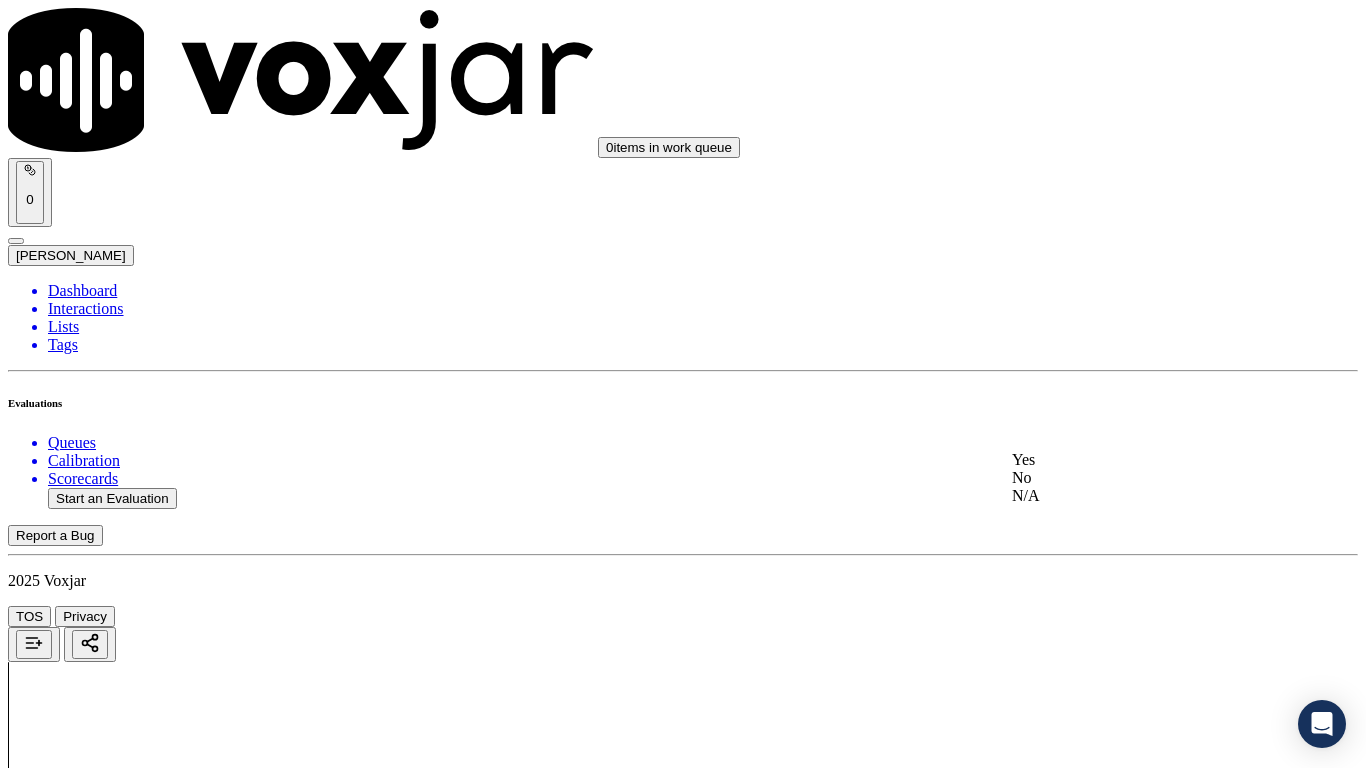 click on "Yes" at bounding box center [1139, 460] 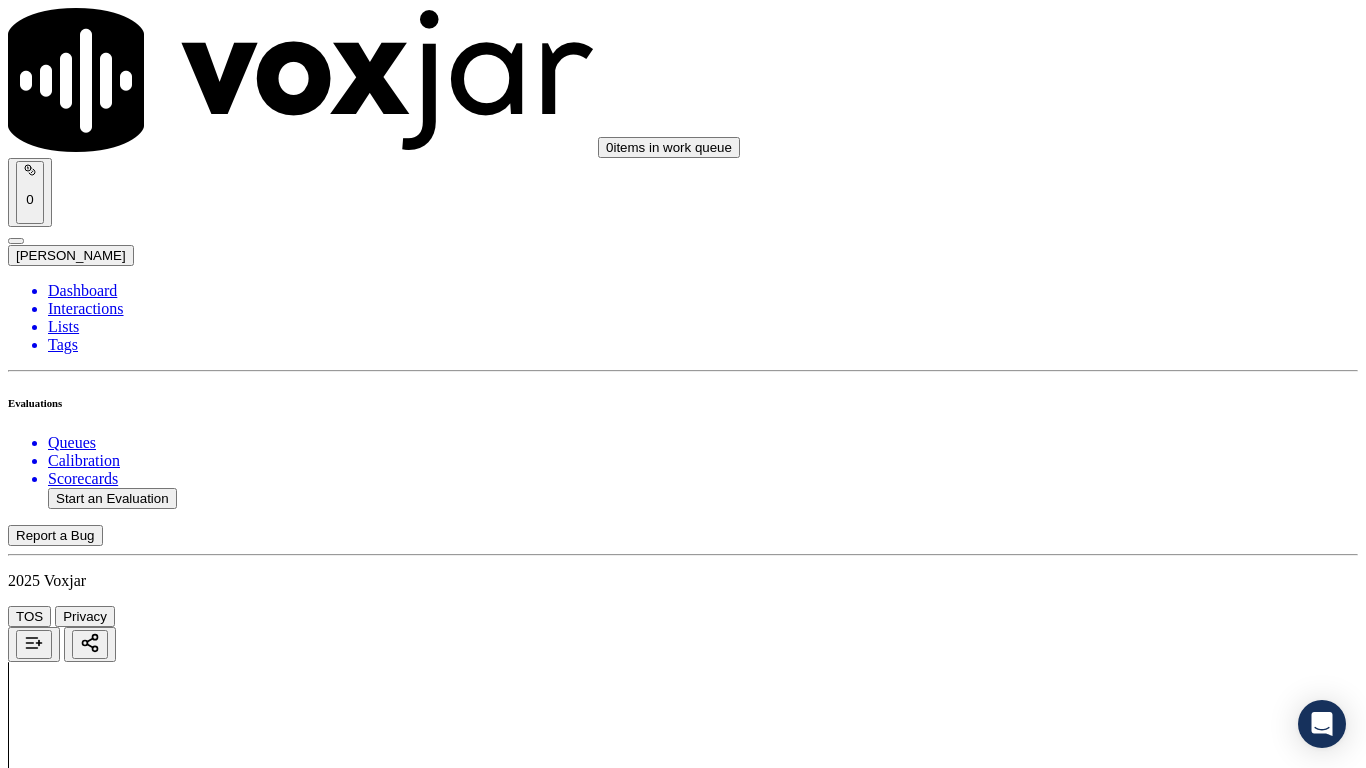 scroll, scrollTop: 4600, scrollLeft: 0, axis: vertical 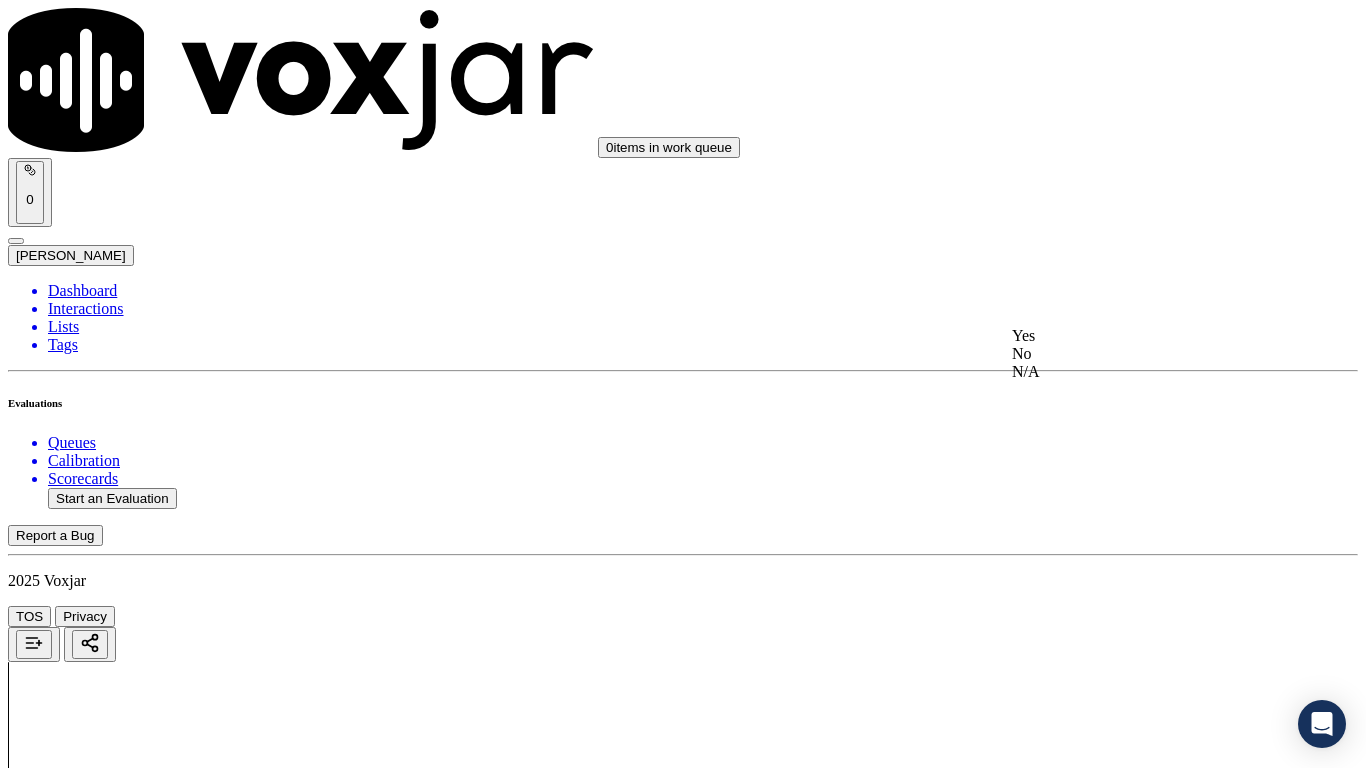click on "Yes" at bounding box center [1139, 336] 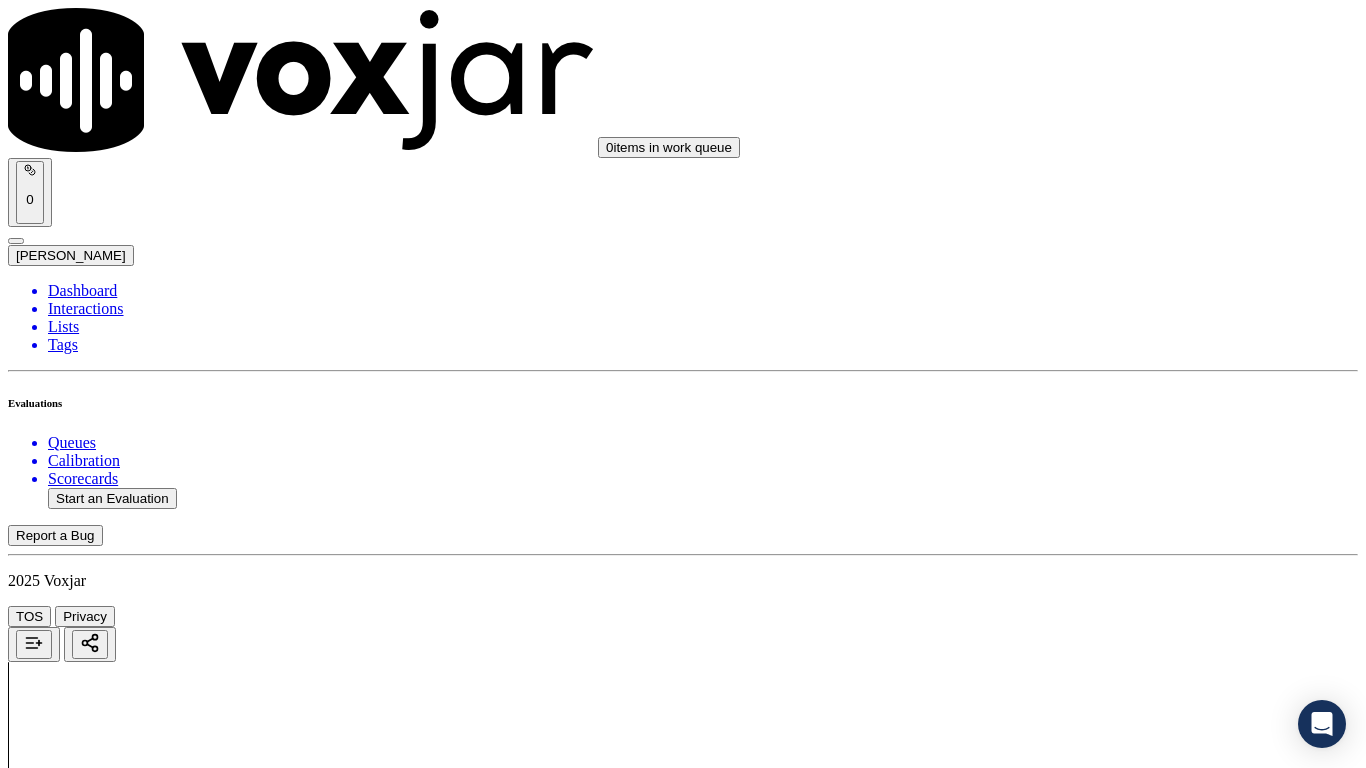 click on "Select an answer" at bounding box center (67, 6485) 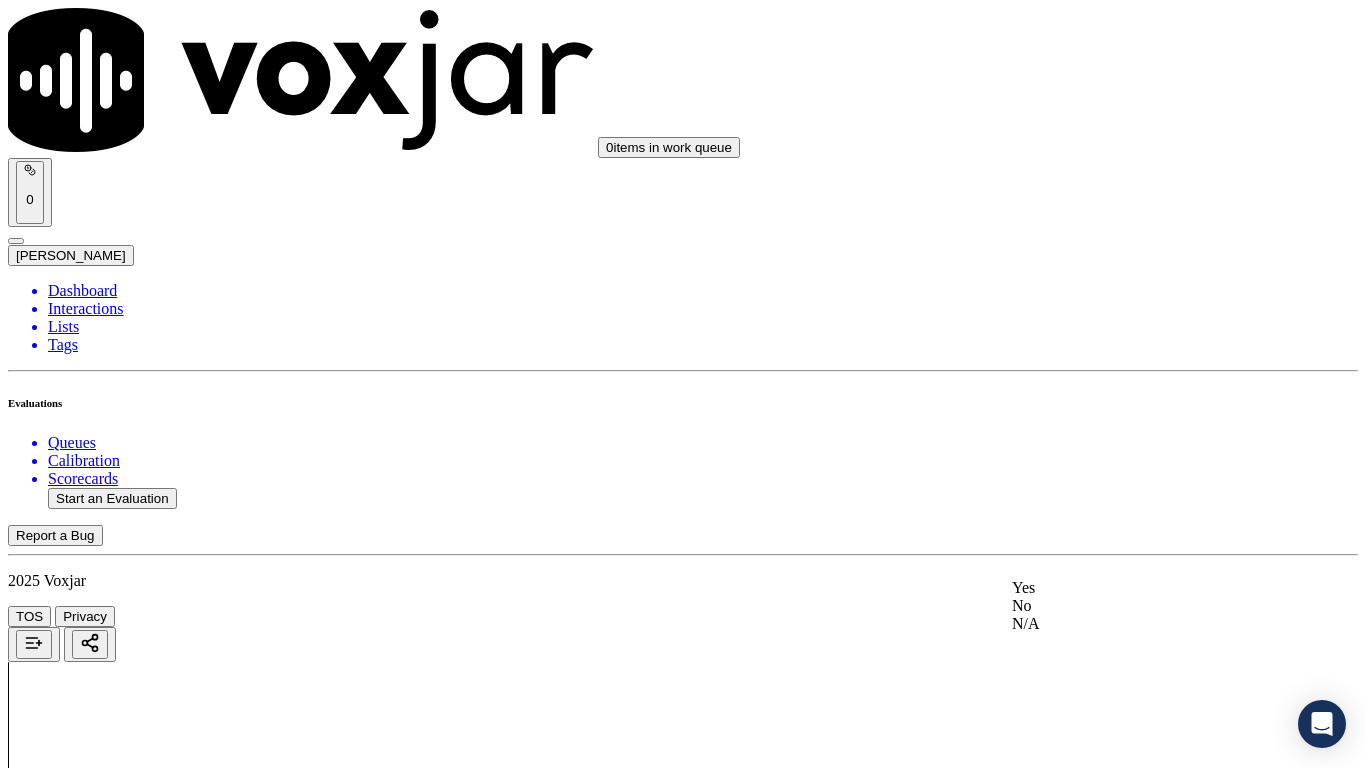 click on "Yes" at bounding box center (1139, 588) 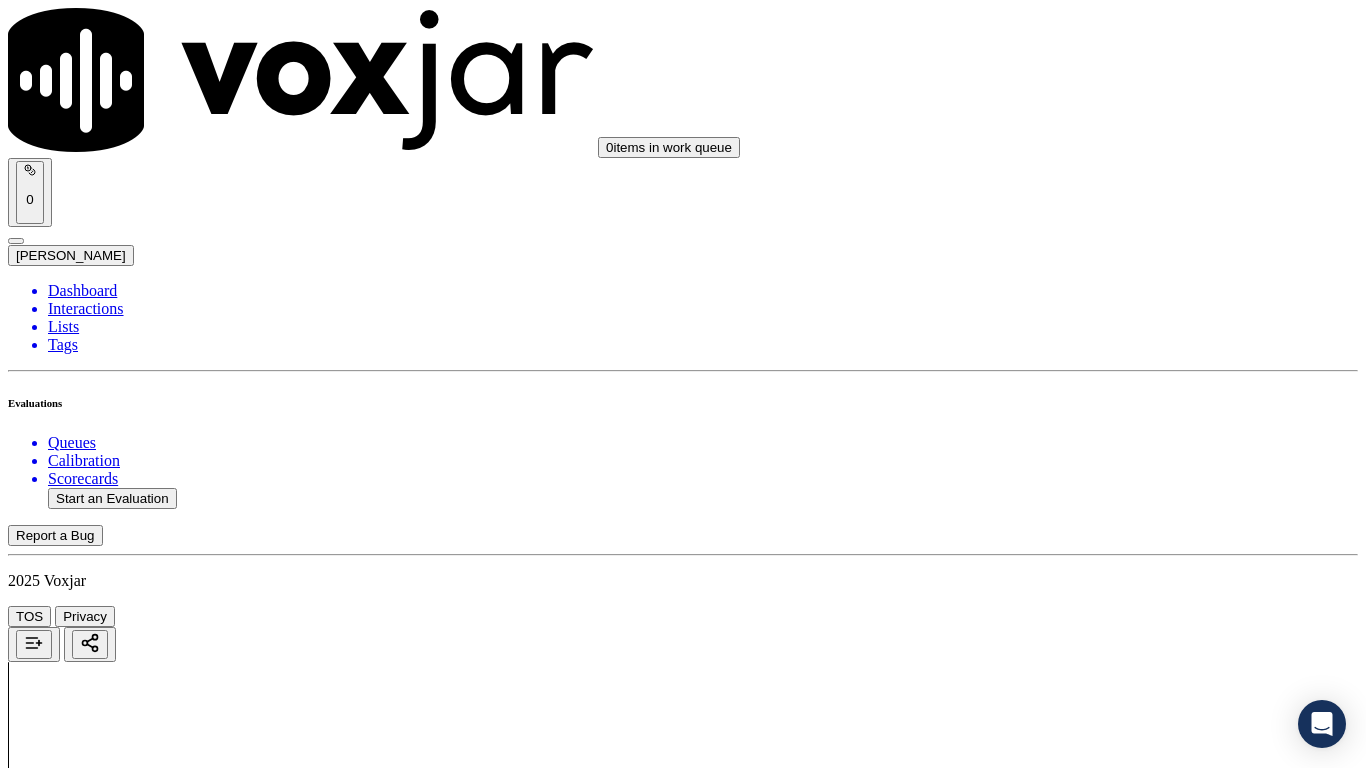 scroll, scrollTop: 5300, scrollLeft: 0, axis: vertical 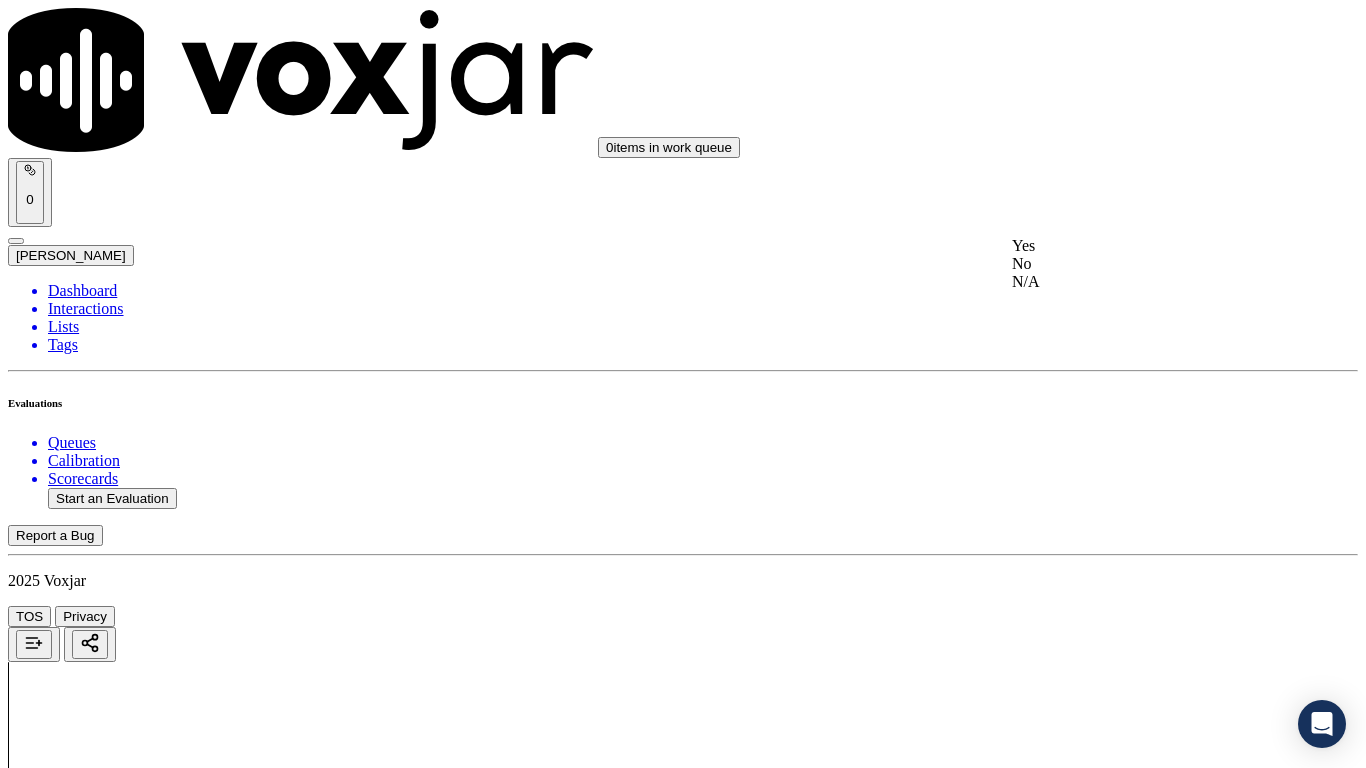 click on "Yes" at bounding box center (1139, 246) 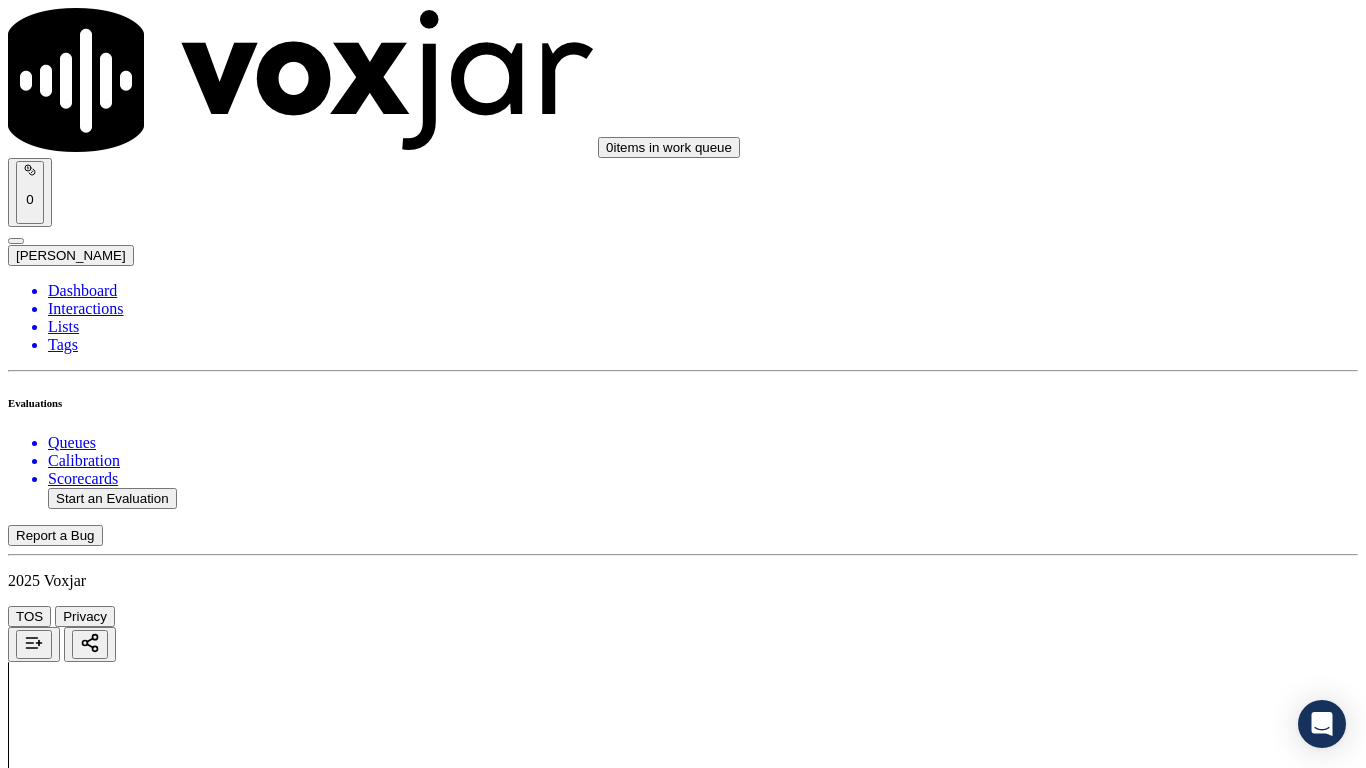 click on "Select an answer" at bounding box center (67, 7036) 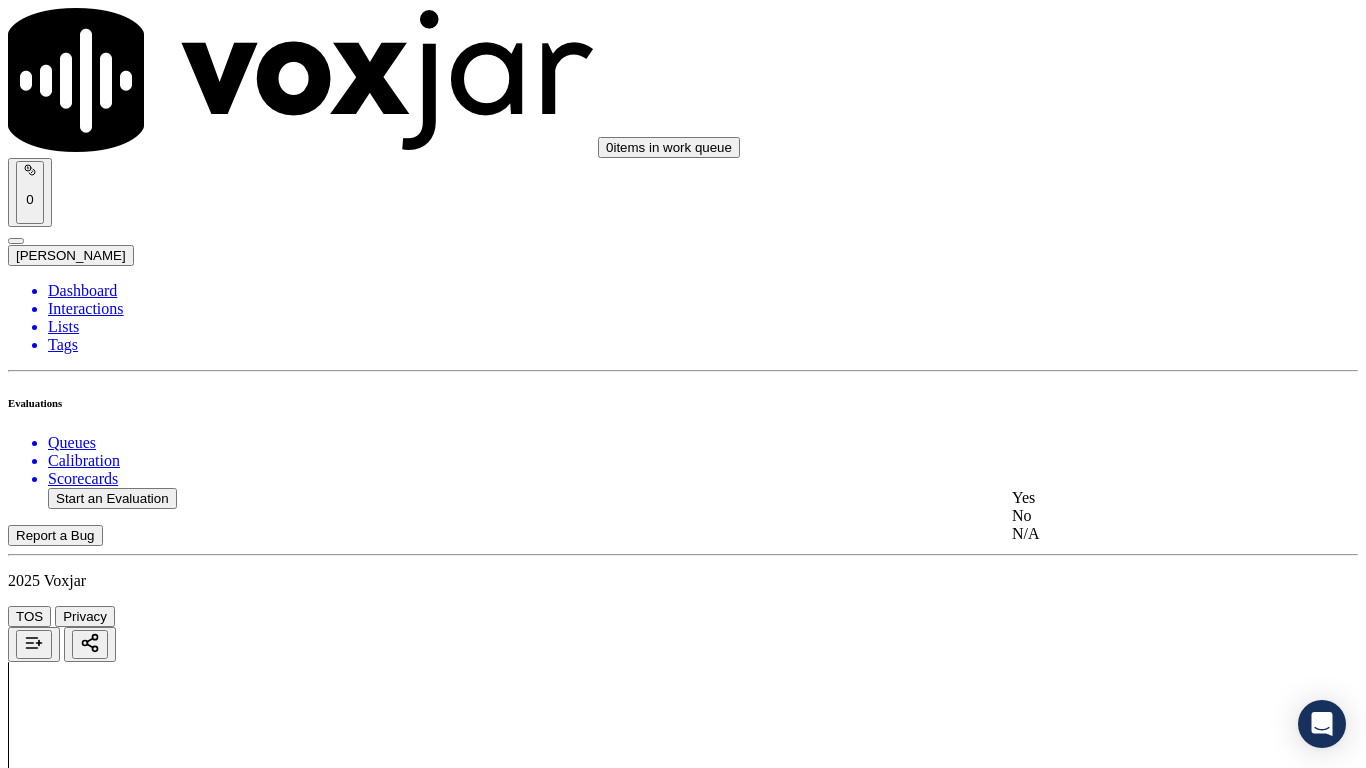 click on "Yes" at bounding box center (1139, 498) 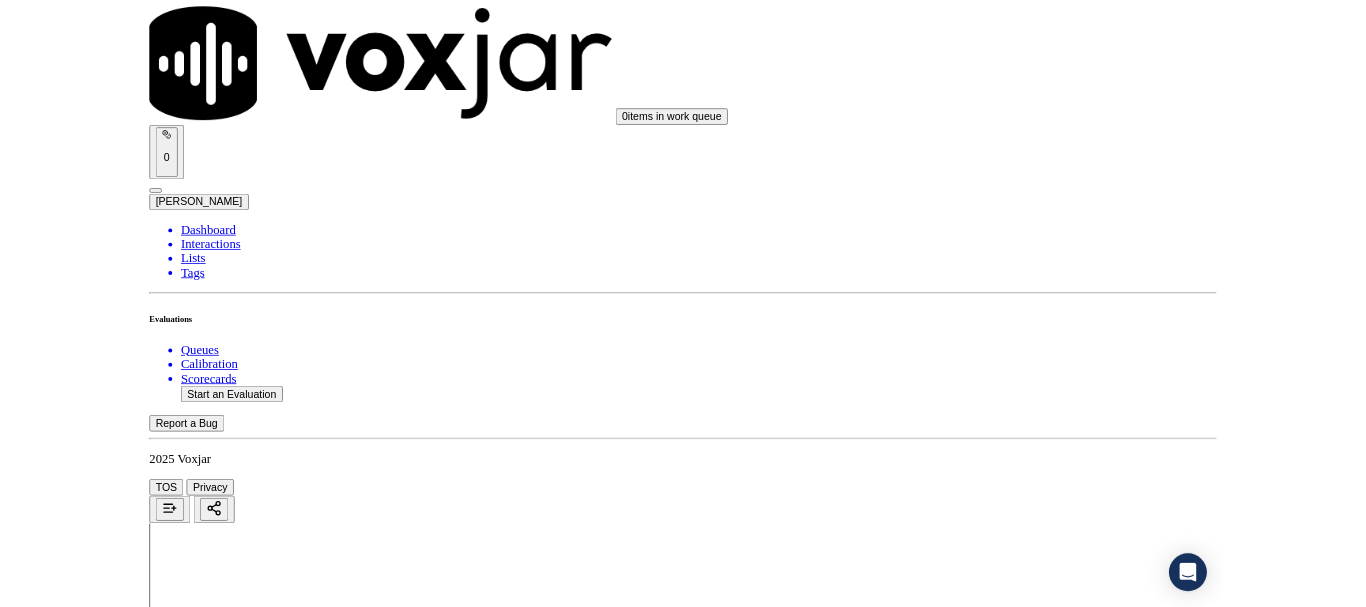 scroll, scrollTop: 5533, scrollLeft: 0, axis: vertical 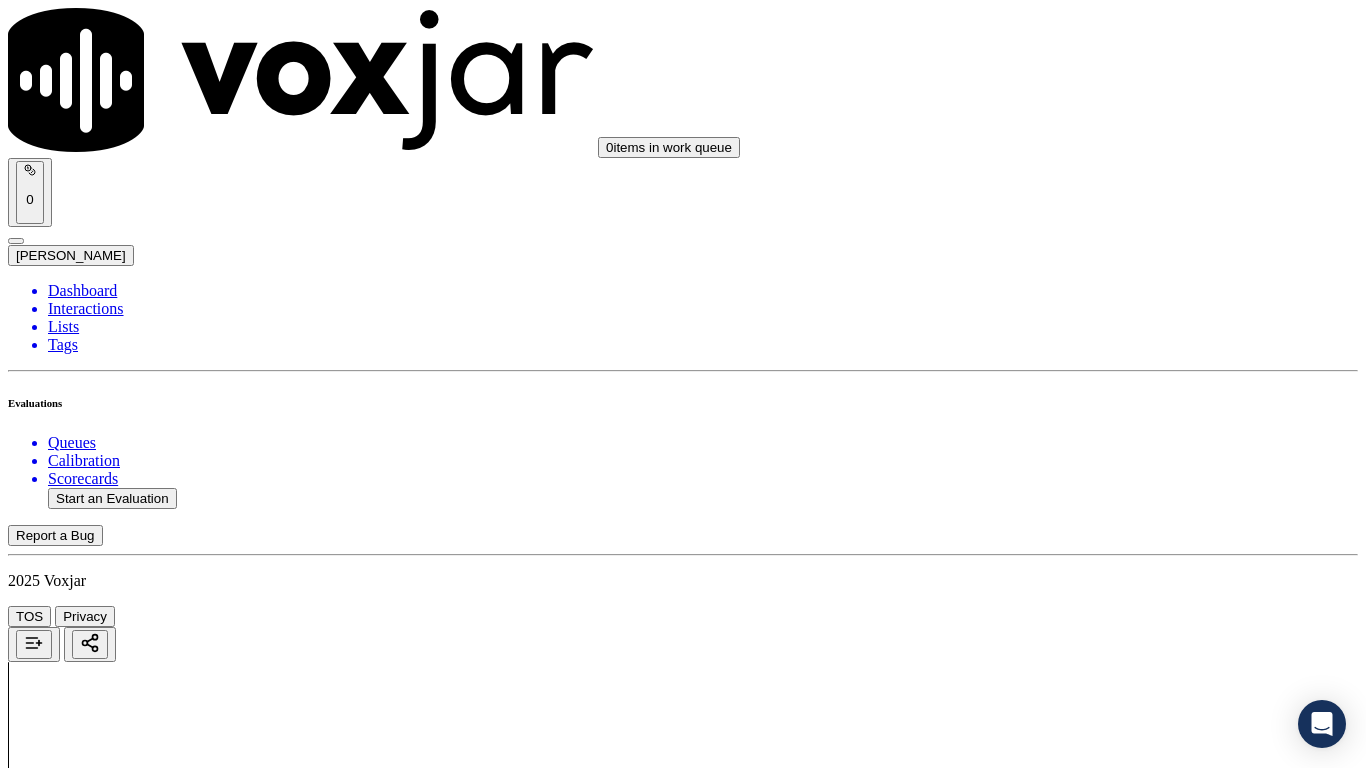 click on "Select an answer" at bounding box center [67, 7272] 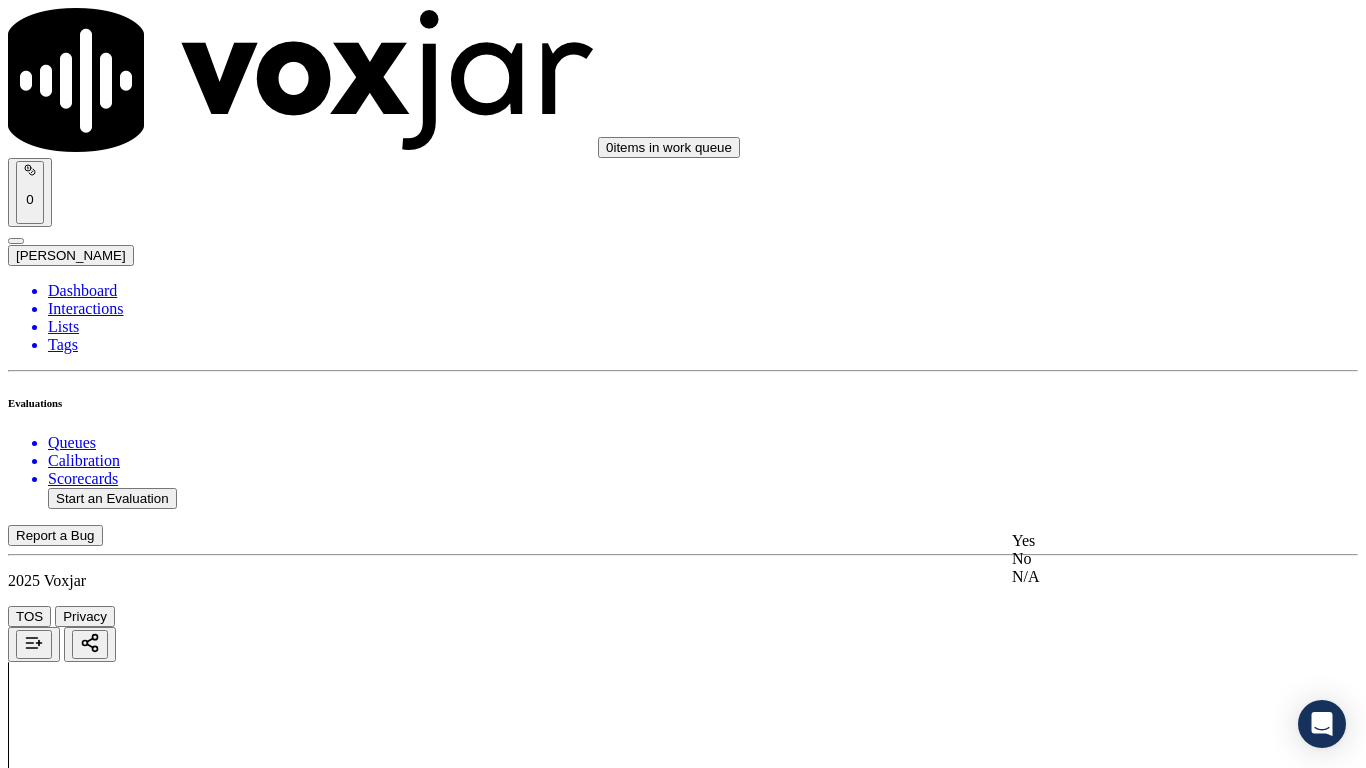 click on "Yes" at bounding box center [1139, 541] 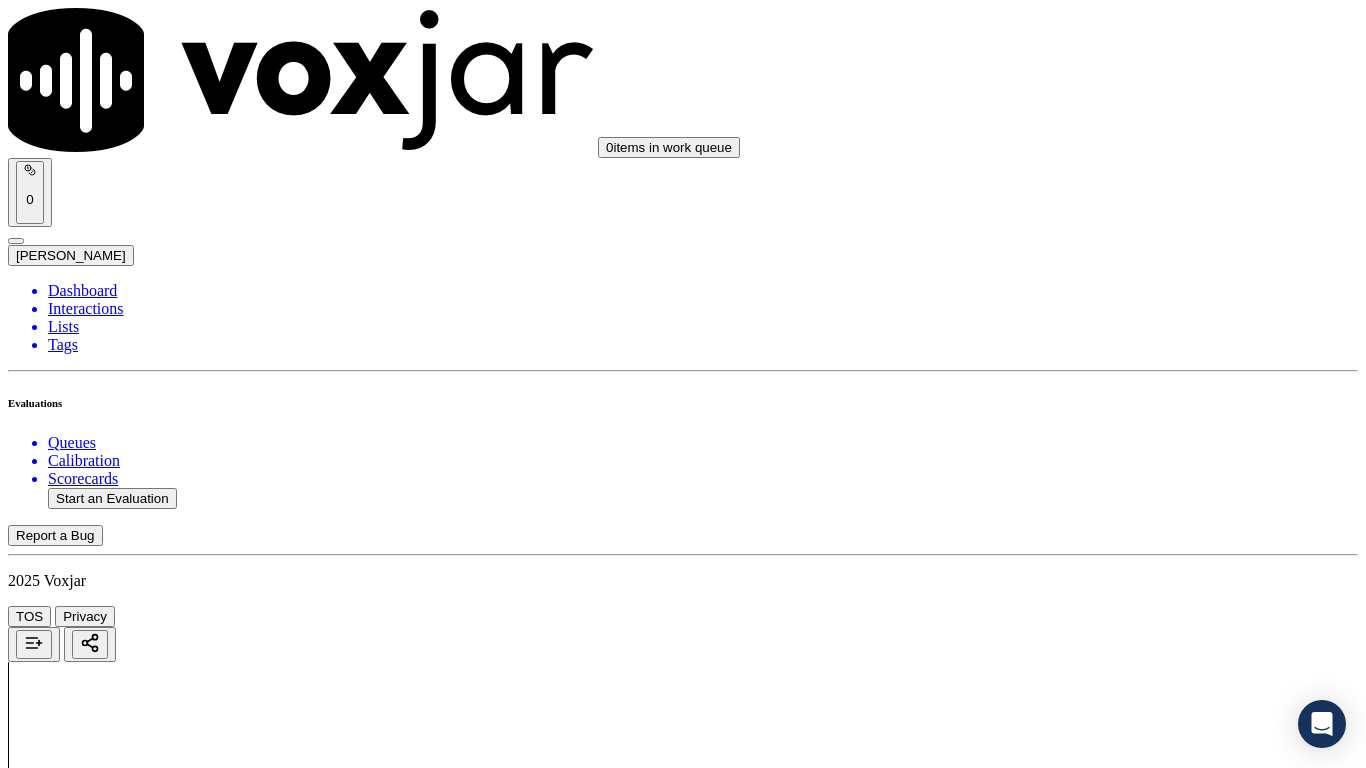 click on "Submit Scores" at bounding box center [59, 7345] 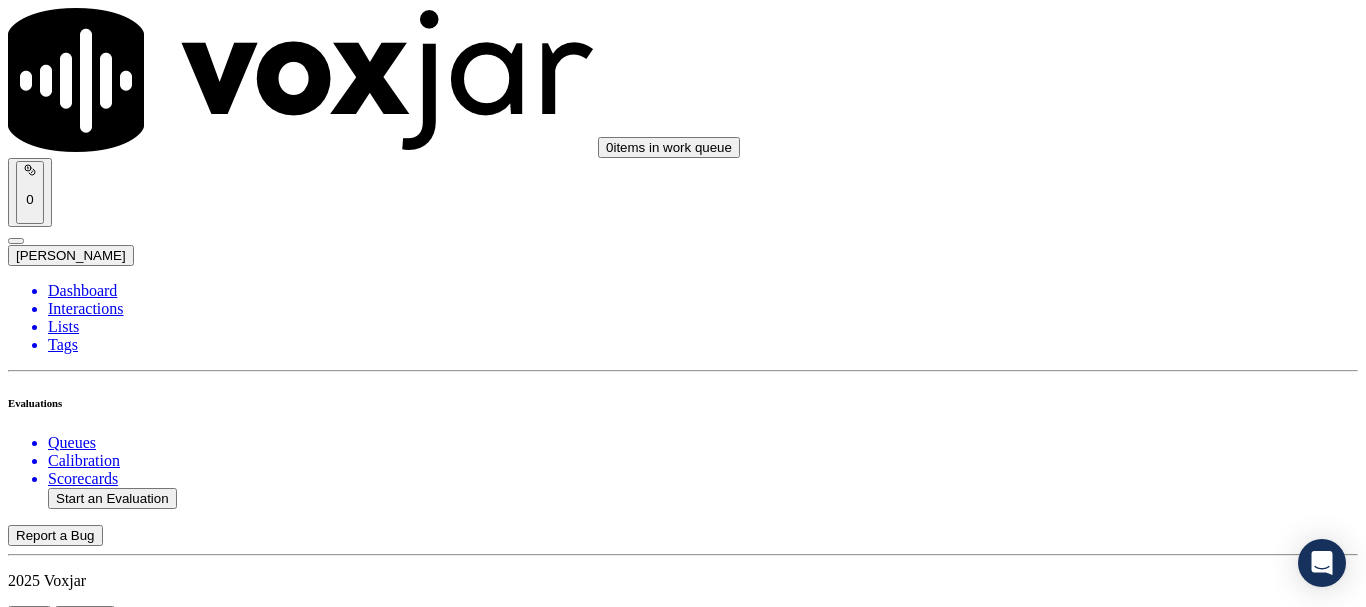 scroll, scrollTop: 300, scrollLeft: 0, axis: vertical 